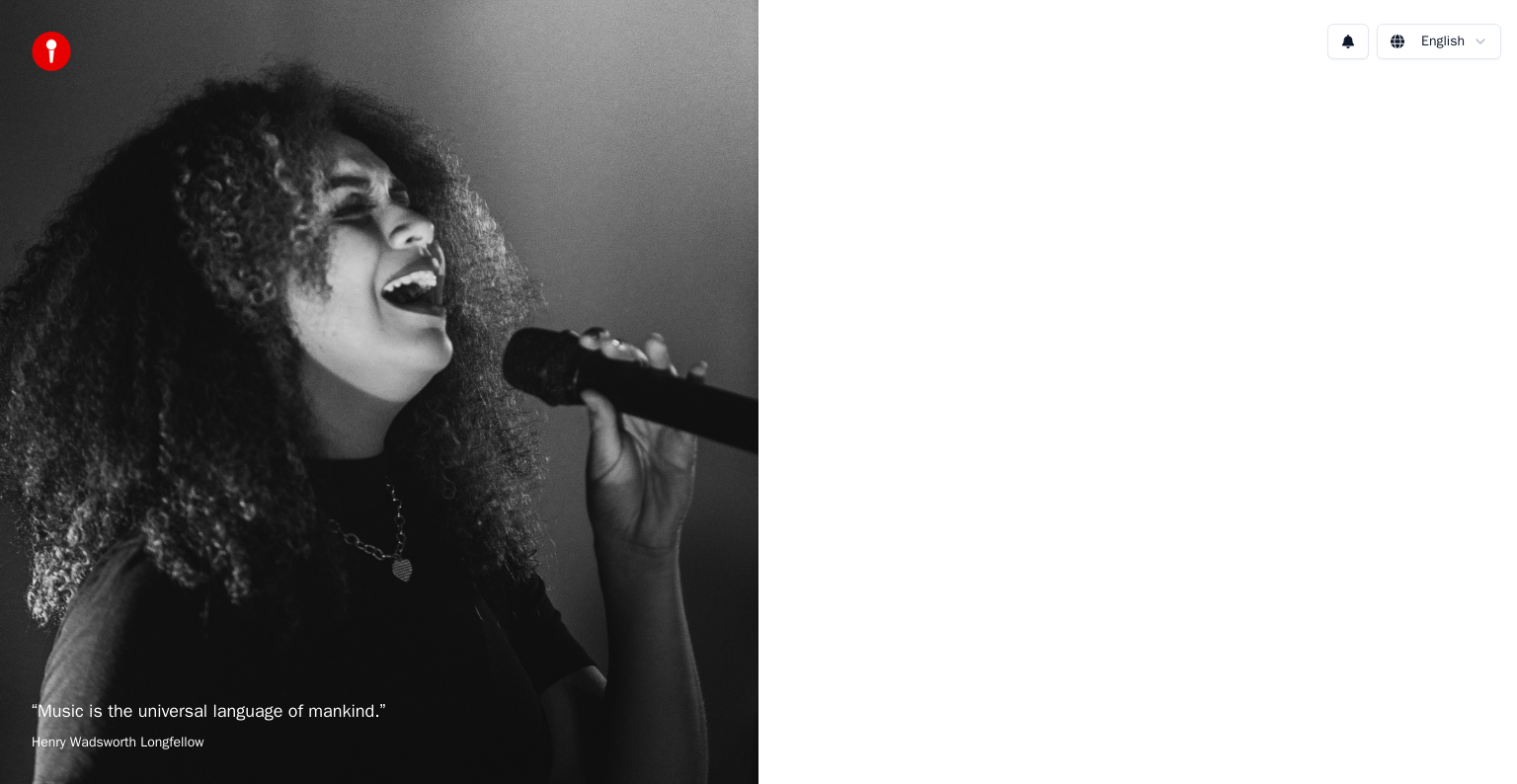 scroll, scrollTop: 0, scrollLeft: 0, axis: both 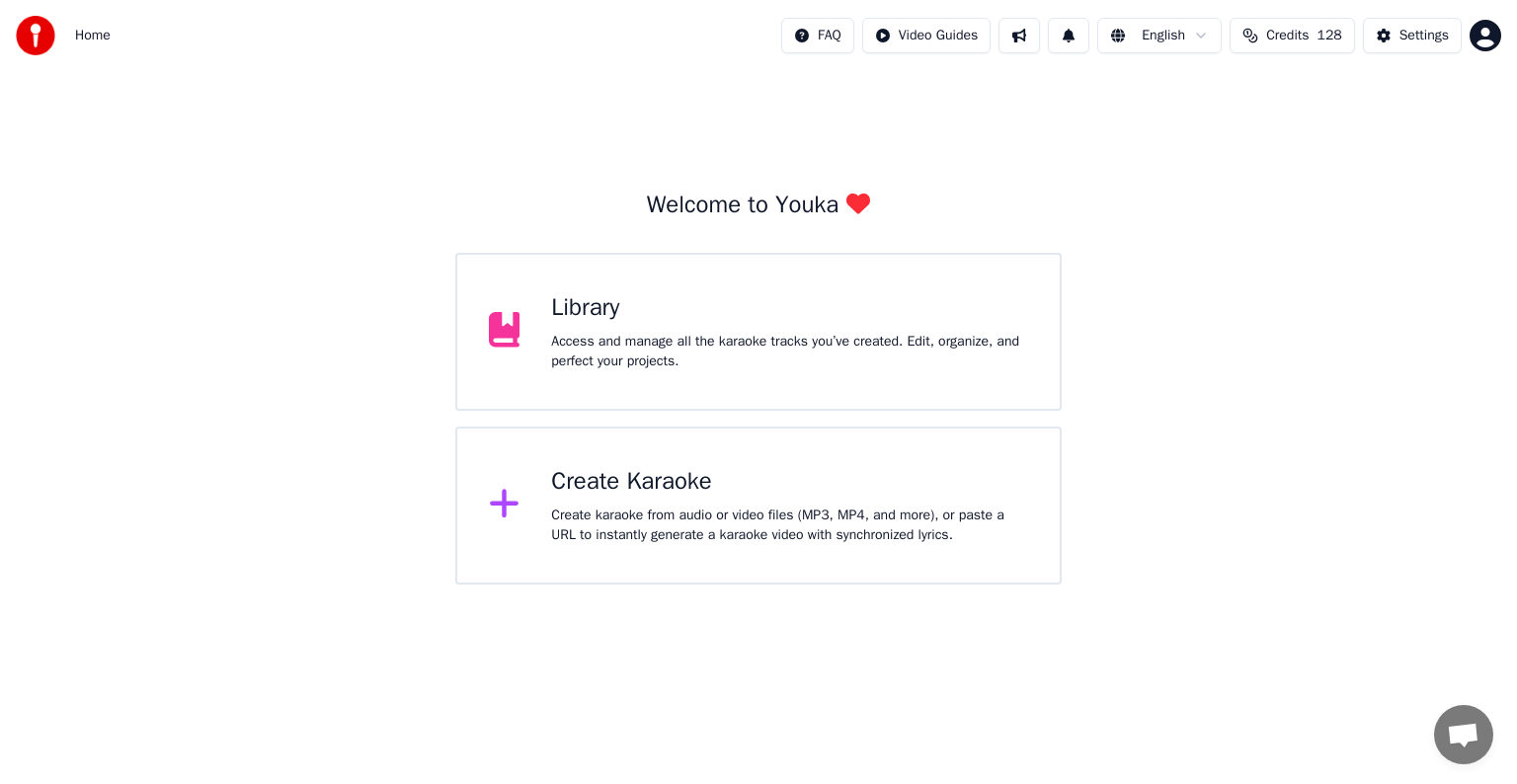 click on "Library Access and manage all the karaoke tracks you’ve created. Edit, organize, and perfect your projects." at bounding box center (789, 332) 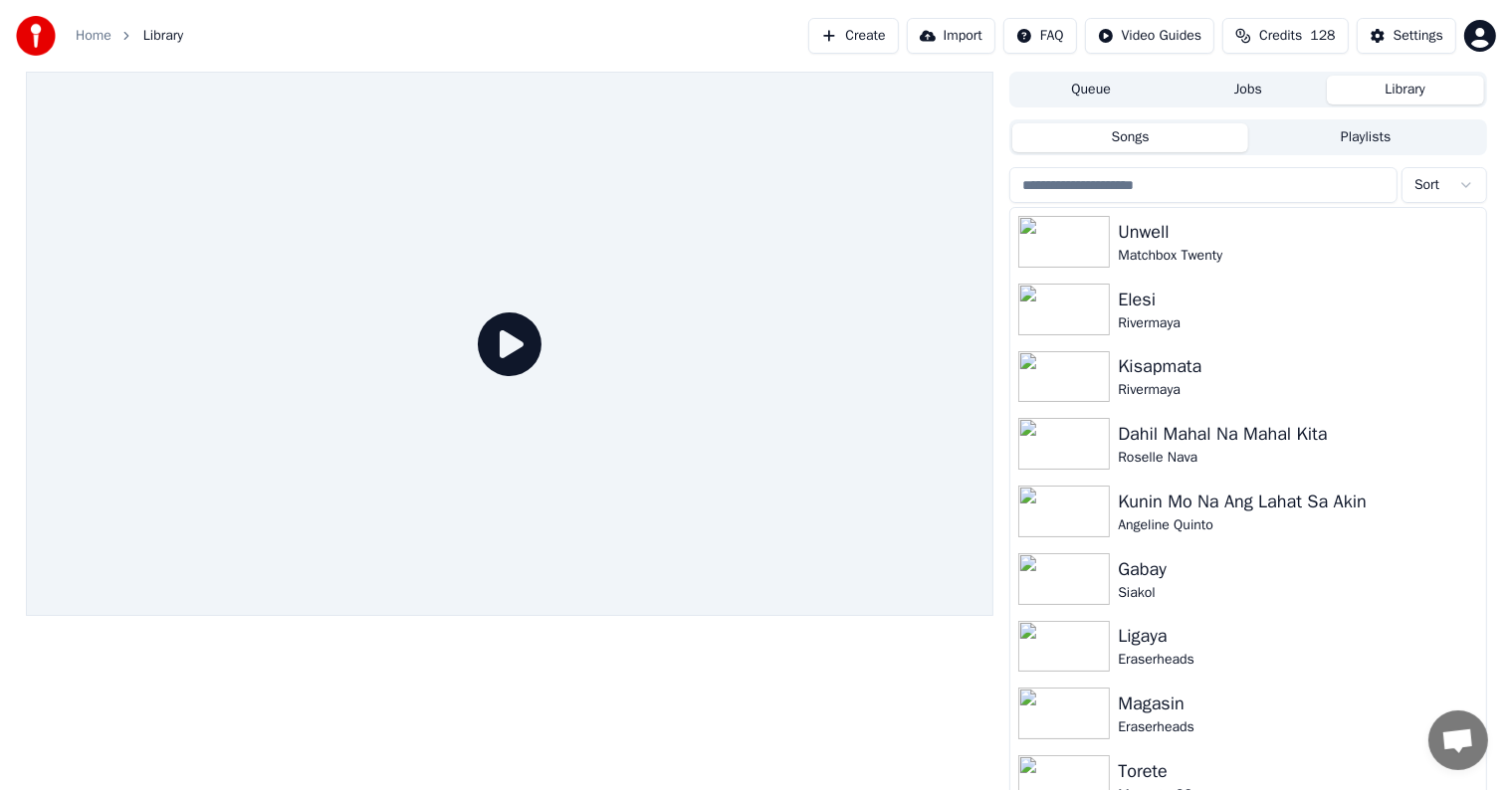 click at bounding box center (1203, 185) 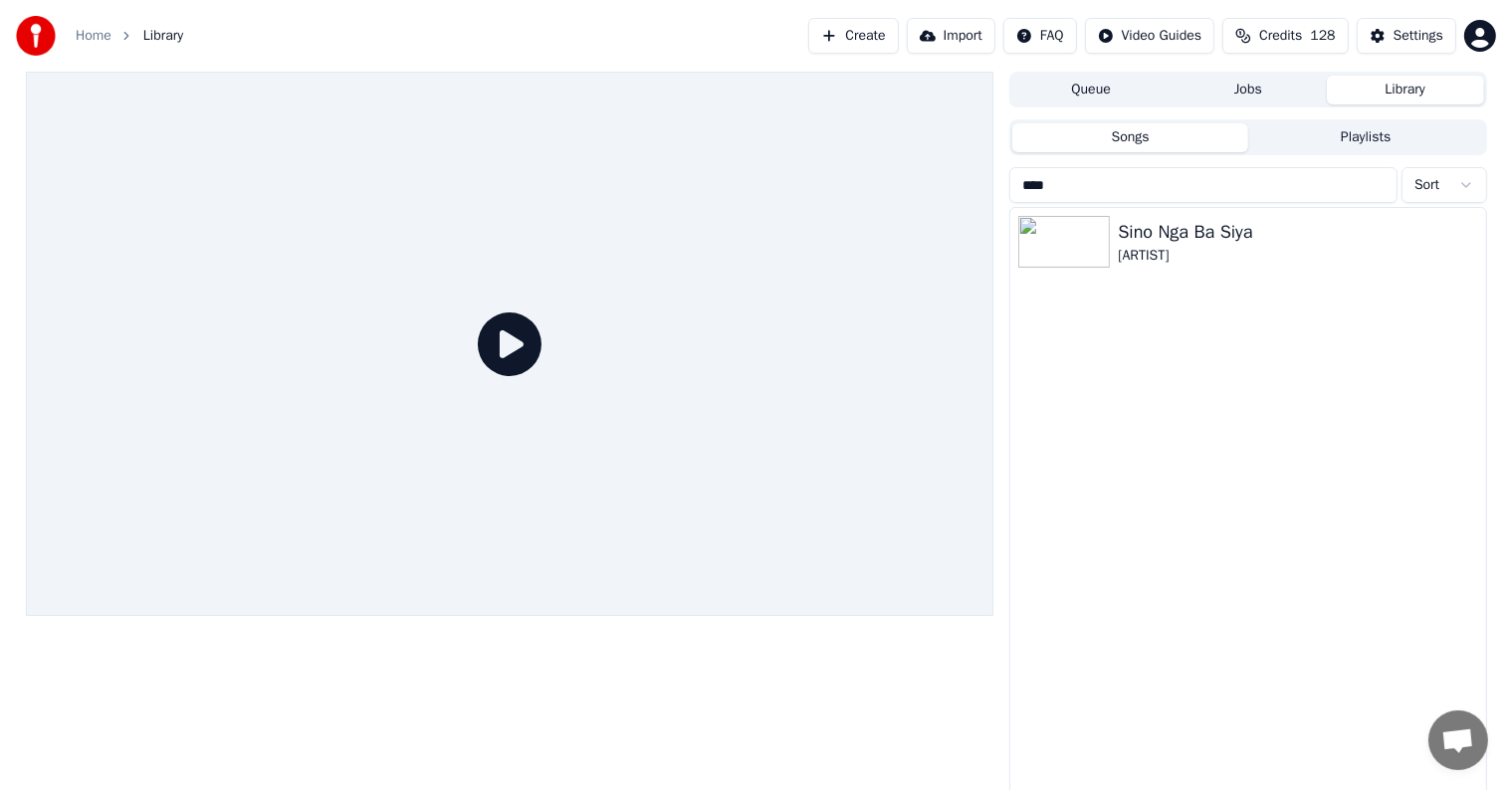type on "****" 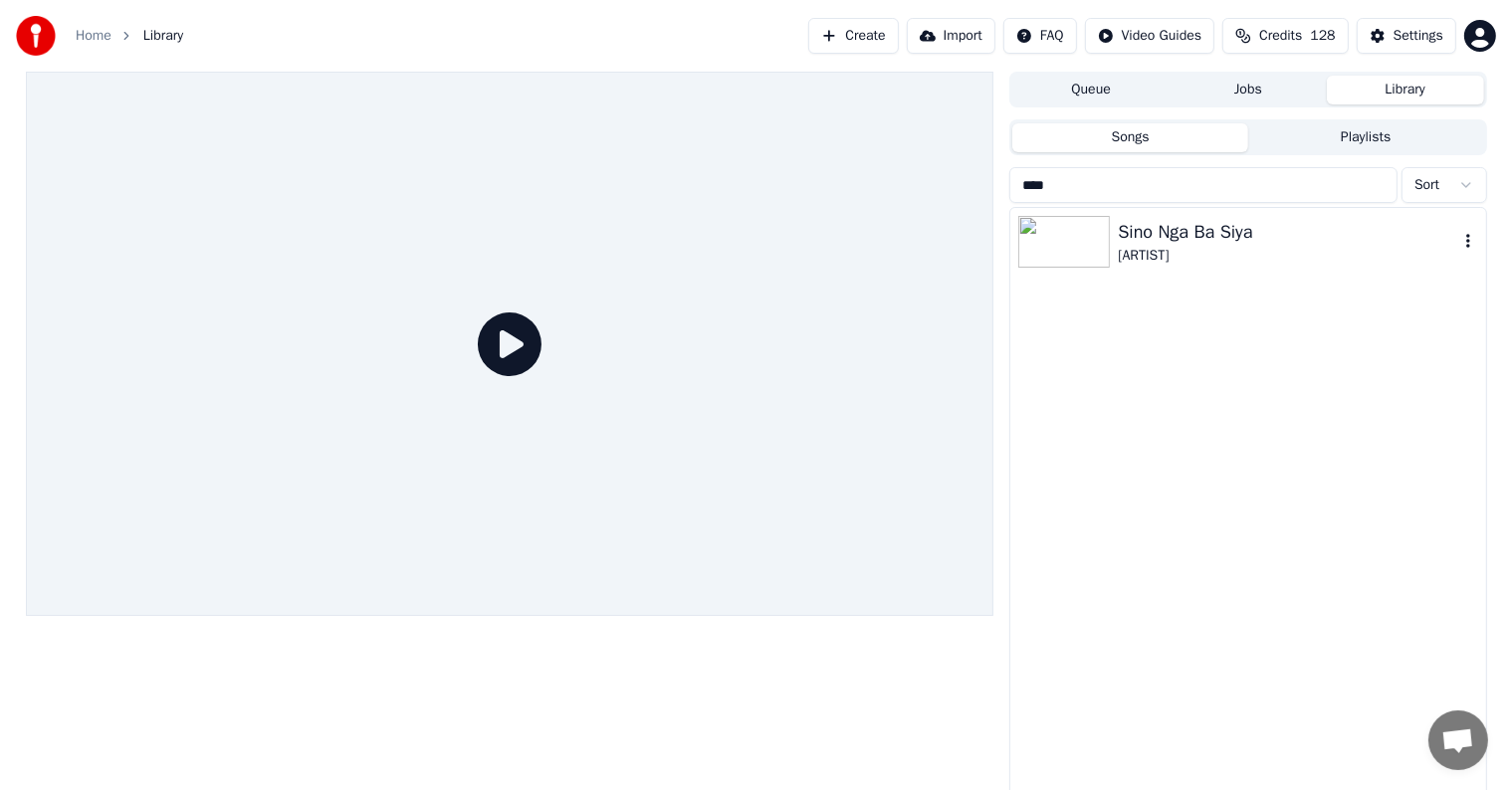 click on "Sino Nga Ba Siya" at bounding box center (1287, 232) 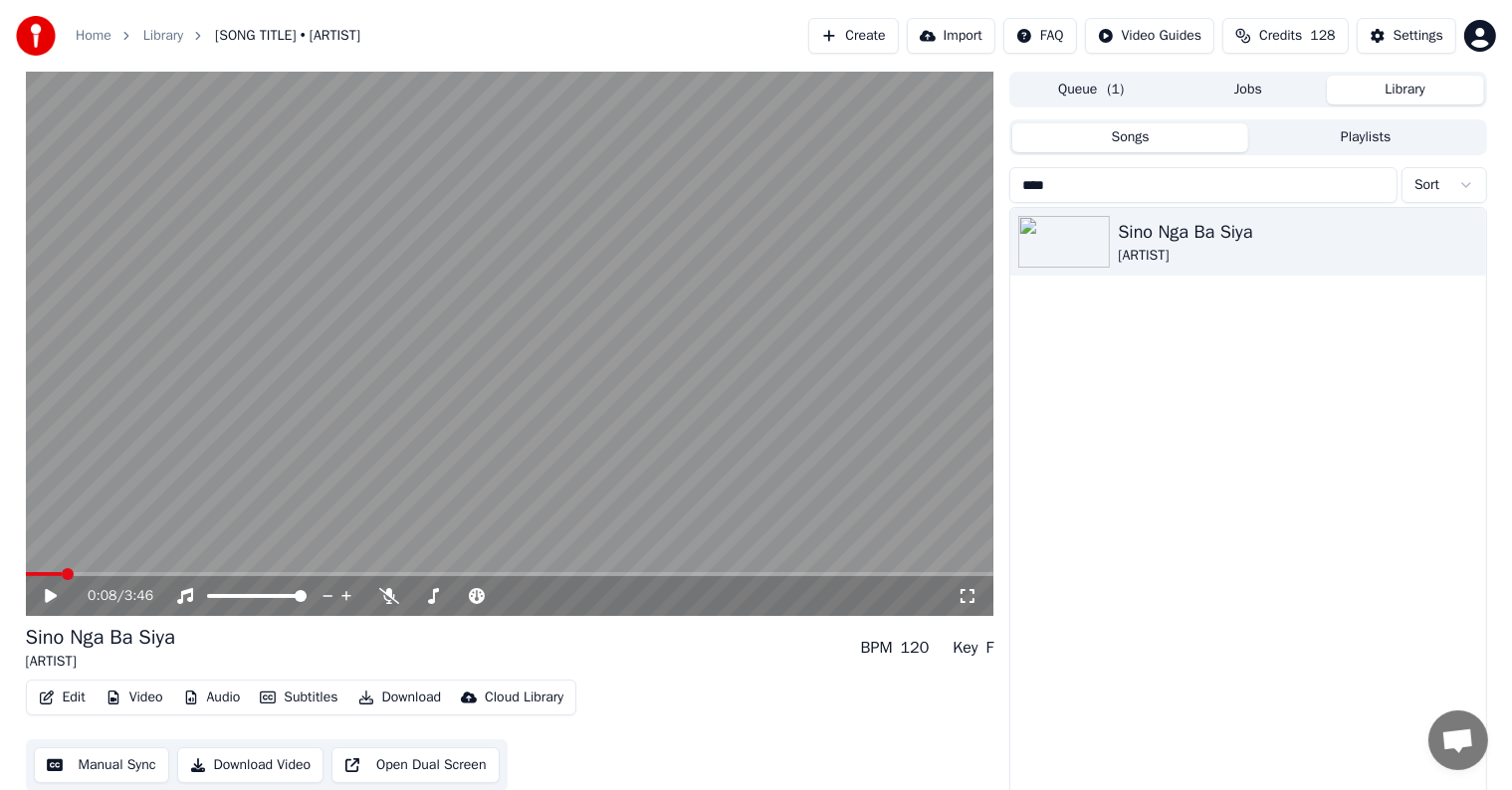 scroll, scrollTop: 9, scrollLeft: 0, axis: vertical 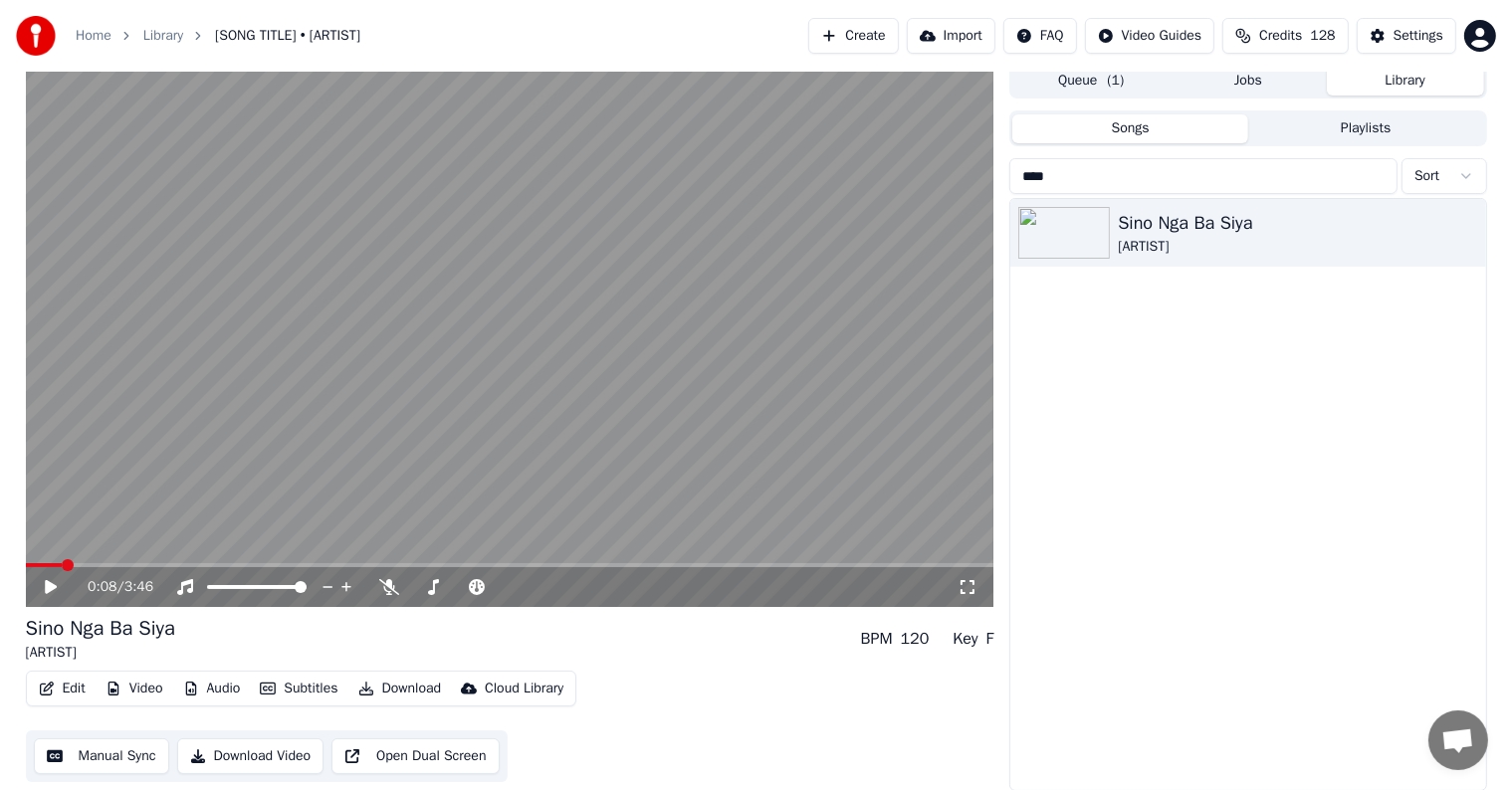 click at bounding box center [510, 334] 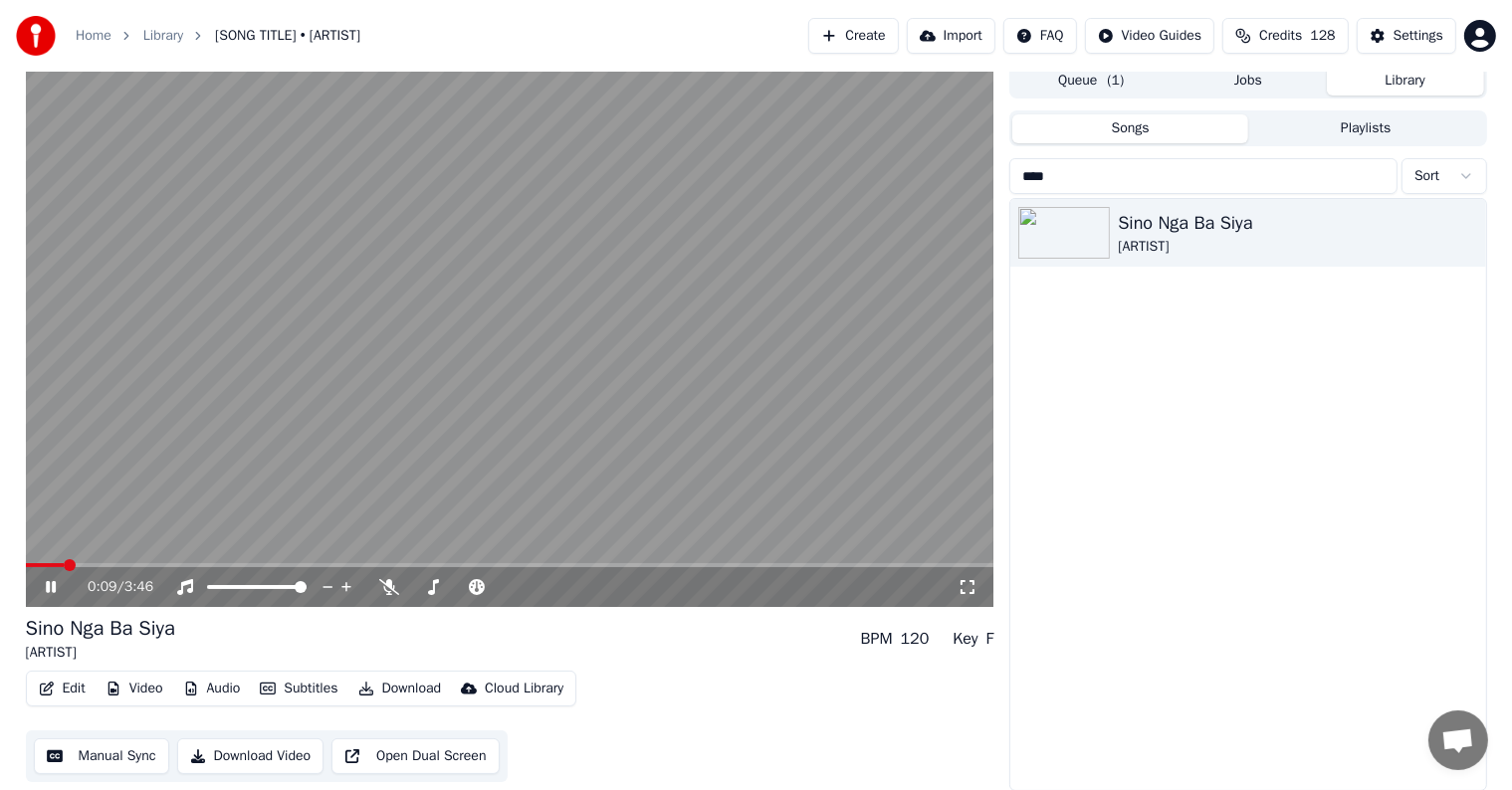 click at bounding box center [45, 565] 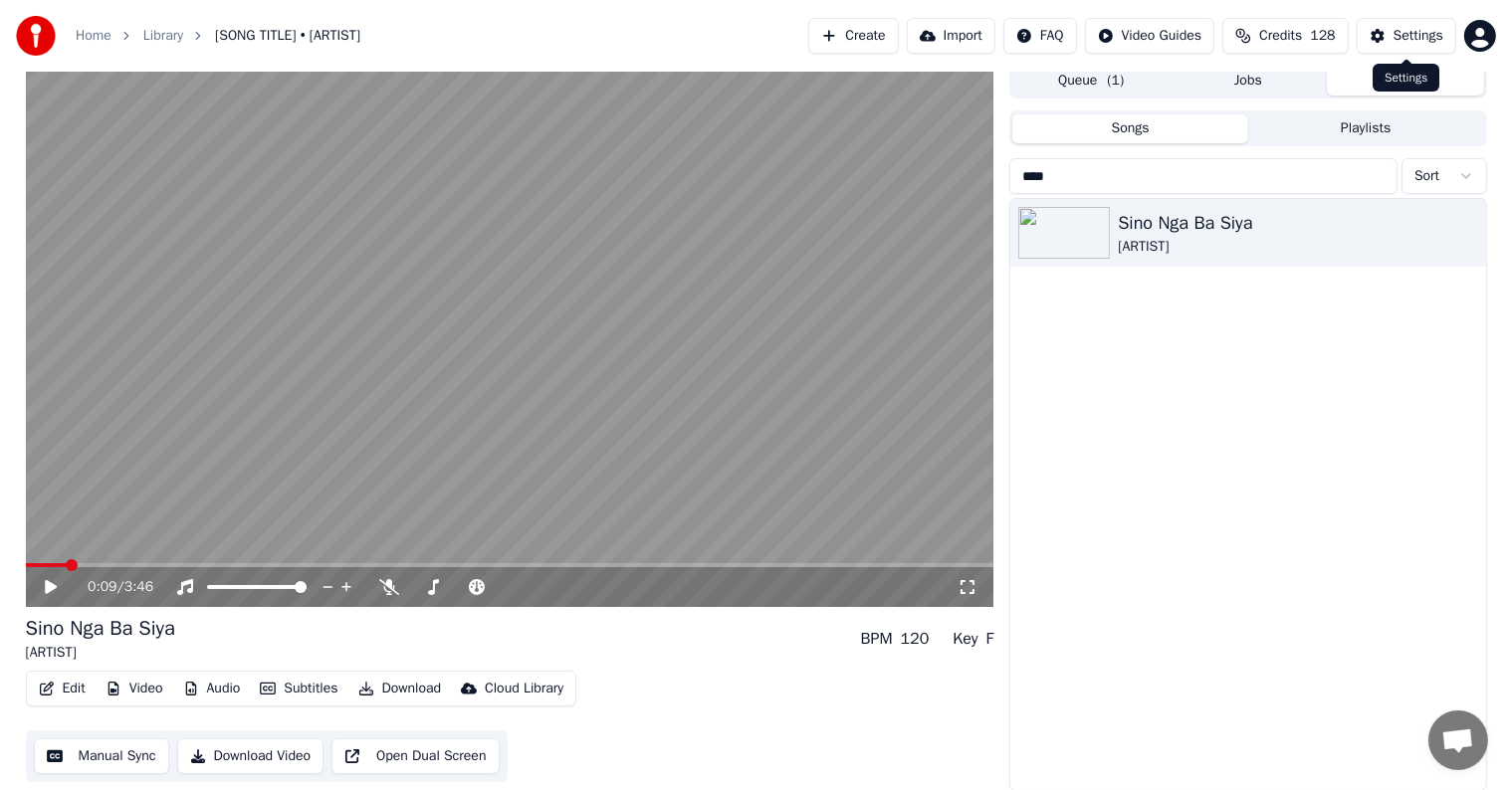 click on "Settings" at bounding box center [1418, 36] 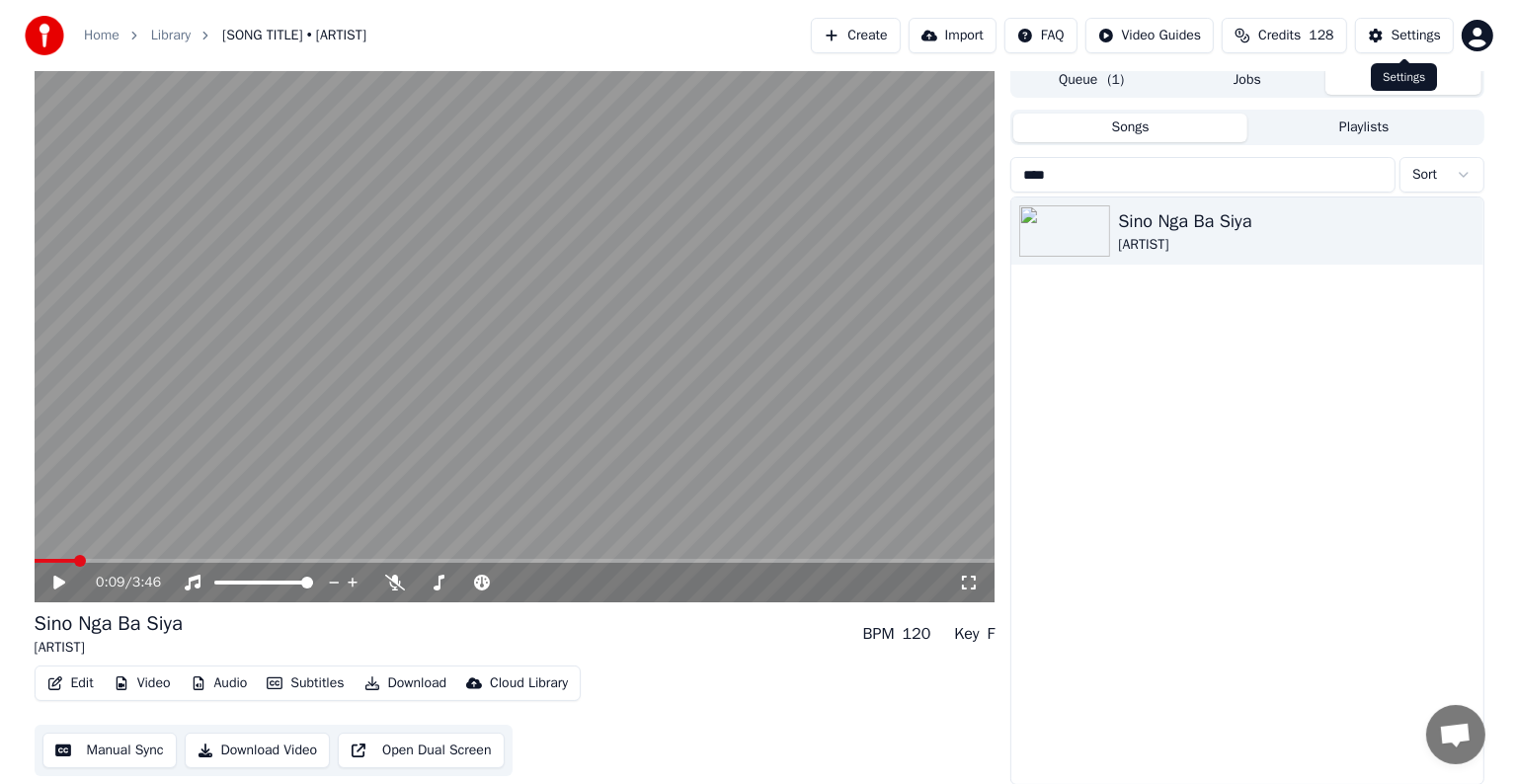 scroll, scrollTop: 0, scrollLeft: 0, axis: both 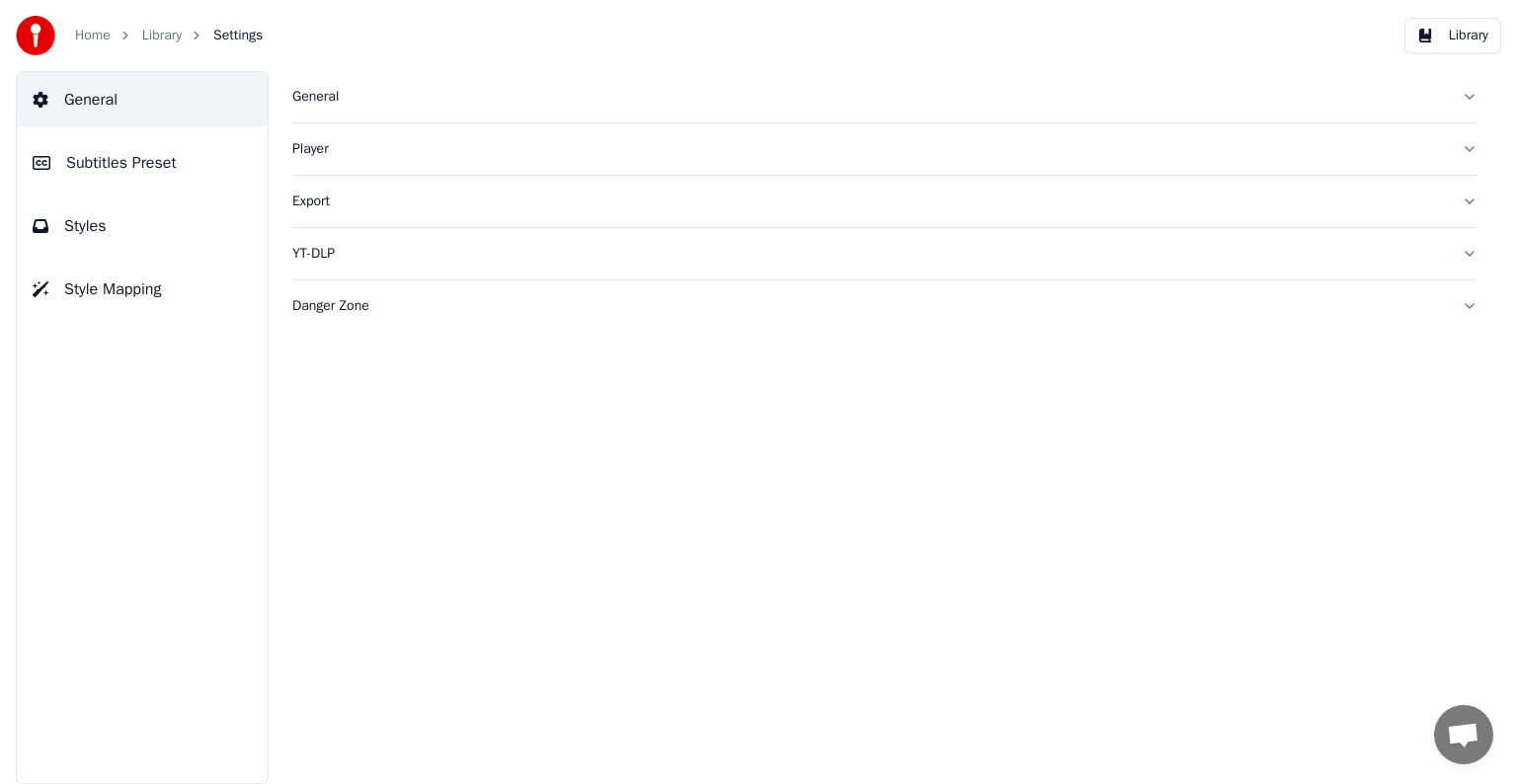 click on "Subtitles Preset" at bounding box center (121, 163) 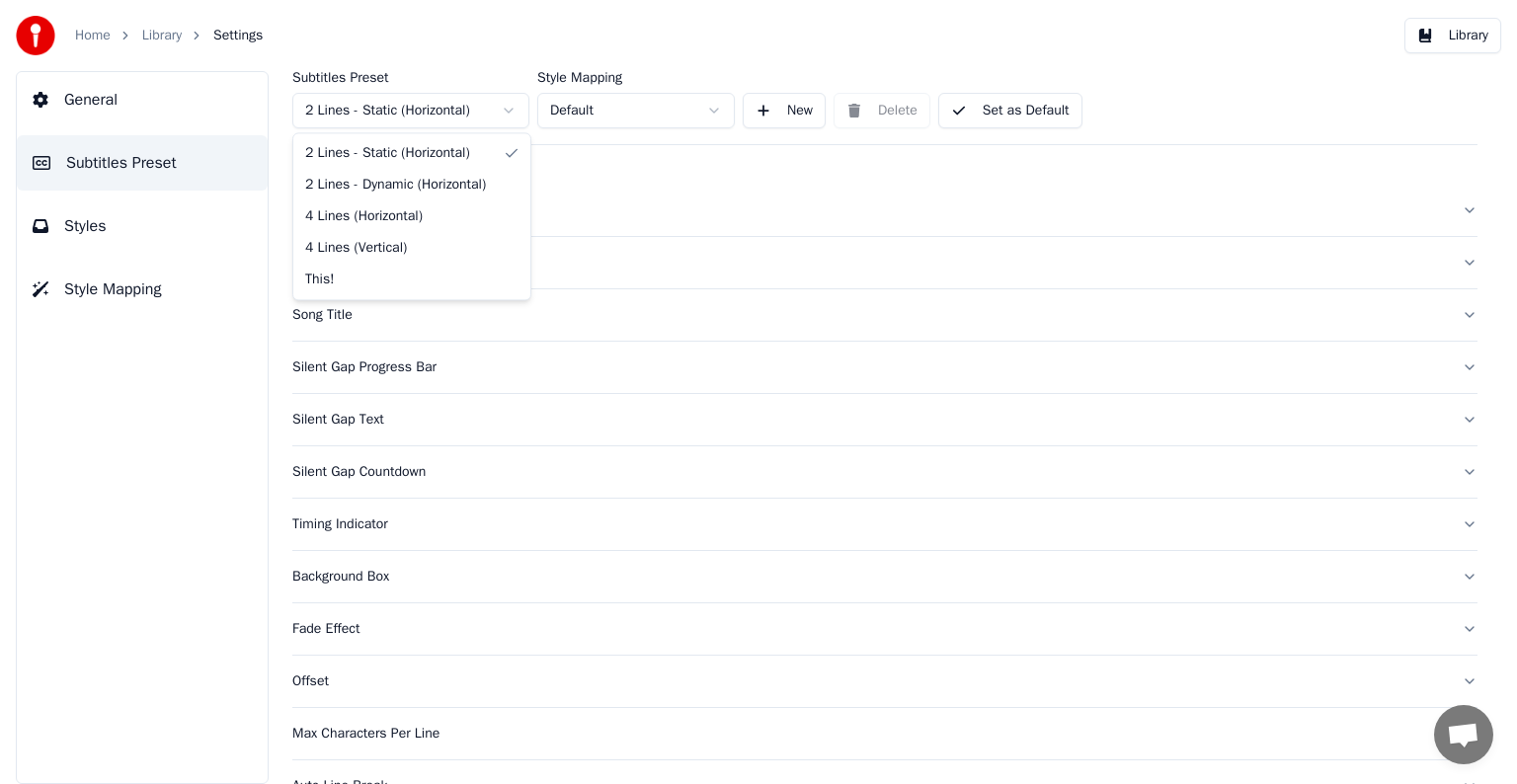 click on "Home Library Settings Library General Subtitles Preset Styles Style Mapping Subtitles Preset 2 Lines - Static (Horizontal) Style Mapping Default New Delete Set as Default General Layout Song Title Silent Gap Progress Bar Silent Gap Text Silent Gap Countdown Timing Indicator Background Box Fade Effect Offset Max Characters Per Line Auto Line Break Advanced Settings Chat Adam from Youka Desktop More channels Continue on Email Network offline. Reconnecting... No messages can be received or sent for now. Youka Desktop Hello! How can I help you? Sunday, 20 July Hi! I'ts me again. The lyrics are not appearing. Even editing to add lyrics again, it's not appearing. I already spent 22 credits for this please check 7/20/2025 Monday, 21 July Adam Hey, credits should refunded automatically in case of failure, please let me check 7/21/2025 yeah but credits are used again in adding the lyrics in the song that supposed to be good in the first place 7/21/2025 Read Adam I added 22 more credits to your account. 7/21/2025" at bounding box center (758, 392) 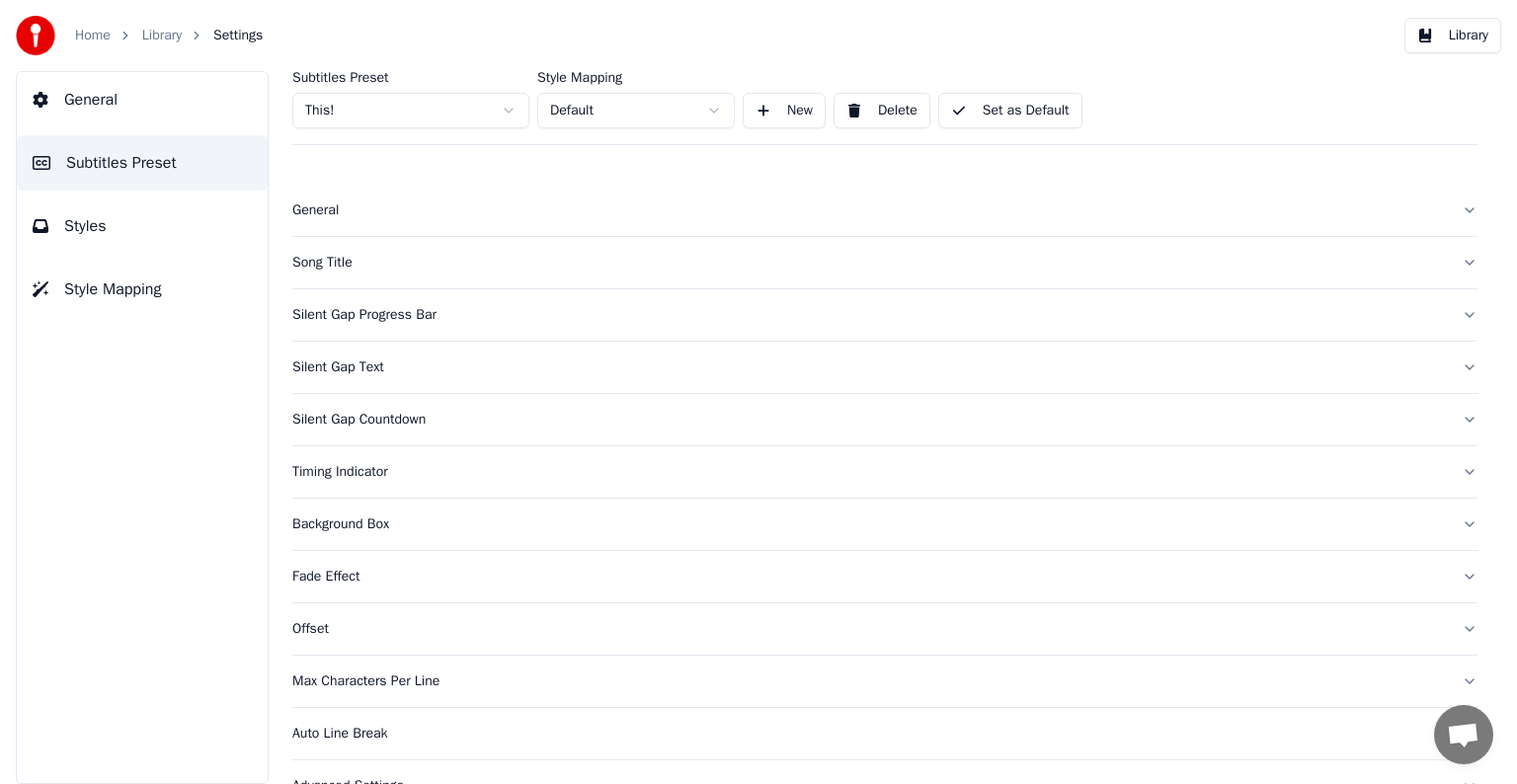 click on "Song Title" at bounding box center [869, 263] 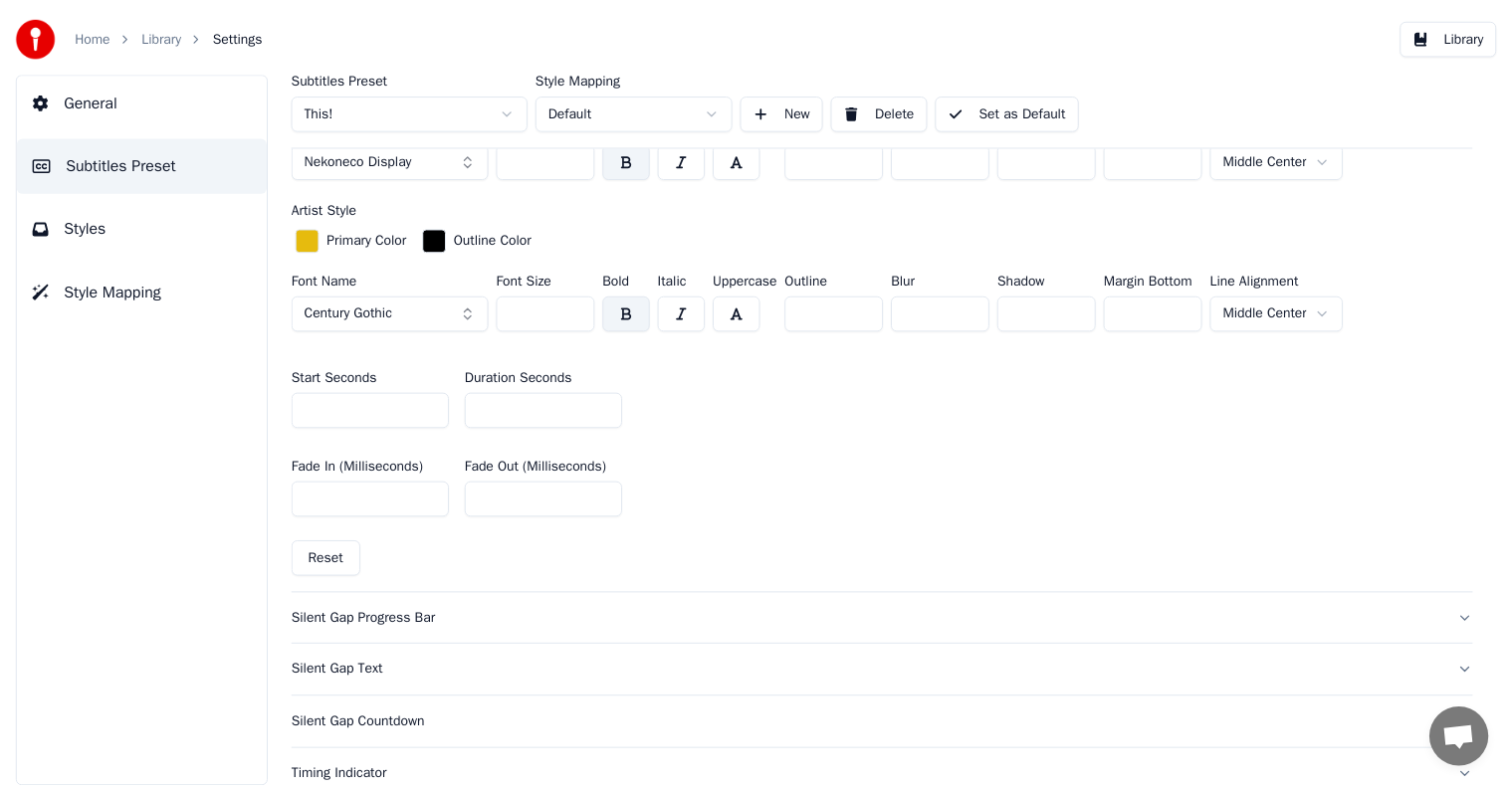 scroll, scrollTop: 696, scrollLeft: 0, axis: vertical 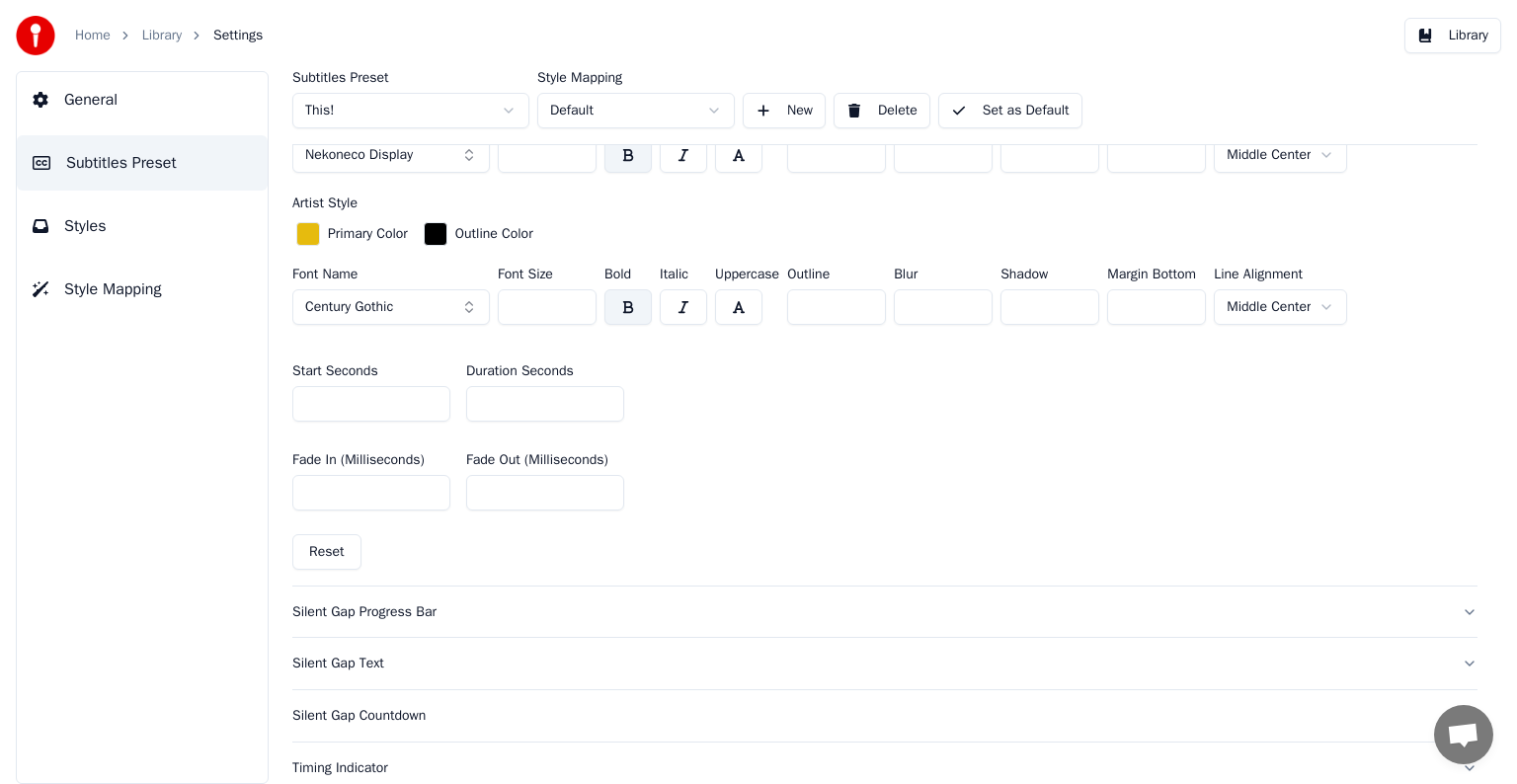 click on "**" at bounding box center (545, 404) 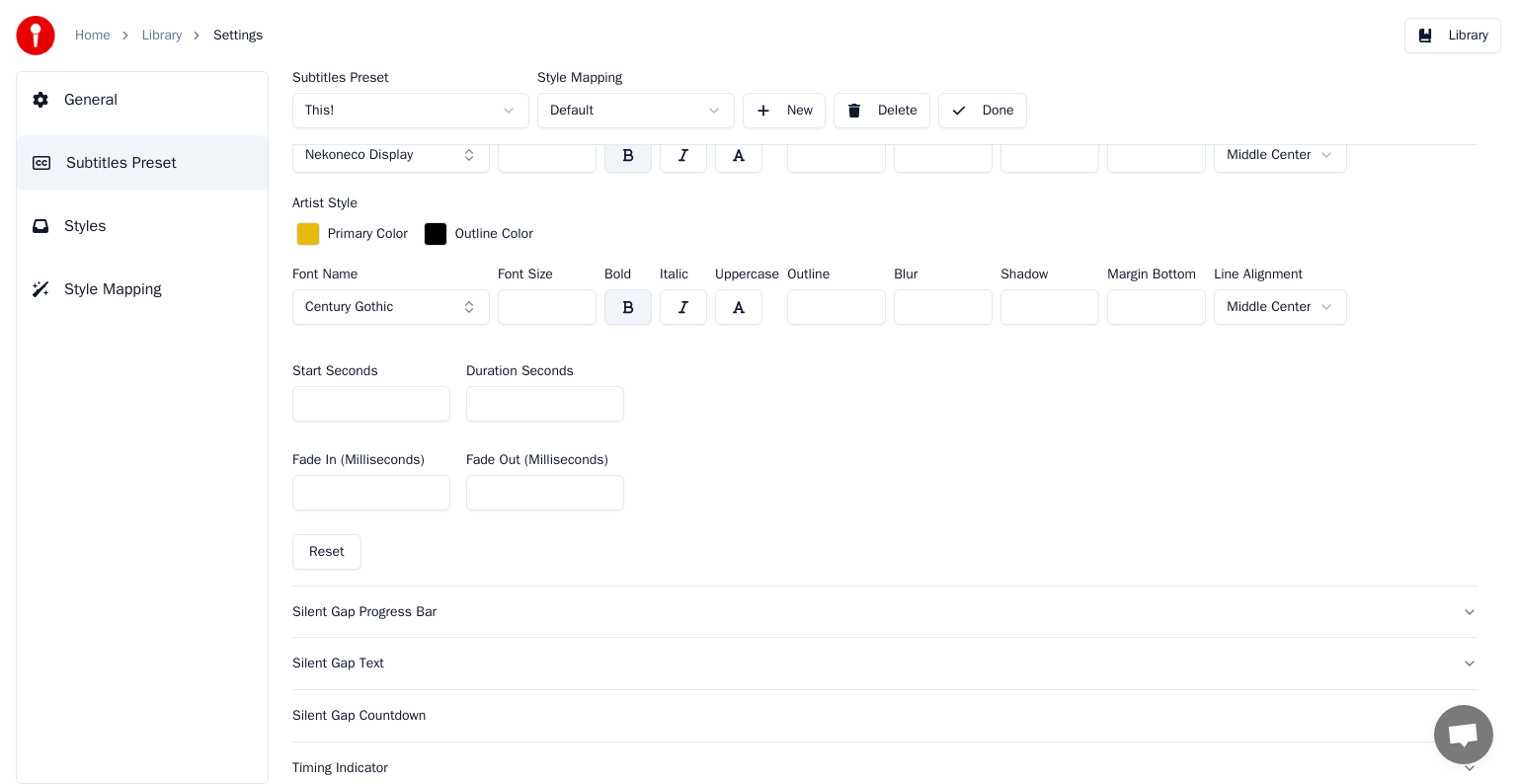 click on "Library" at bounding box center [162, 36] 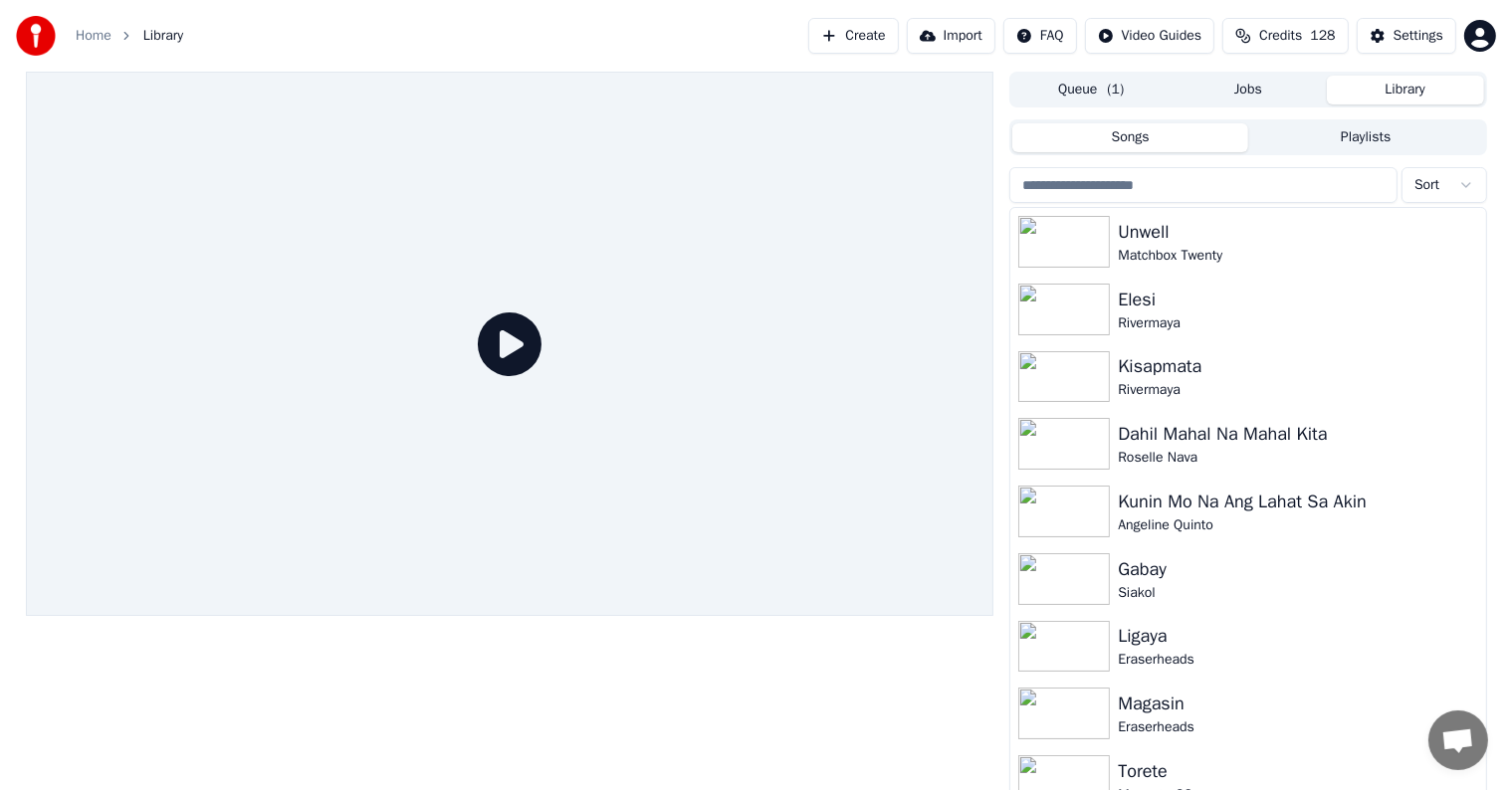 click at bounding box center [1203, 185] 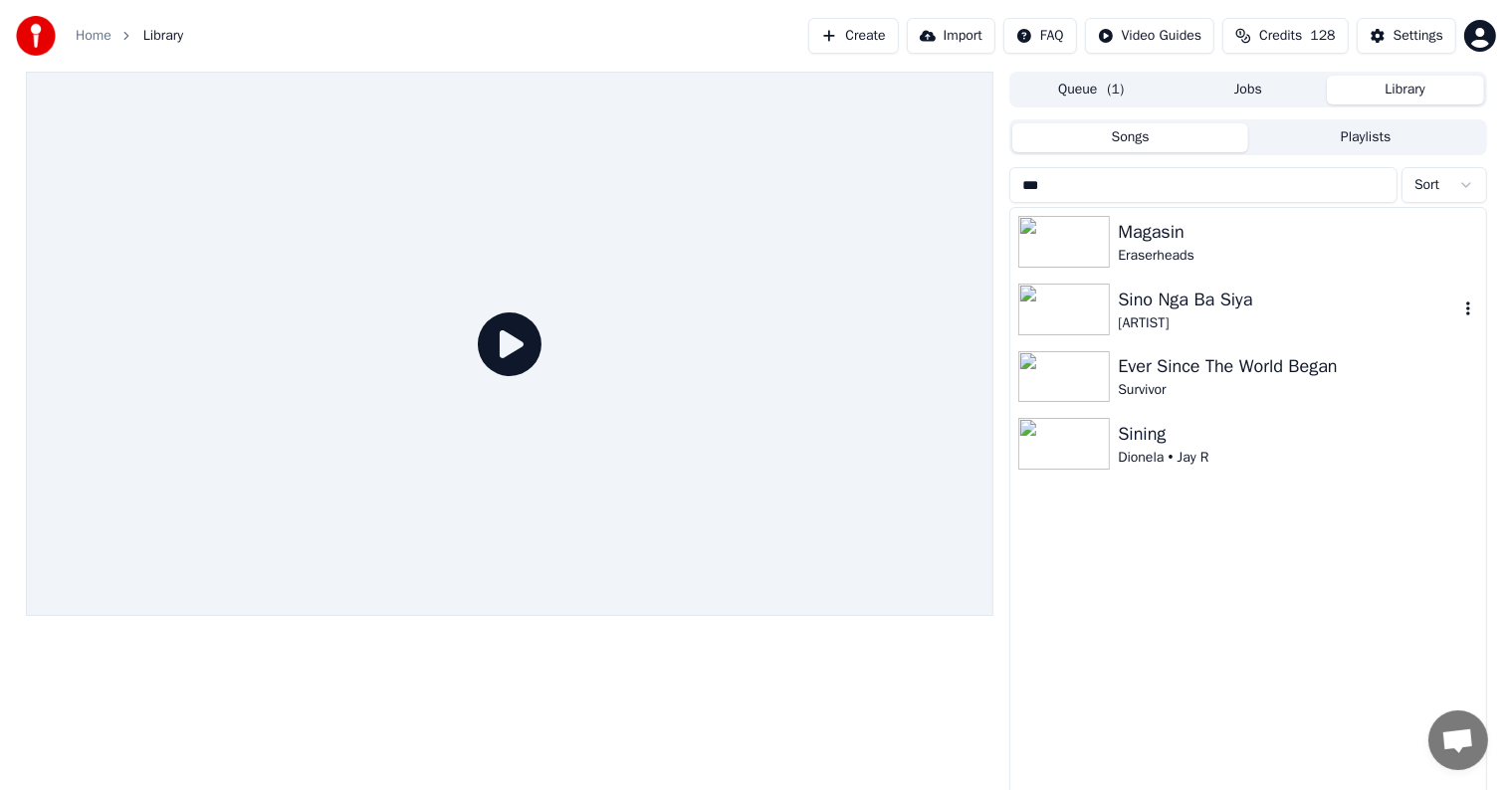 type on "***" 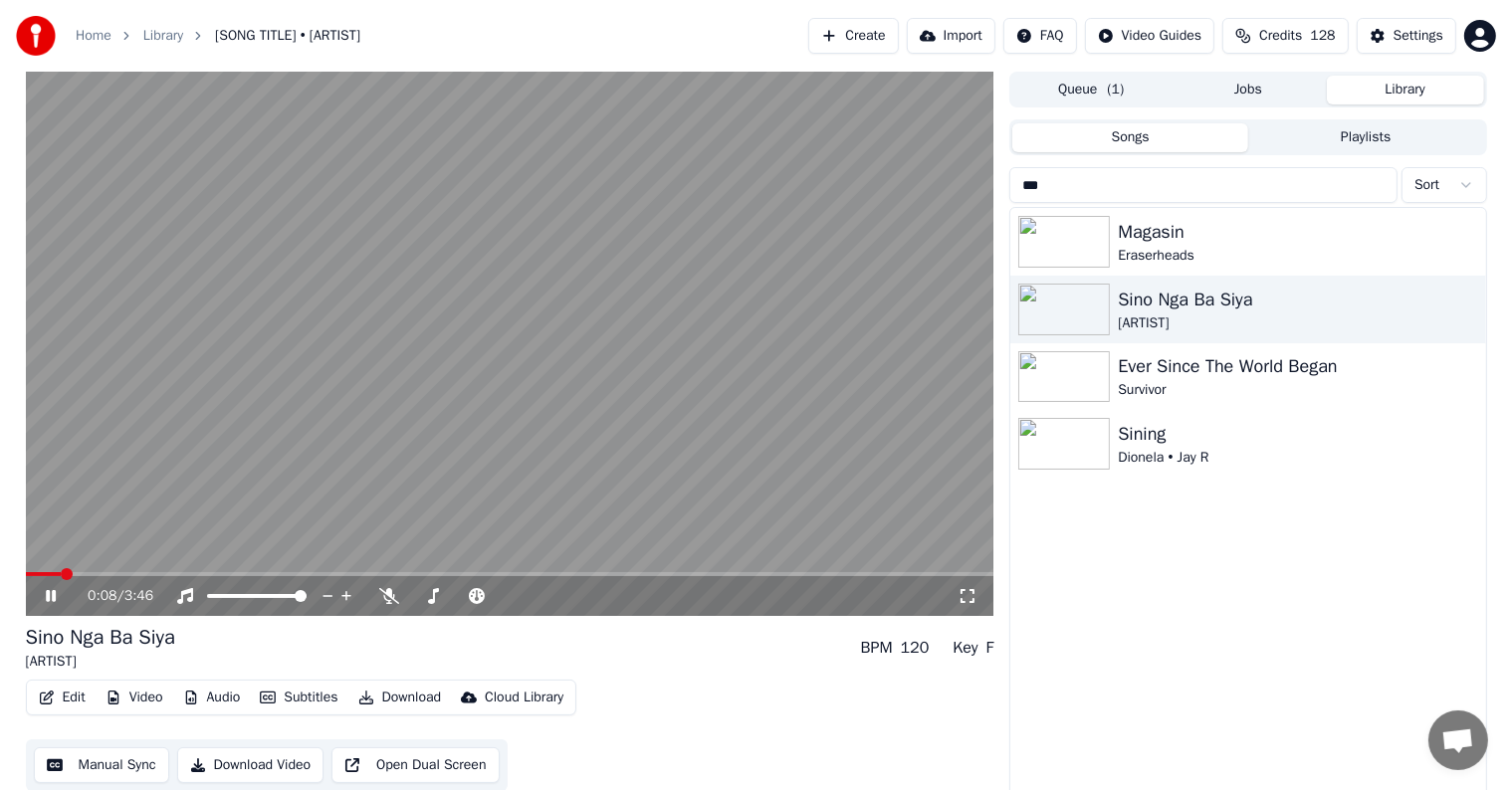 scroll, scrollTop: 9, scrollLeft: 0, axis: vertical 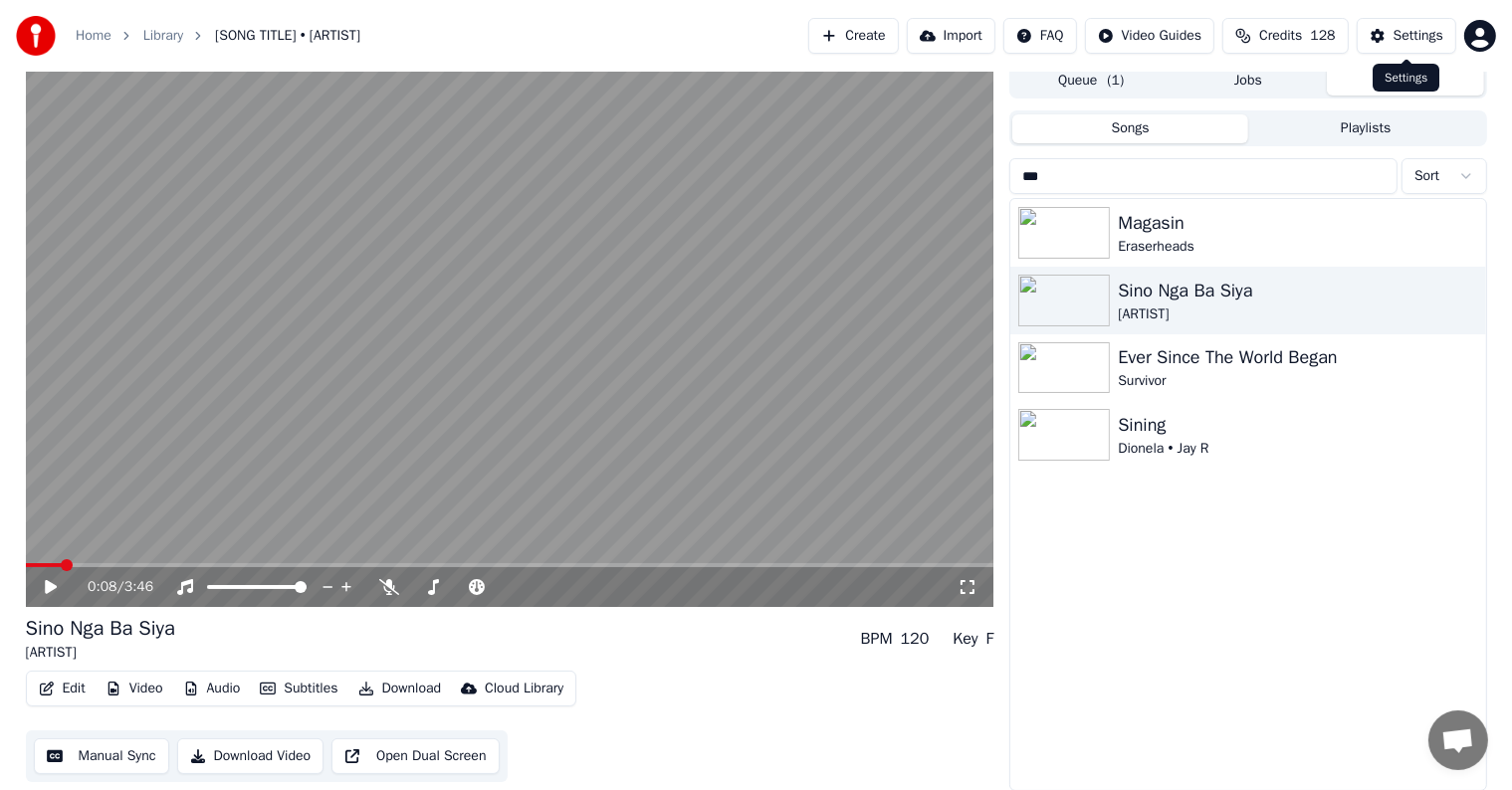 click on "Settings" at bounding box center [1406, 36] 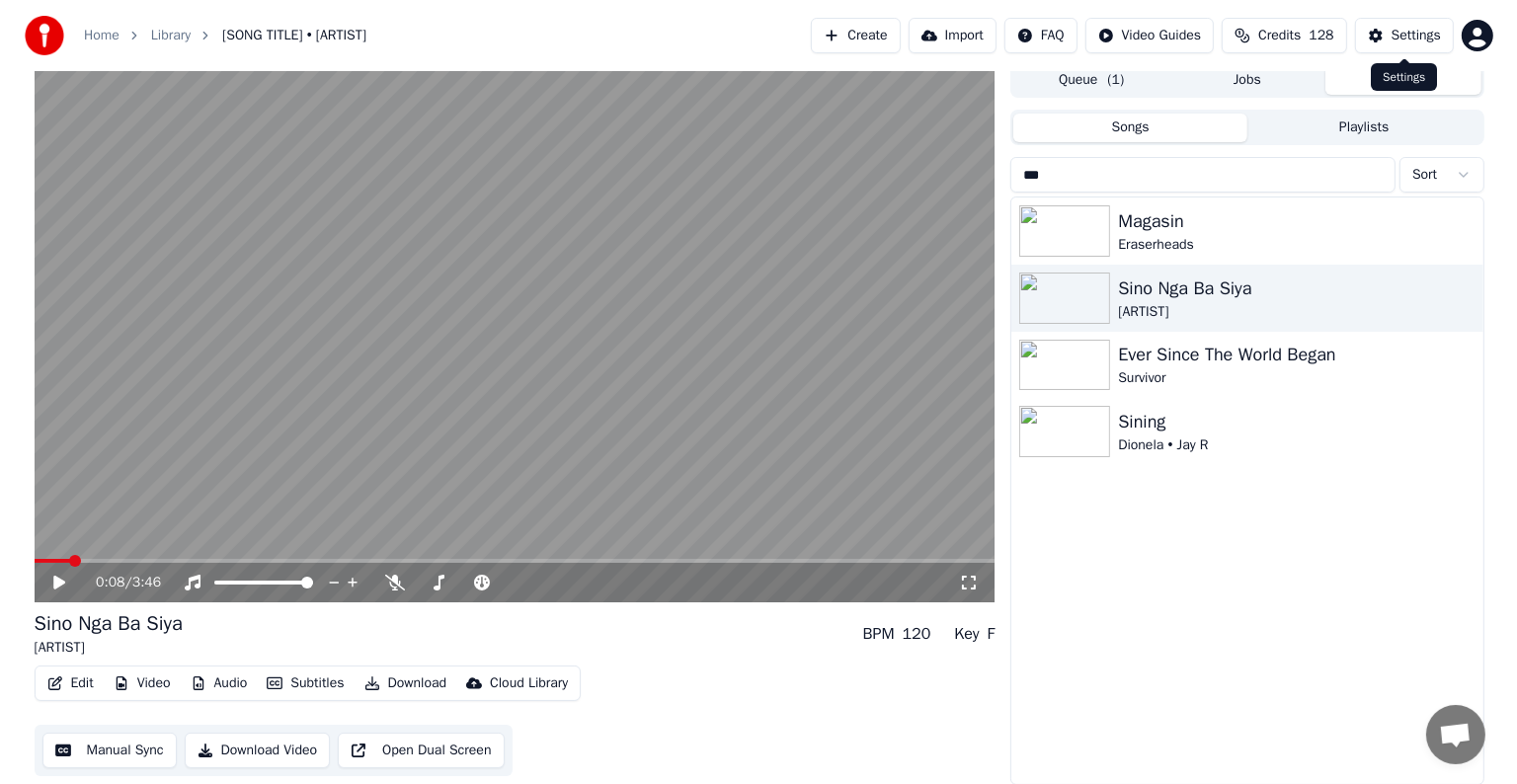 scroll, scrollTop: 0, scrollLeft: 0, axis: both 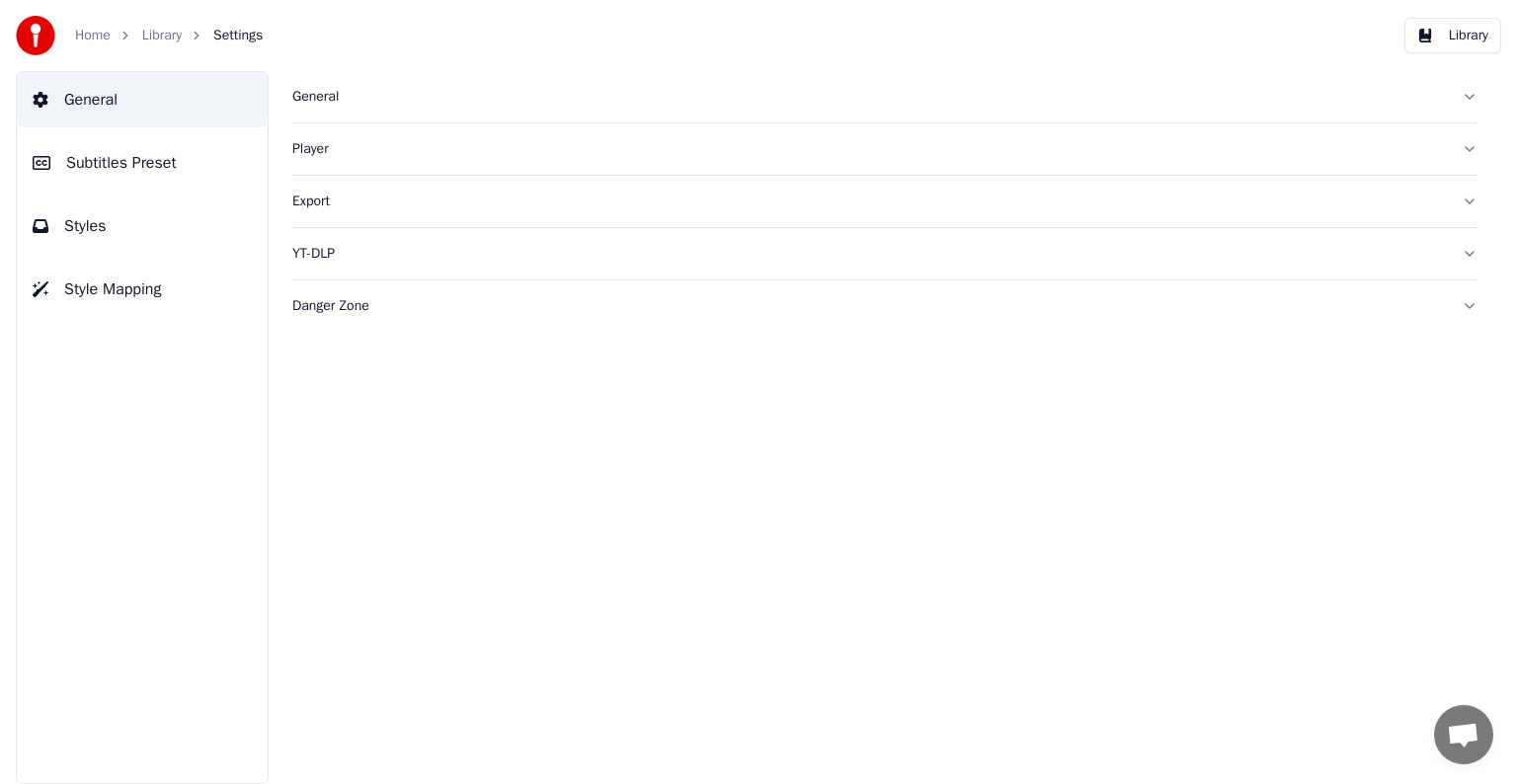 click on "Subtitles Preset" at bounding box center (142, 163) 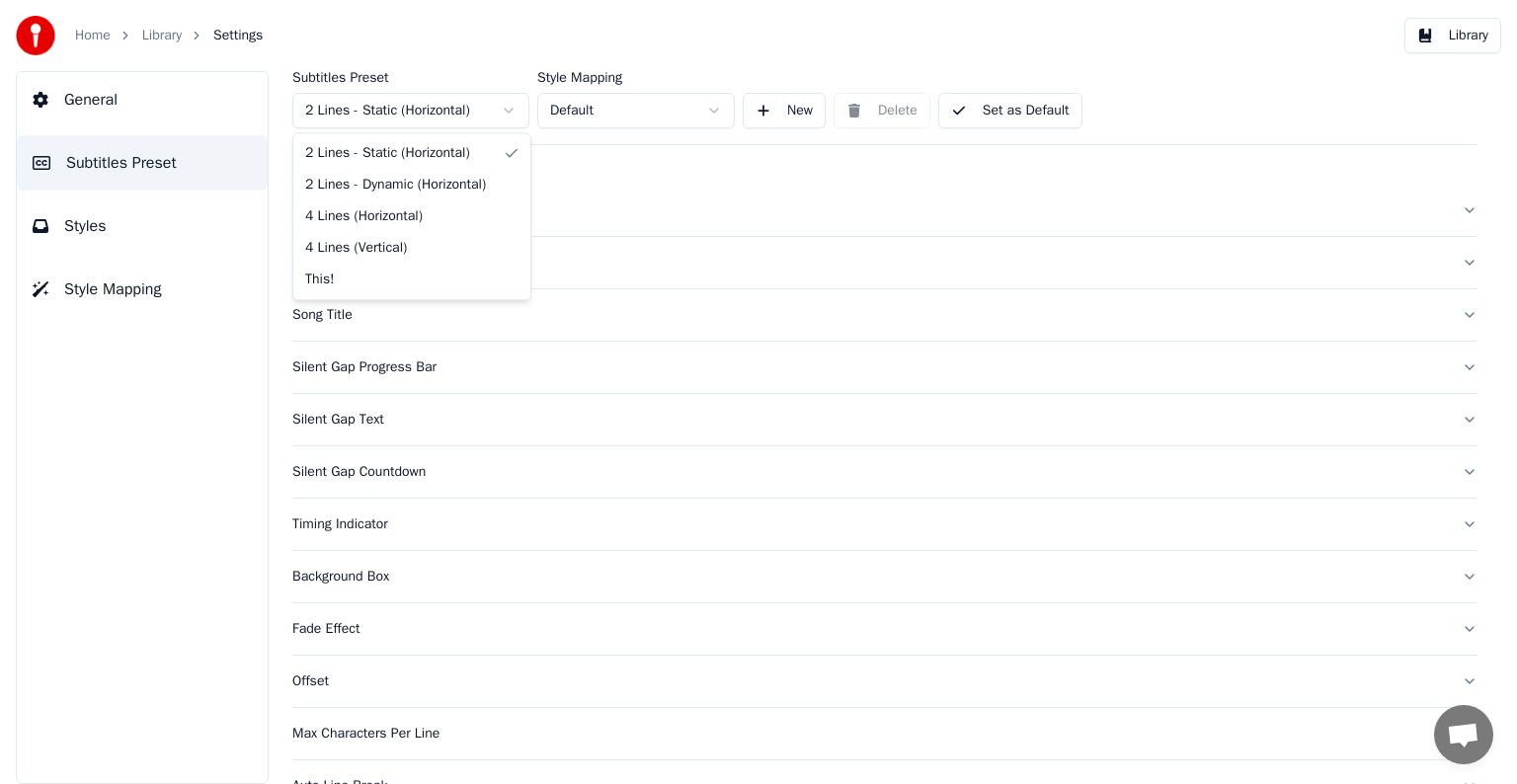 click on "Home Library Settings Library General Subtitles Preset Styles Style Mapping Subtitles Preset 2 Lines - Static (Horizontal) Style Mapping Default New Delete Set as Default General Layout Song Title Silent Gap Progress Bar Silent Gap Text Silent Gap Countdown Timing Indicator Background Box Fade Effect Offset Max Characters Per Line Auto Line Break Advanced Settings Chat Adam from Youka Desktop More channels Continue on Email Network offline. Reconnecting... No messages can be received or sent for now. Youka Desktop Hello! How can I help you? Sunday, 20 July Hi! I'ts me again. The lyrics are not appearing. Even editing to add lyrics again, it's not appearing. I already spent 22 credits for this please check 7/20/2025 Monday, 21 July Adam Hey, credits should refunded automatically in case of failure, please let me check 7/21/2025 yeah but credits are used again in adding the lyrics in the song that supposed to be good in the first place 7/21/2025 Read Adam I added 22 more credits to your account. 7/21/2025" at bounding box center [758, 392] 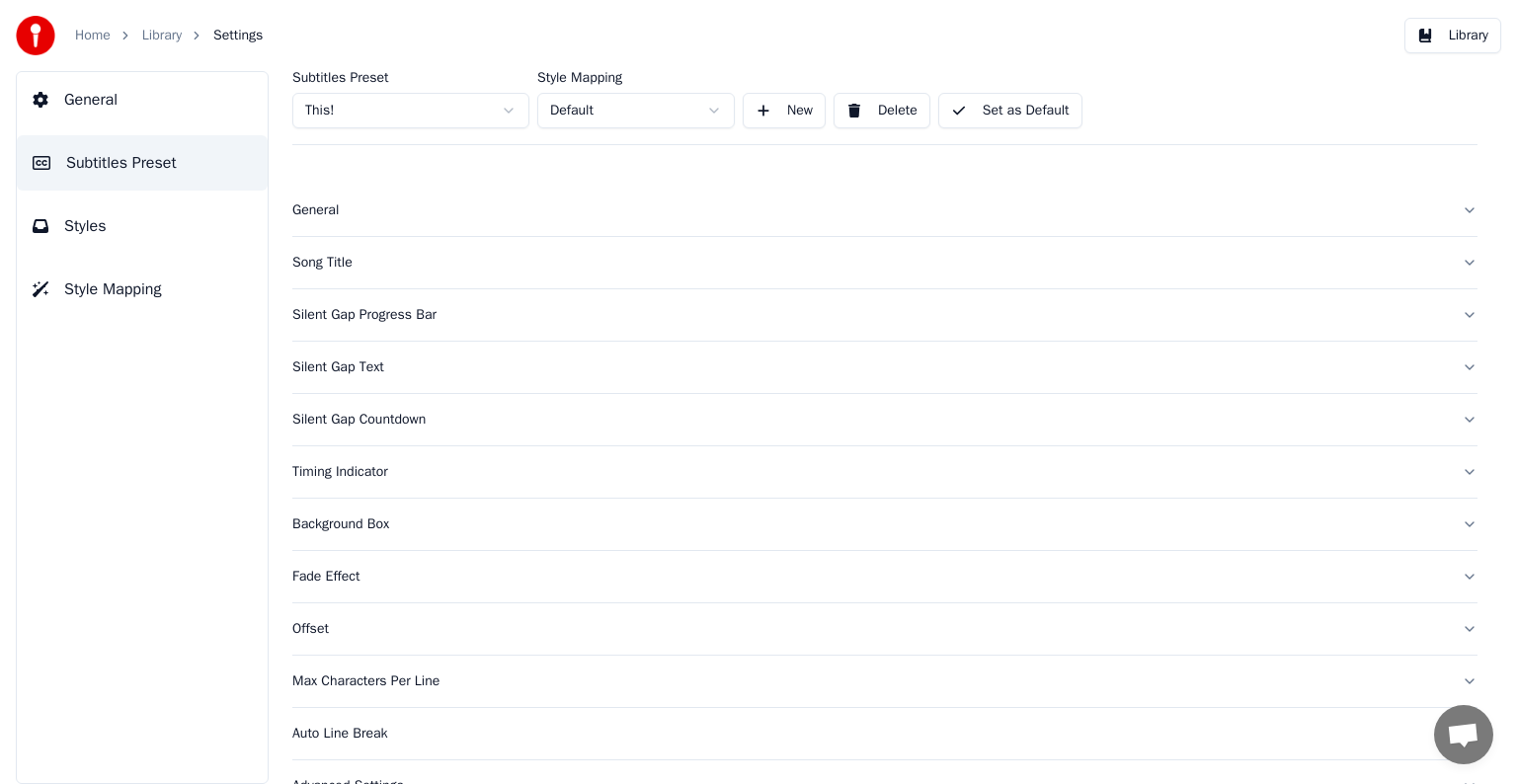 click on "Song Title" at bounding box center (869, 263) 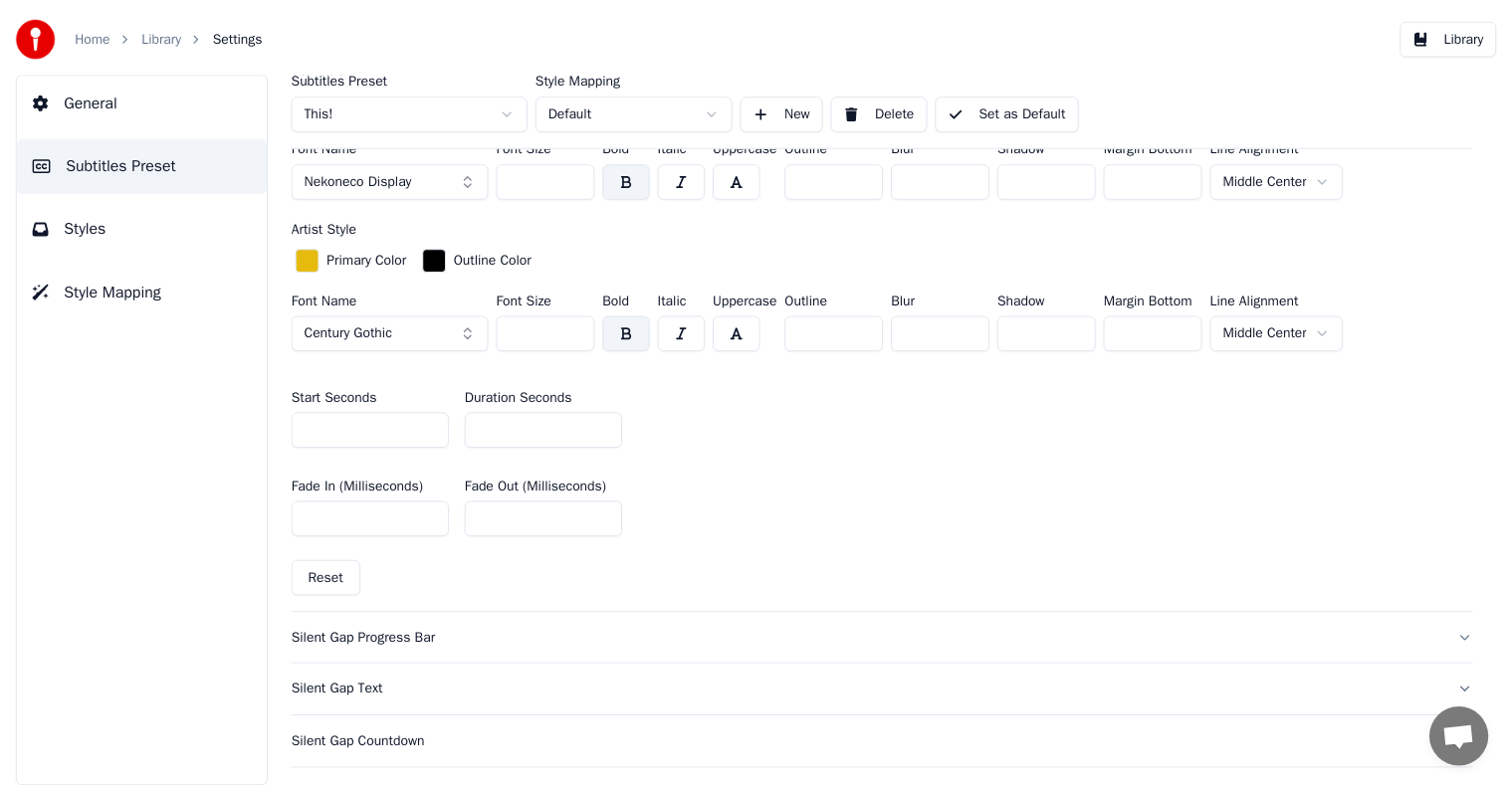scroll, scrollTop: 696, scrollLeft: 0, axis: vertical 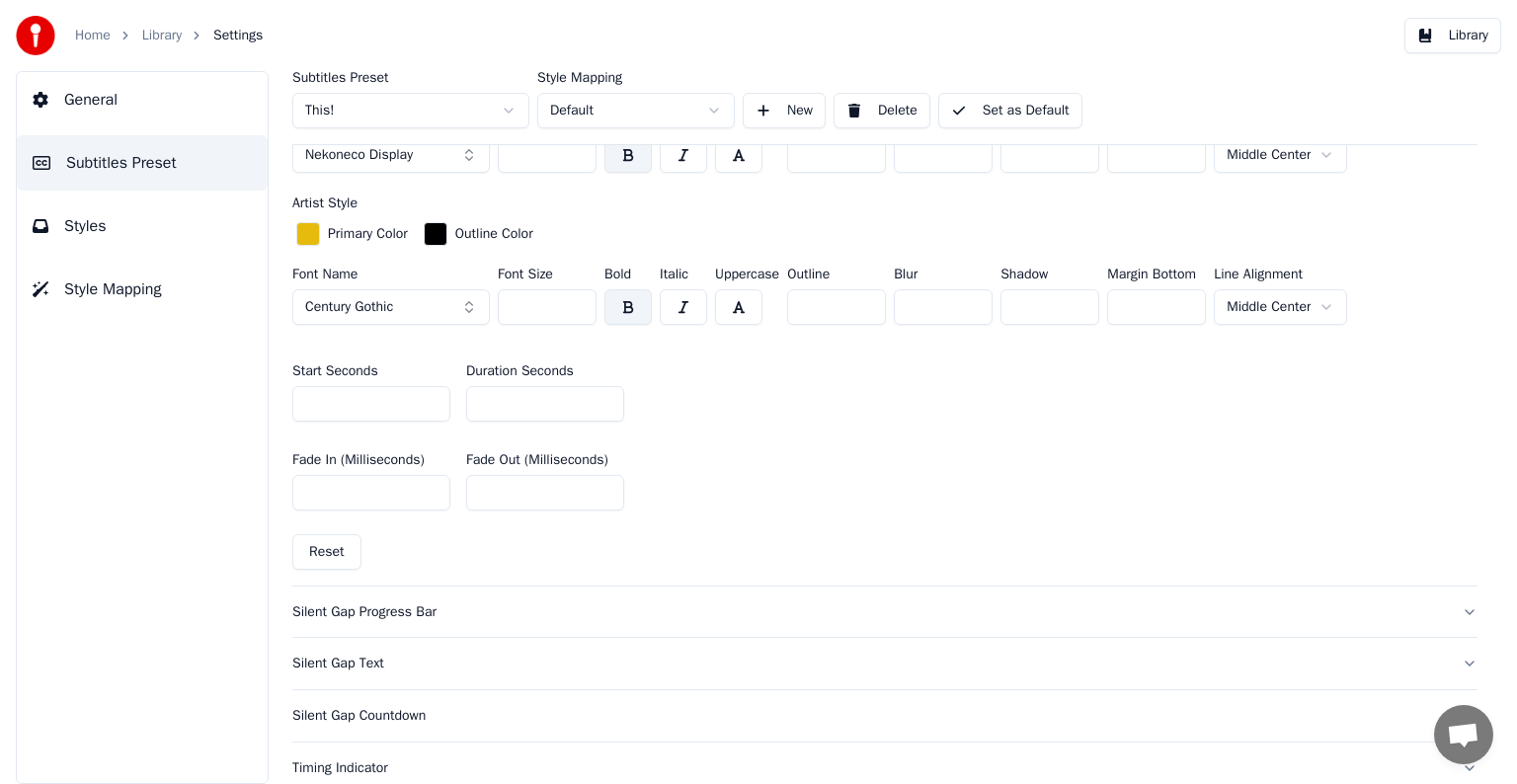 type on "*" 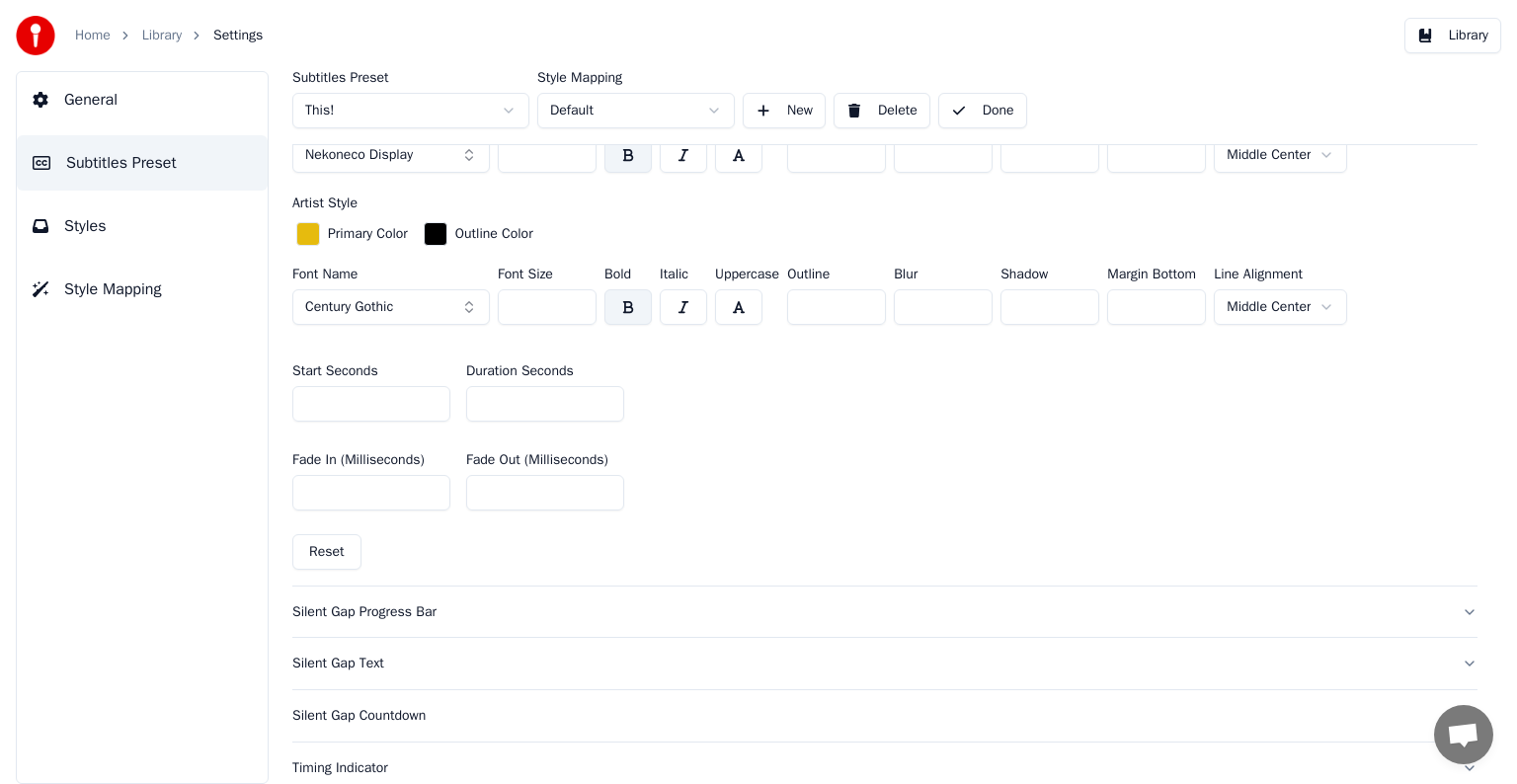 click on "Library" at bounding box center [162, 36] 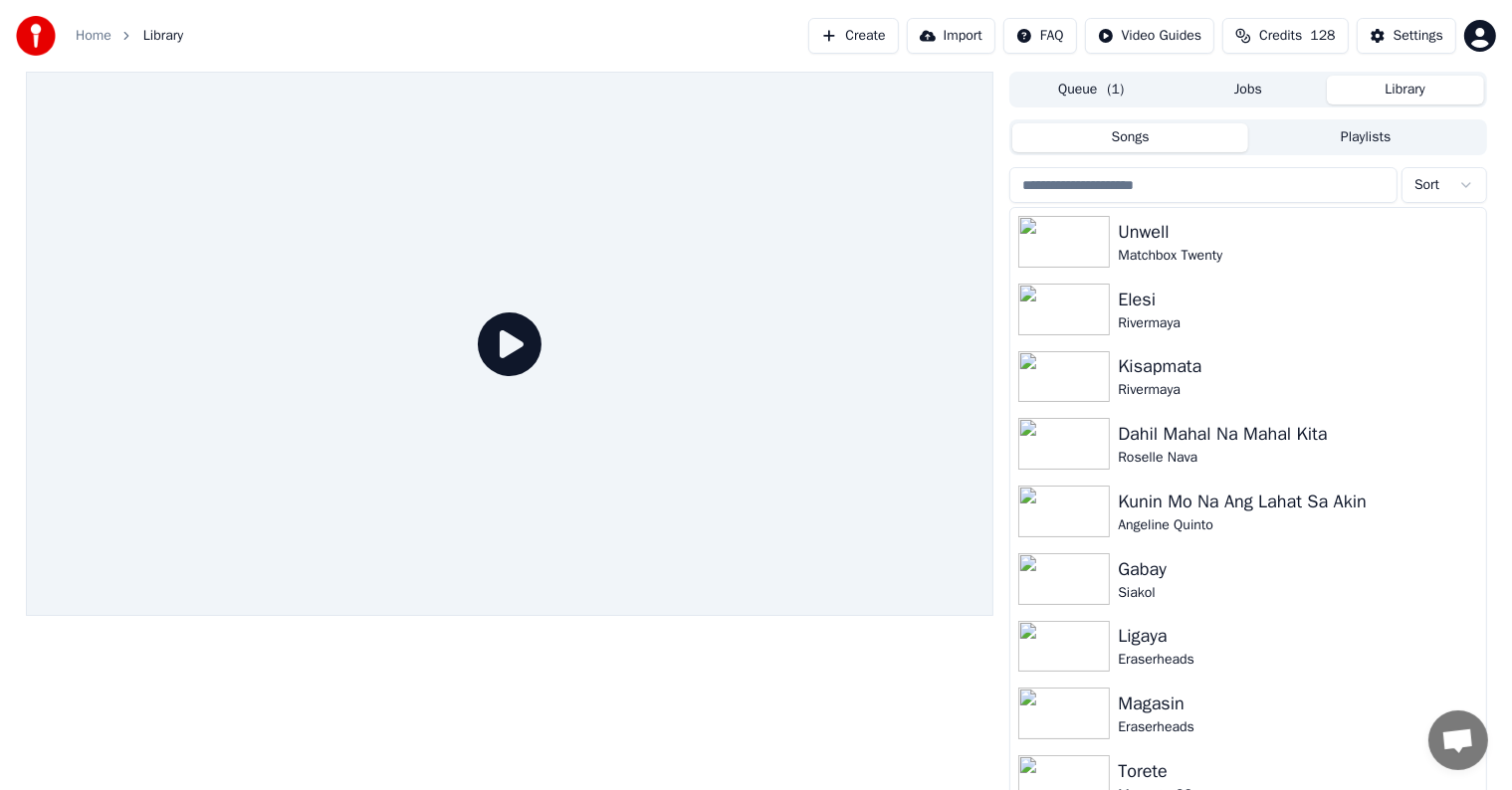 click at bounding box center [1203, 185] 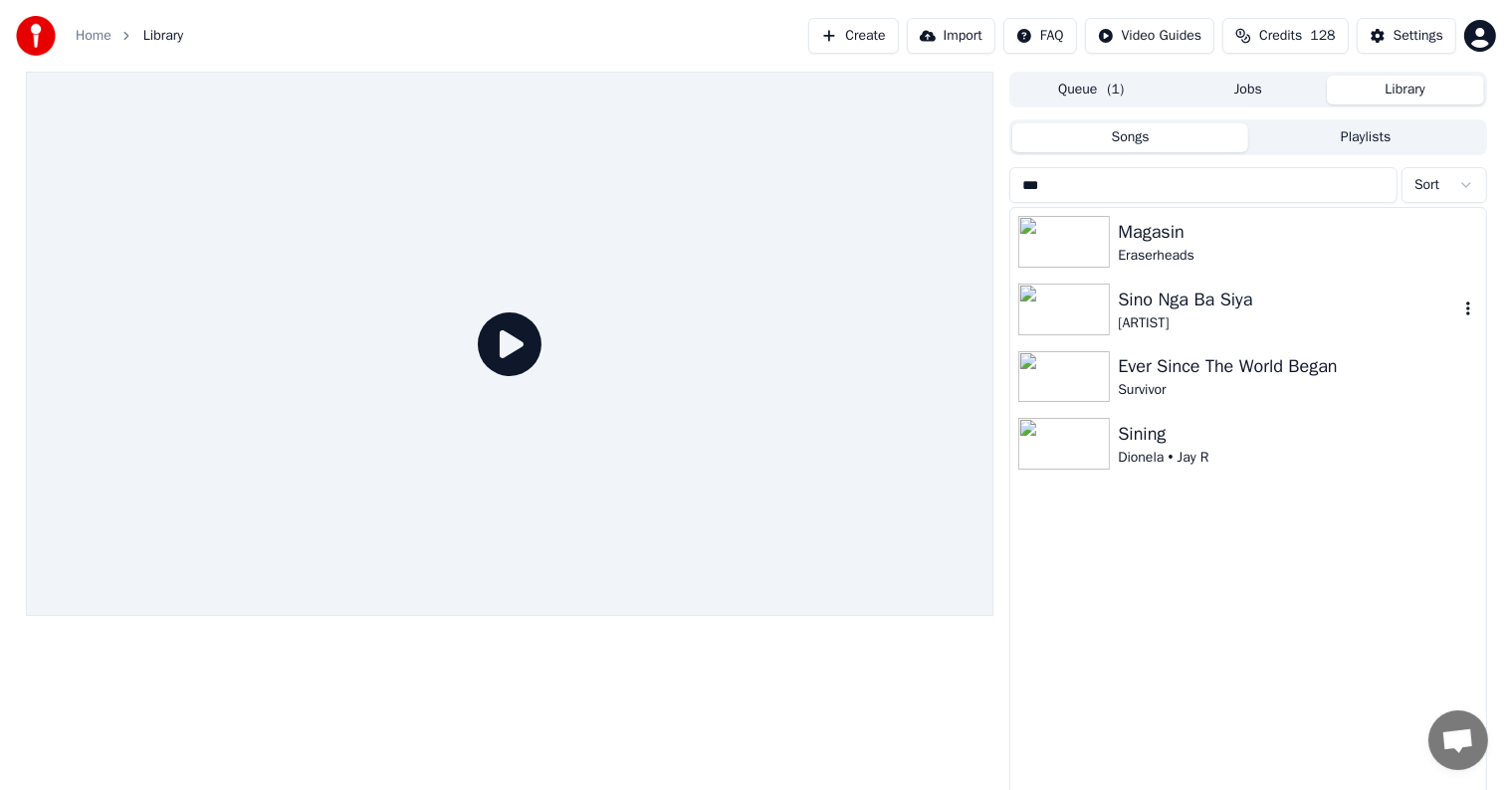 type on "***" 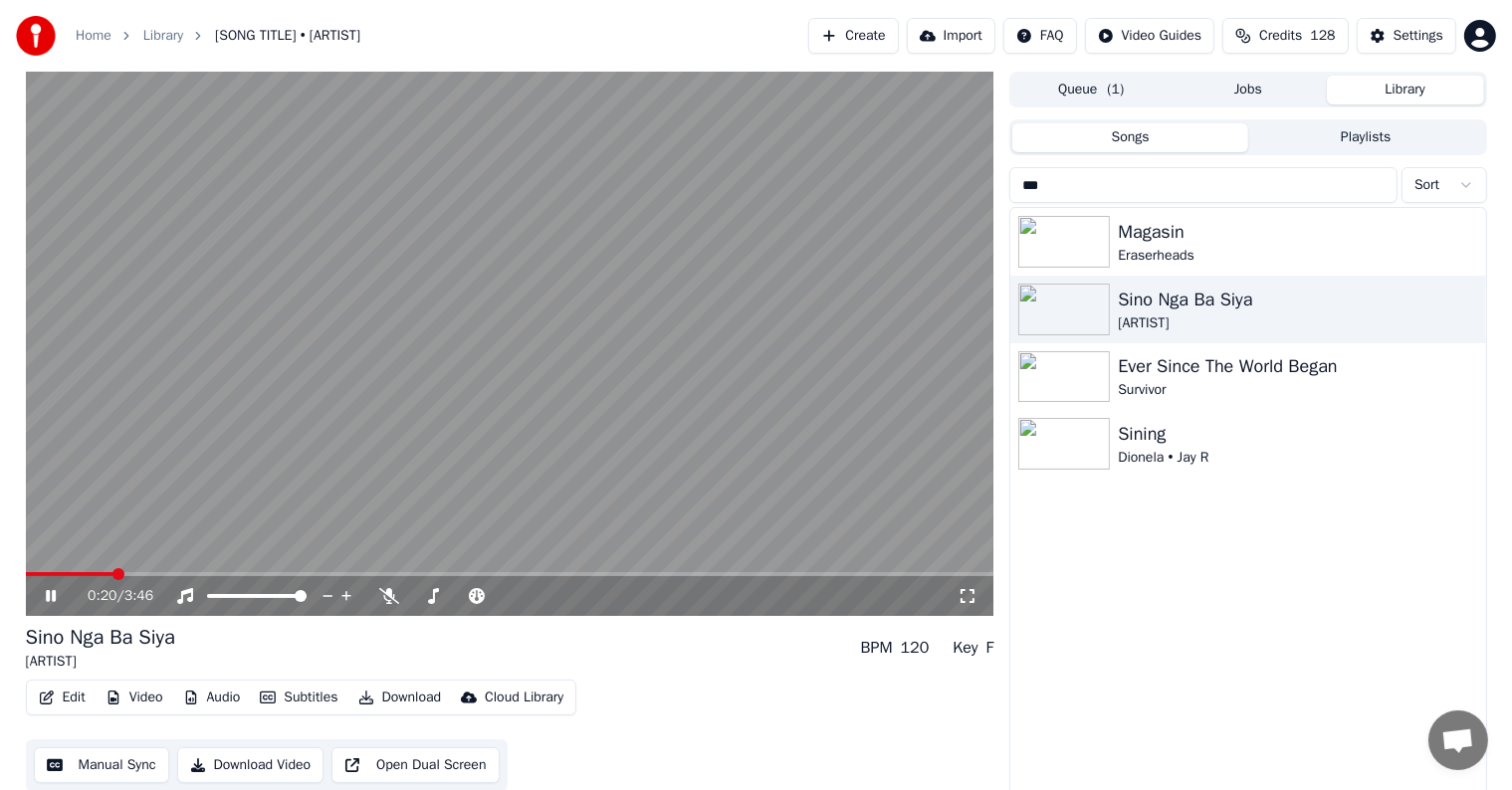 click 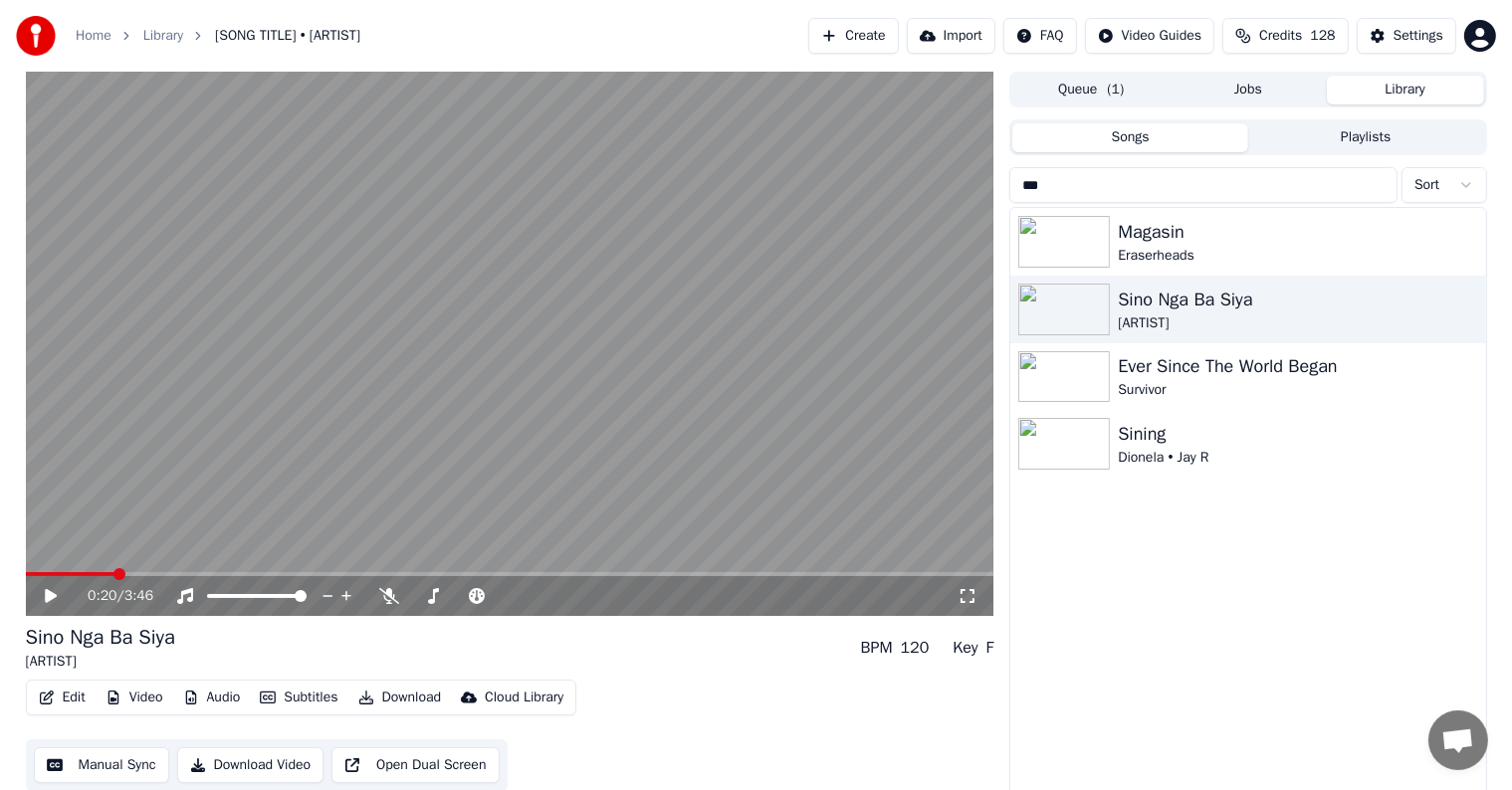 click on "Manual Sync" at bounding box center (102, 765) 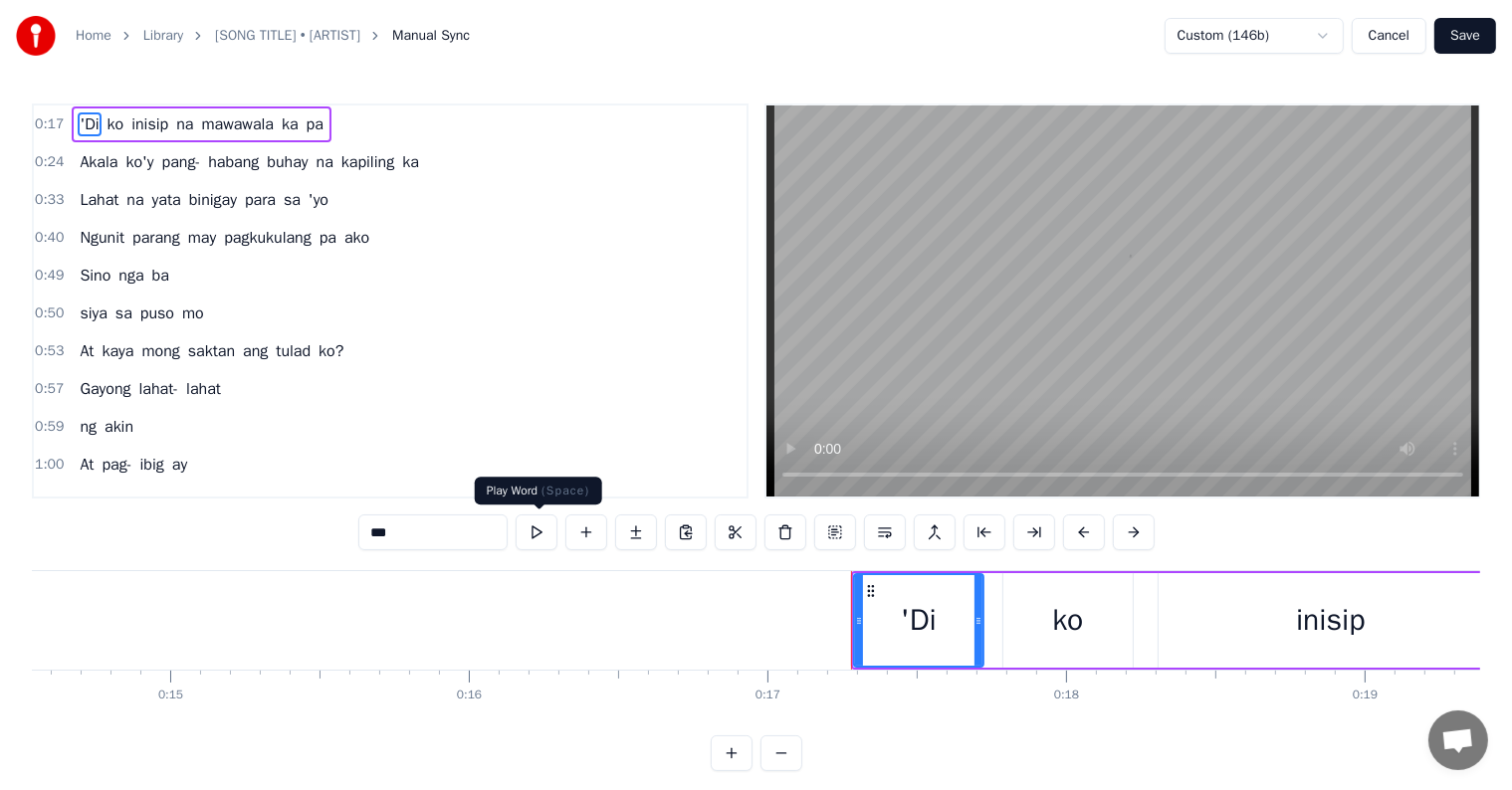scroll, scrollTop: 0, scrollLeft: 5060, axis: horizontal 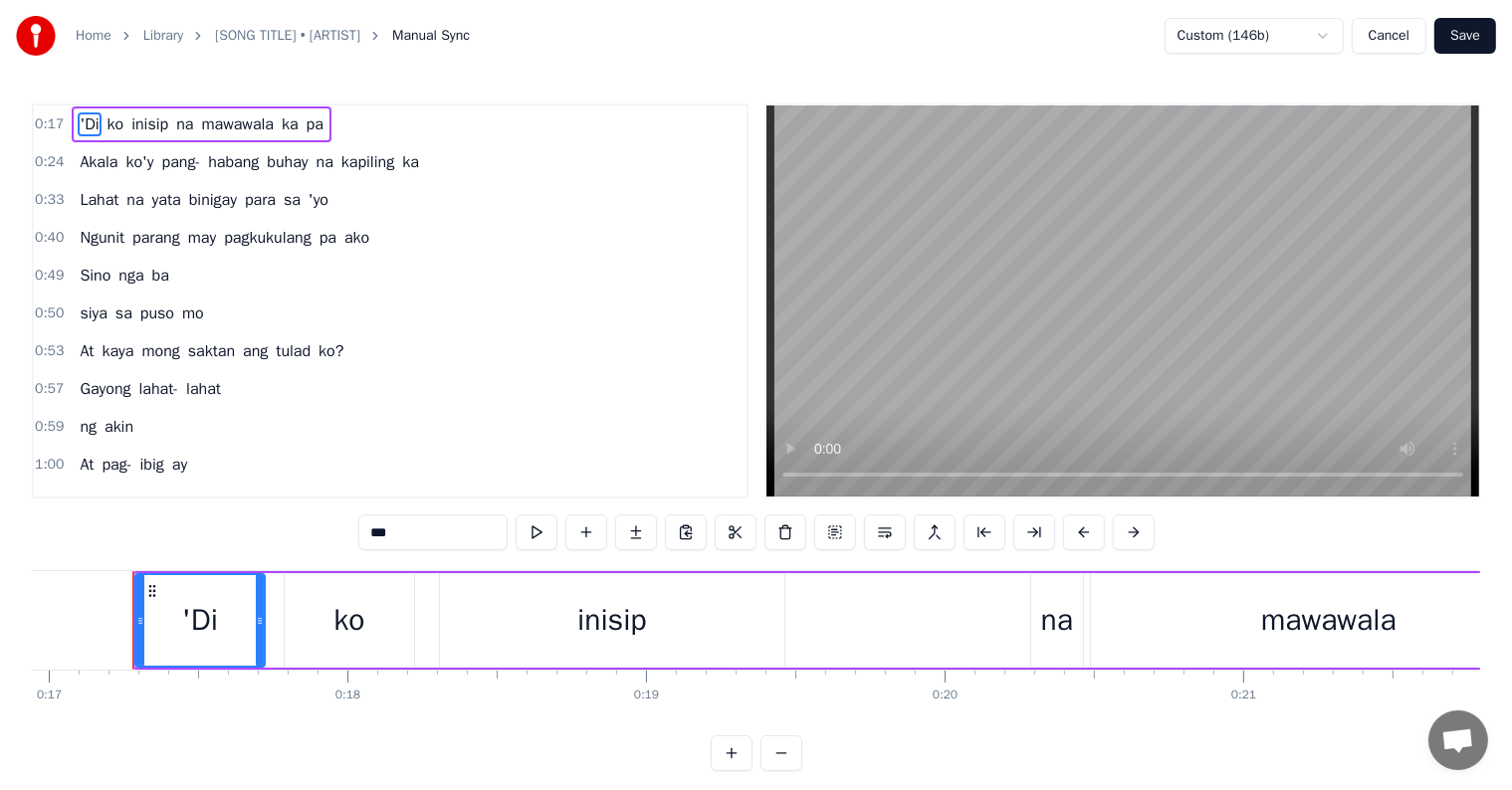 click on "Torete, Home Library Sino Nga Ba Siya • Sarah Geronimo Manual Sync Custom (146b) Cancel Save 0:17 'Di ko inisip na mawawala ka pa 0:24 Akala ko'y pang- habang buhay na kapiling ka 0:33 Lahat na yata binigay para sa 'yo 0:40 Ngunit parang may pagkukulang pa ako 0:49 Sino nga ba 0:50 siya sa puso mo 0:53 At kaya mong saktan ang tulad ko? 0:57 Gayong lahat- lahat 0:59 ng akin 1:00 At pag- ibig ay 1:03 binigay sa'yo 1:05 Sino nga ba 1:06 siya't iniwan mo? 1:09 Iniwan mong bigo 1:11 ang tulad ko 1:13 May pagkukulang 1:14 ba ako't 1:16 Nagagawang saktan ang puso ko? 1:33 Kahit dayain ang puso at isipan ko 1:40 Damdamin ko'y hindi pa rin nagbabago 1:49 At kung maisip na 'di na siya ang 'yong gusto 1:56 Magbalik ka lang at ako'y naririto 2:05 Sino nga ba 2:06 siya sa puso mo 2:09 At kaya mong saktan ang tulad ko? 2:13 Gayong lahat- lahat 2:15 ng akin 2:16 At pag- ibig ay 2:19 binigay sa'yo 2:21 Sino nga ba 2:22 siya't iniwan mo? 2:25 Iniwan mong bigo 2:27 ang tulad ko 2:29 May pagkukulang 2:30 ba ako't 2:32 Nagagawang ang" at bounding box center [756, 385] 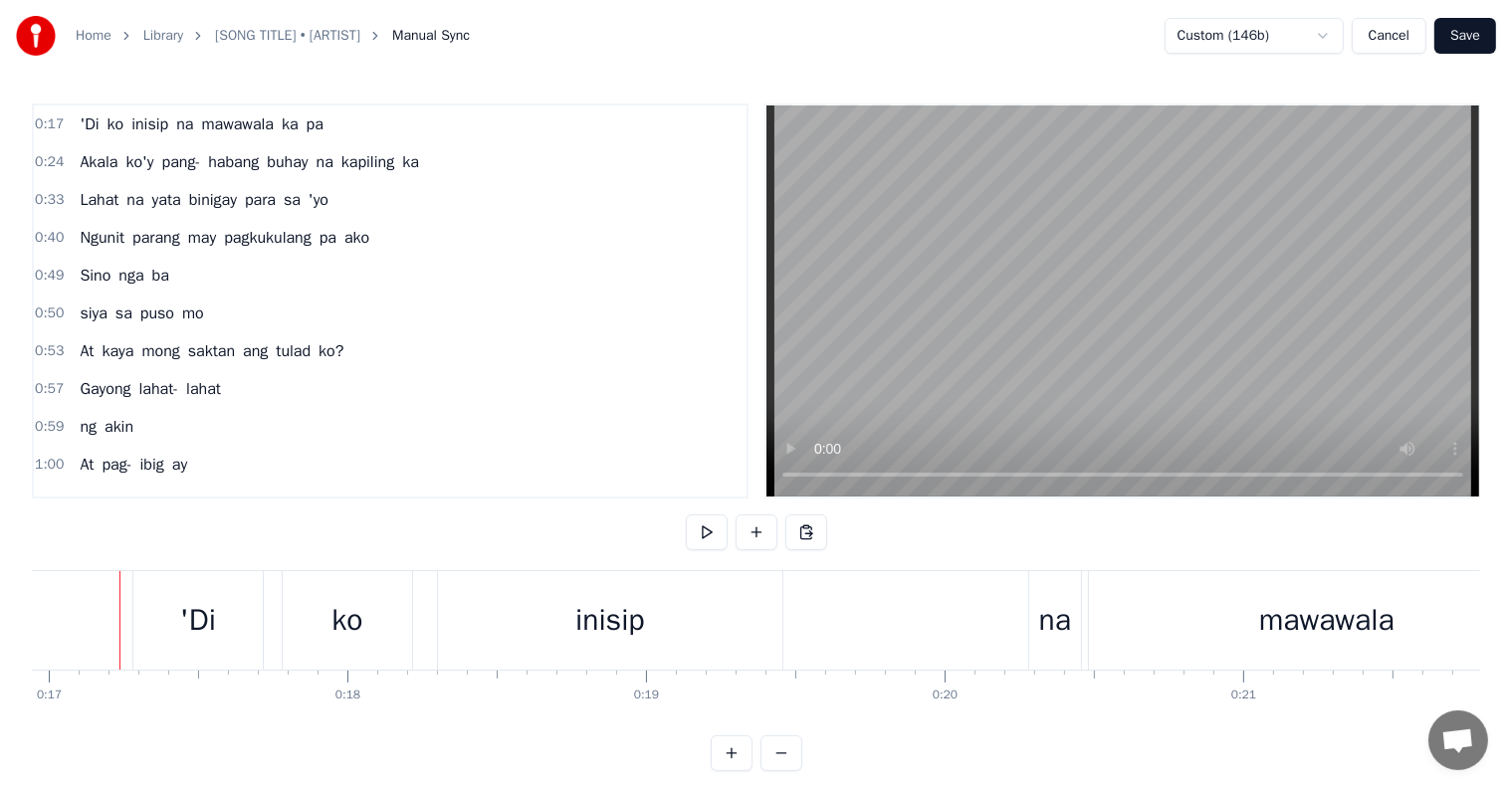 scroll, scrollTop: 0, scrollLeft: 5047, axis: horizontal 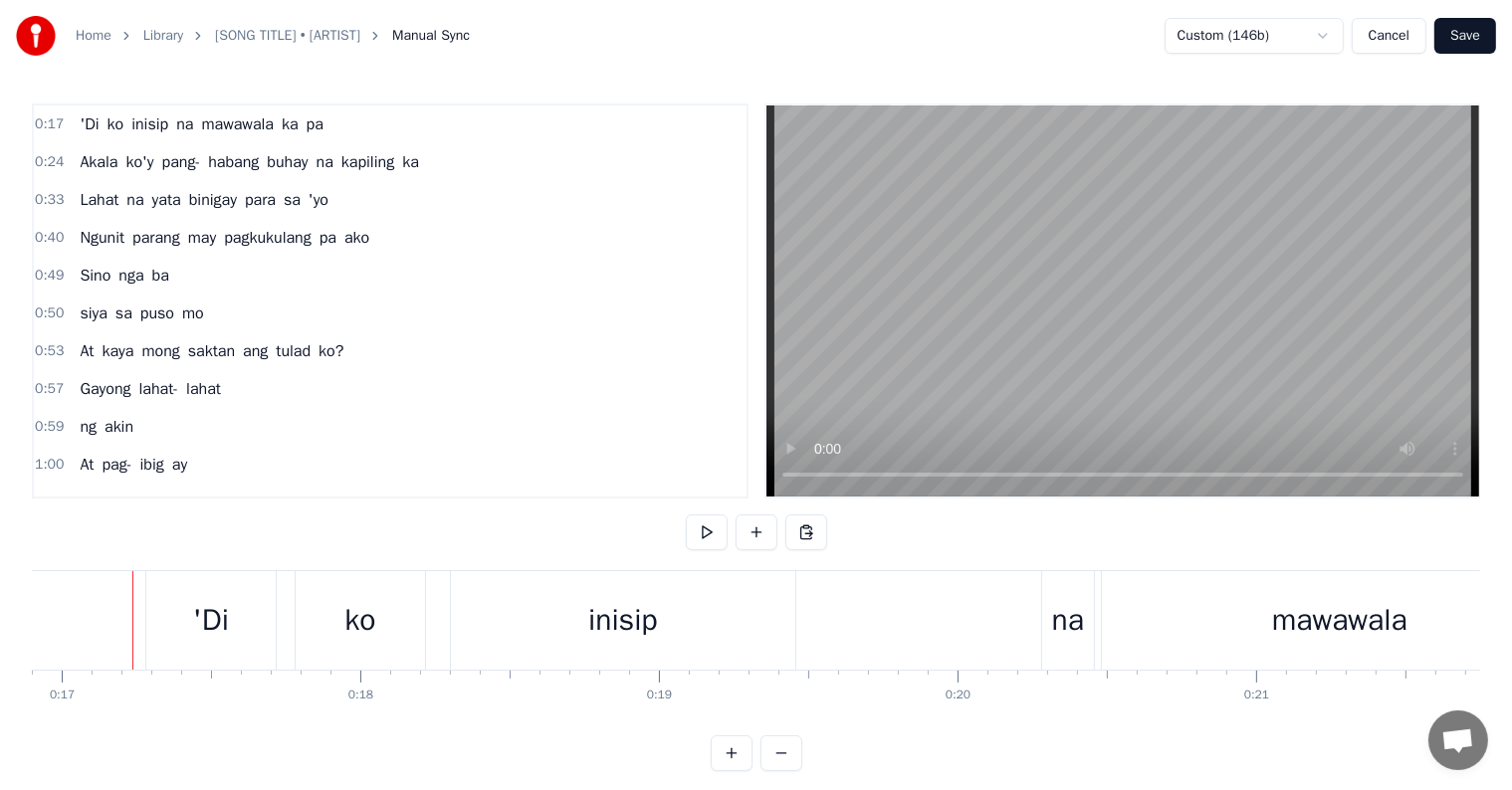 click on "'Di" at bounding box center [211, 620] 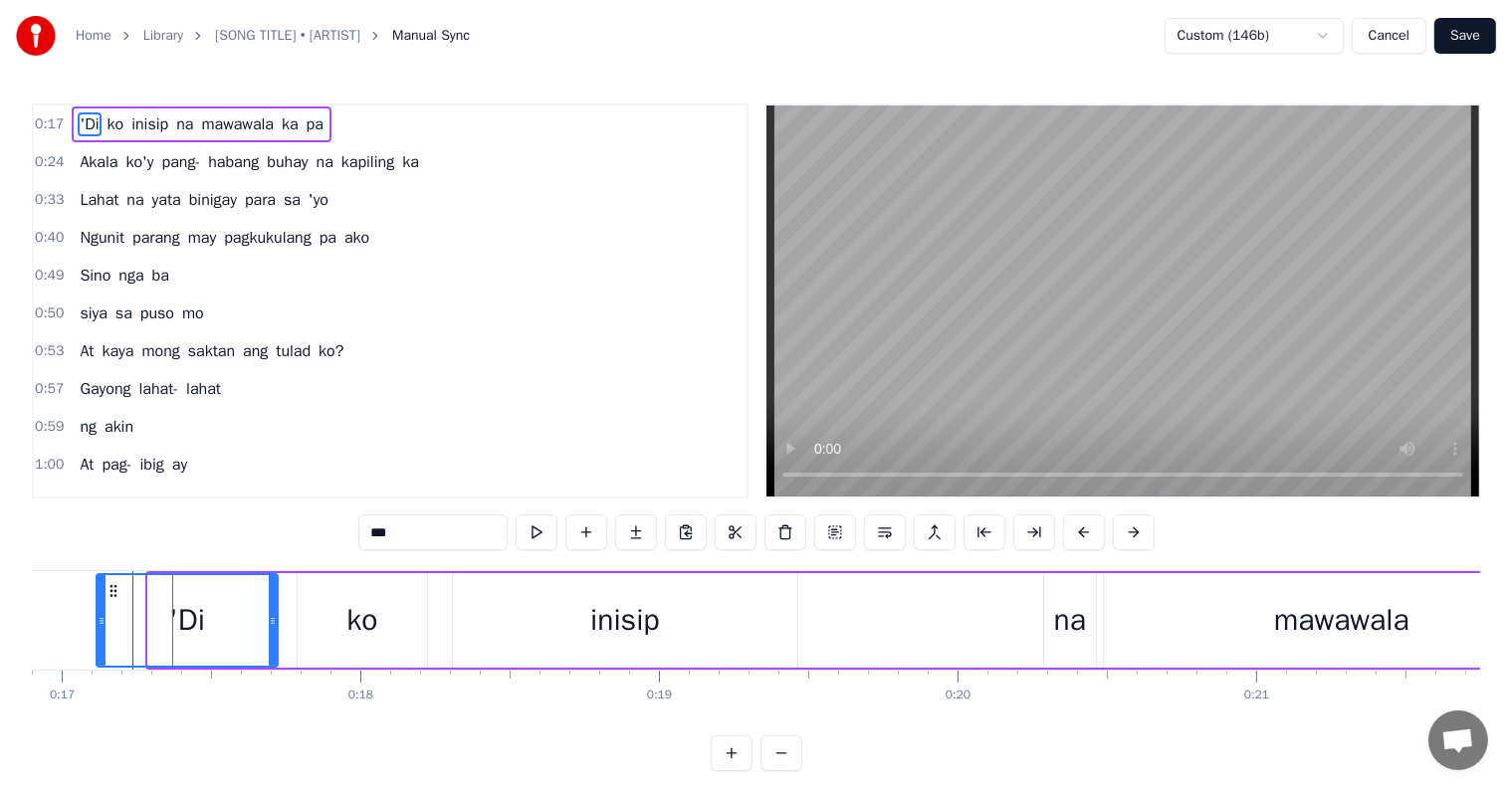 drag, startPoint x: 151, startPoint y: 610, endPoint x: 100, endPoint y: 604, distance: 51.35173 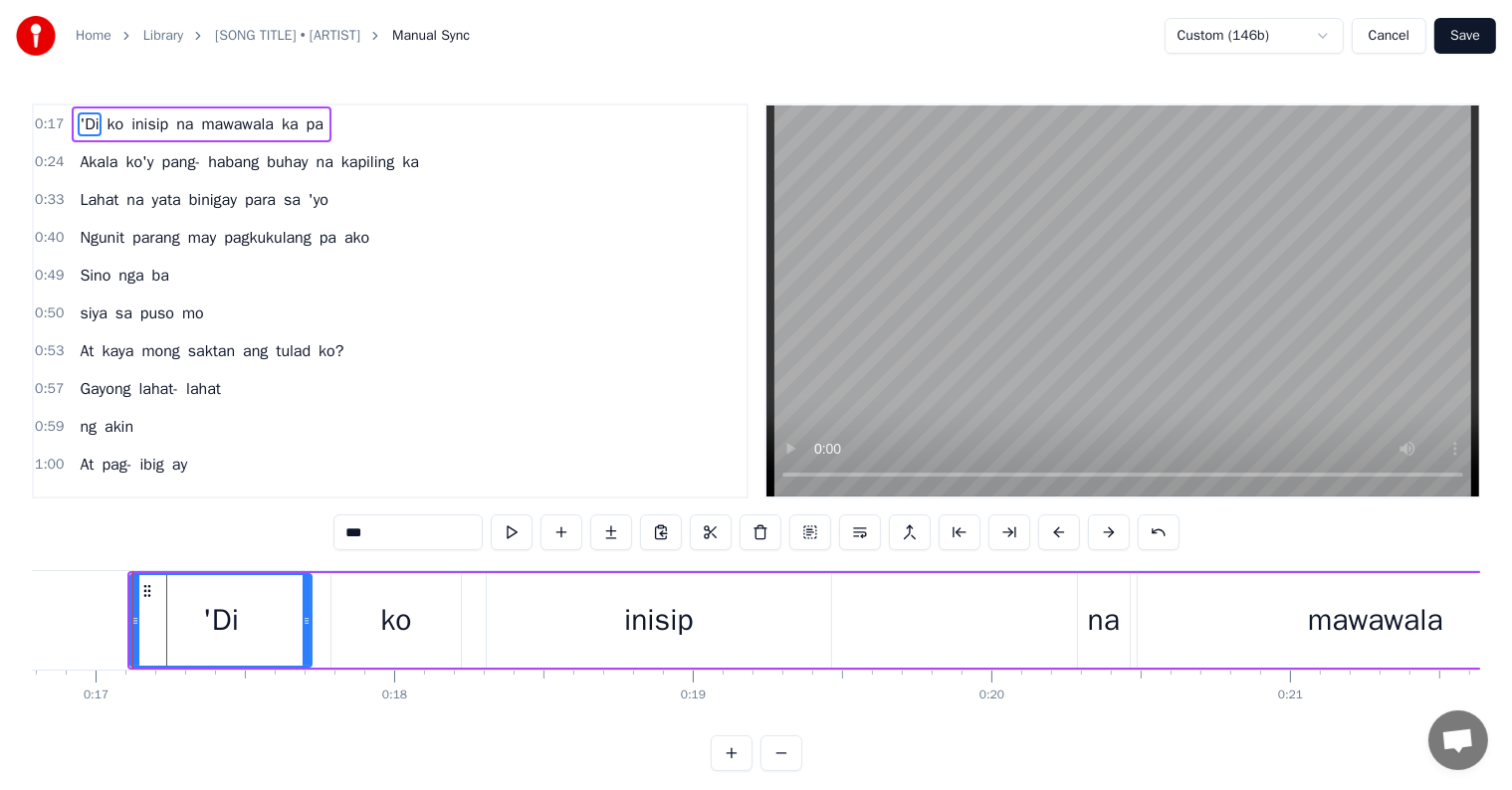 click at bounding box center [28801, 620] 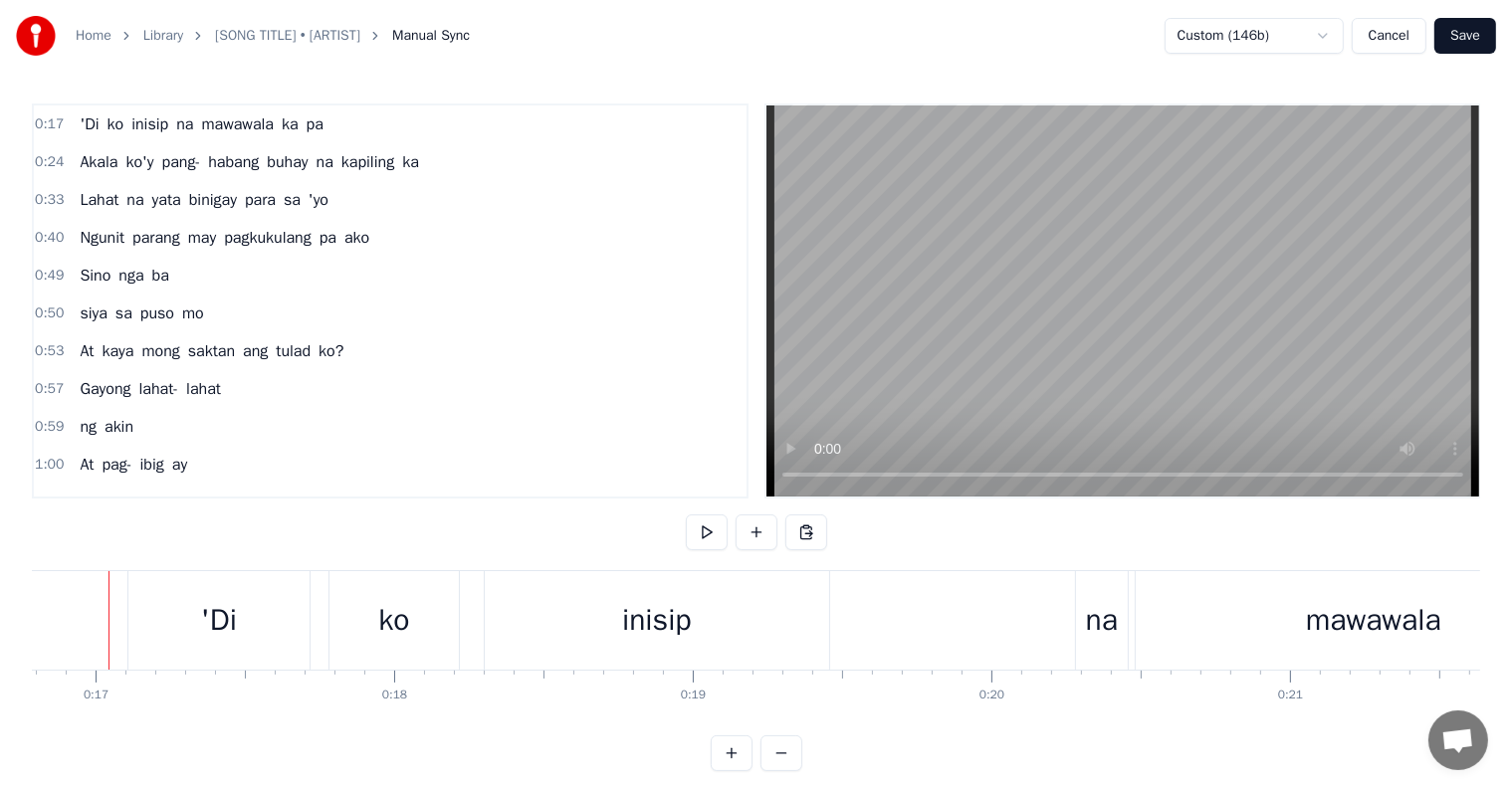 scroll, scrollTop: 0, scrollLeft: 4989, axis: horizontal 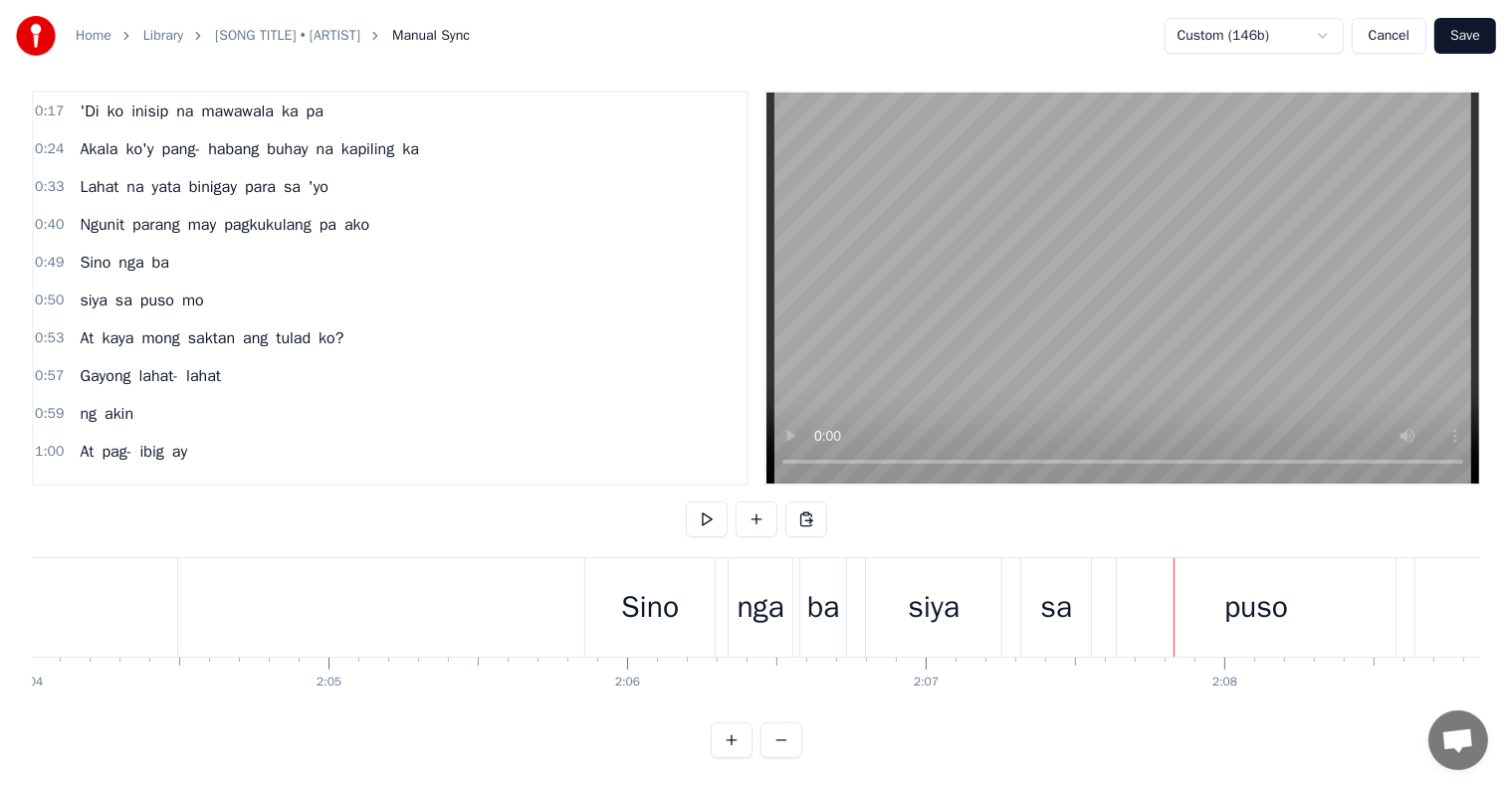 click on "Sino" at bounding box center (650, 607) 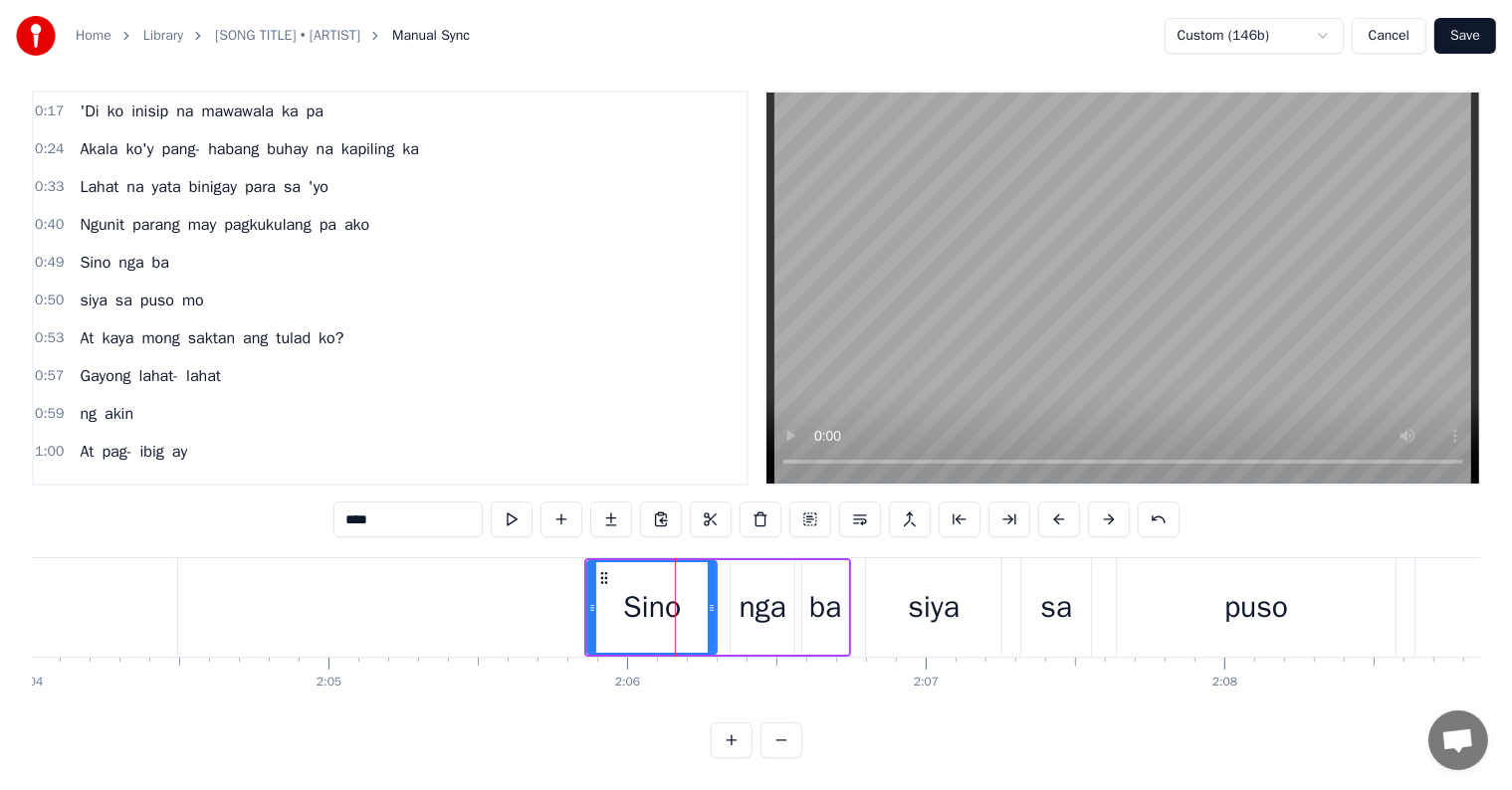 scroll, scrollTop: 0, scrollLeft: 0, axis: both 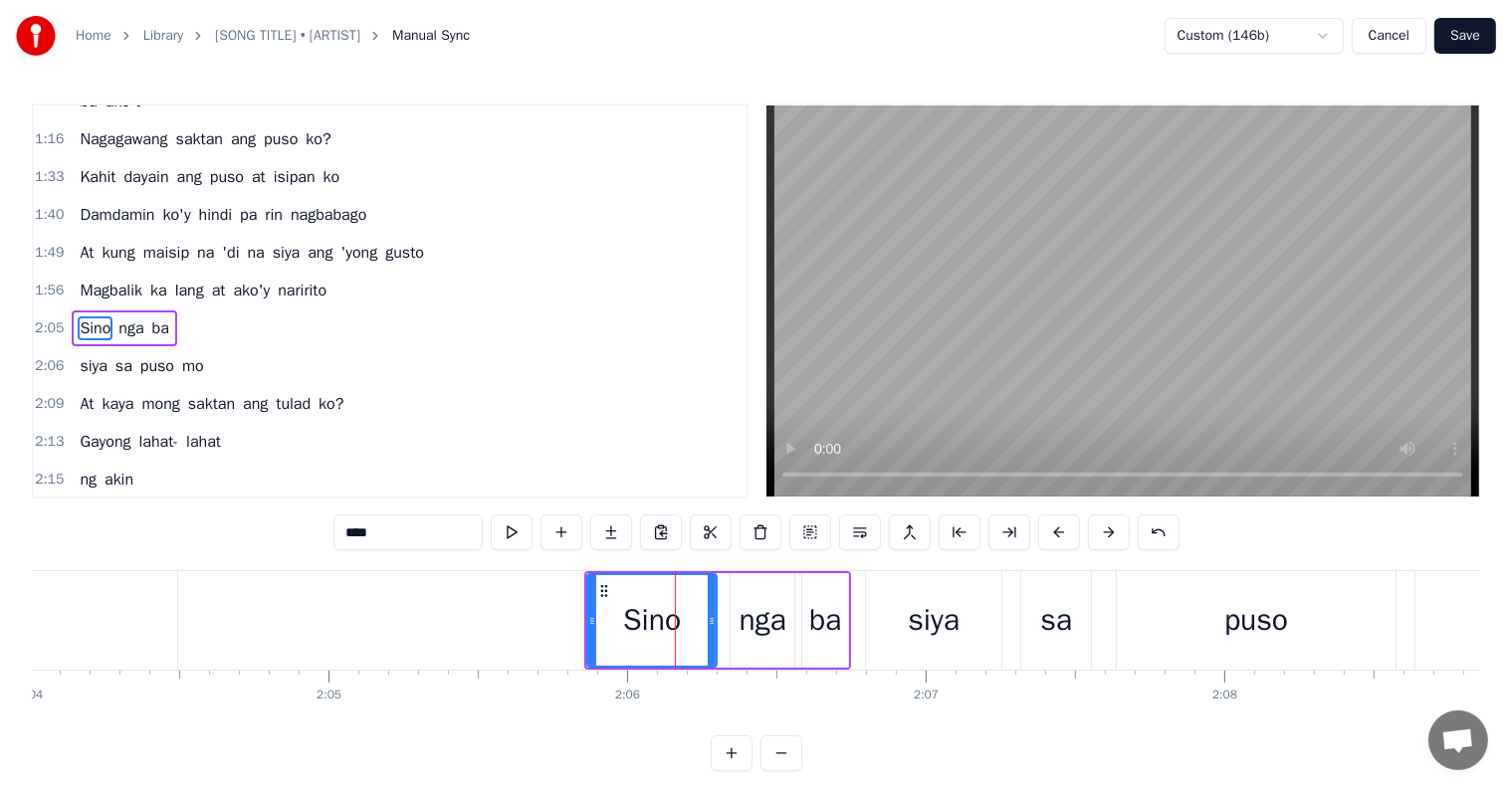 click on "Sino" at bounding box center (652, 620) 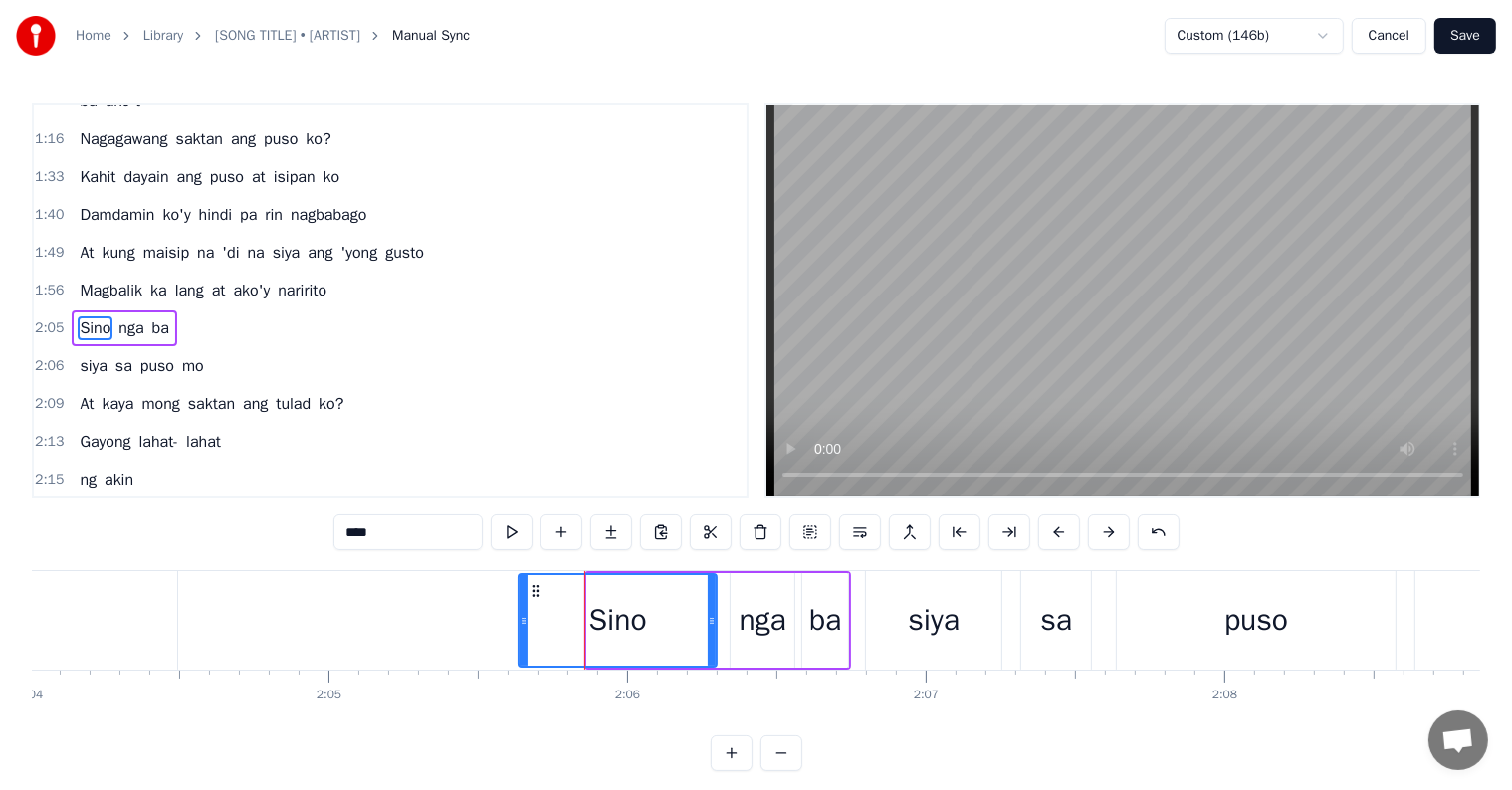drag, startPoint x: 591, startPoint y: 619, endPoint x: 523, endPoint y: 588, distance: 74.732858 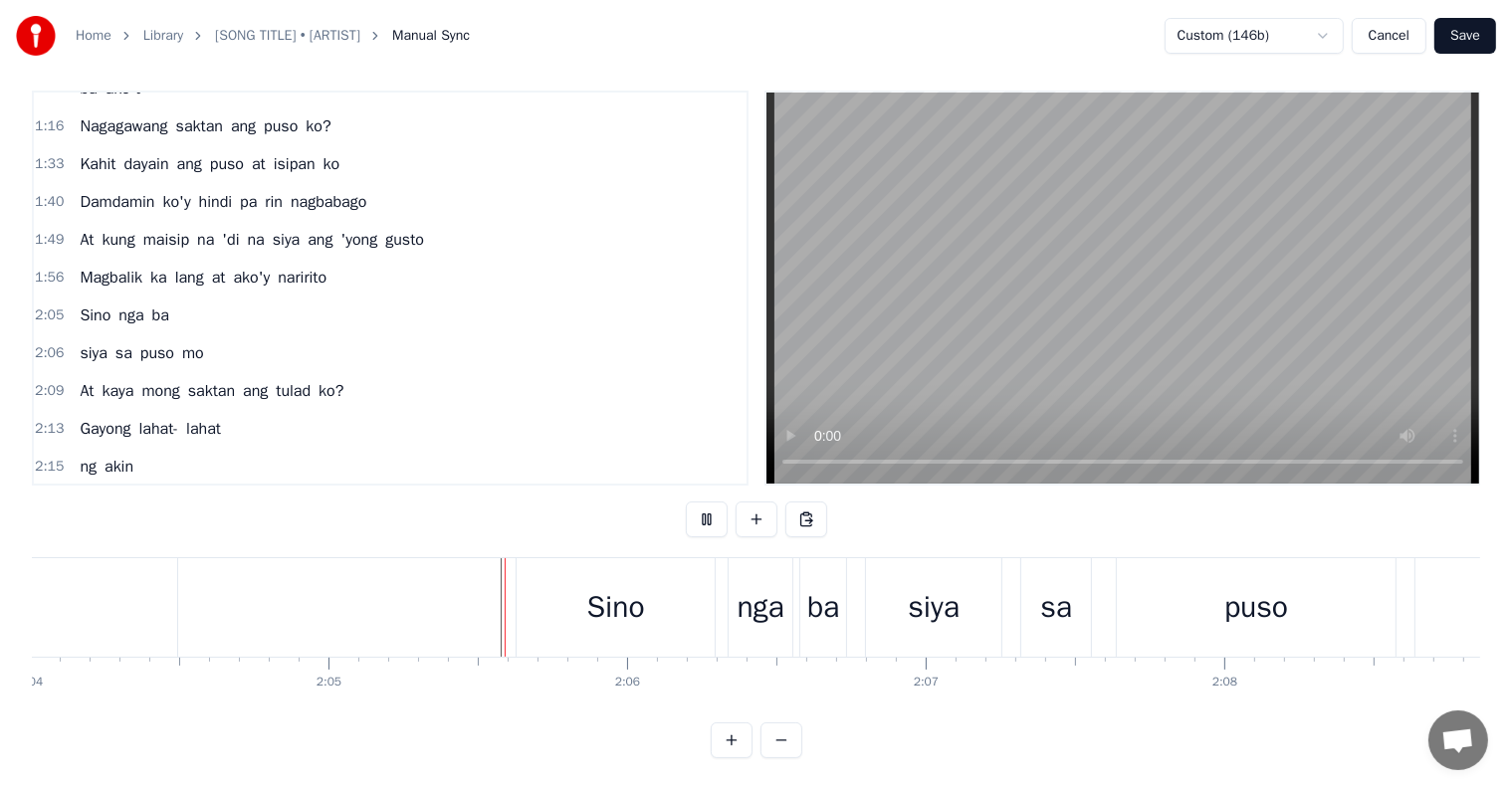 scroll, scrollTop: 30, scrollLeft: 0, axis: vertical 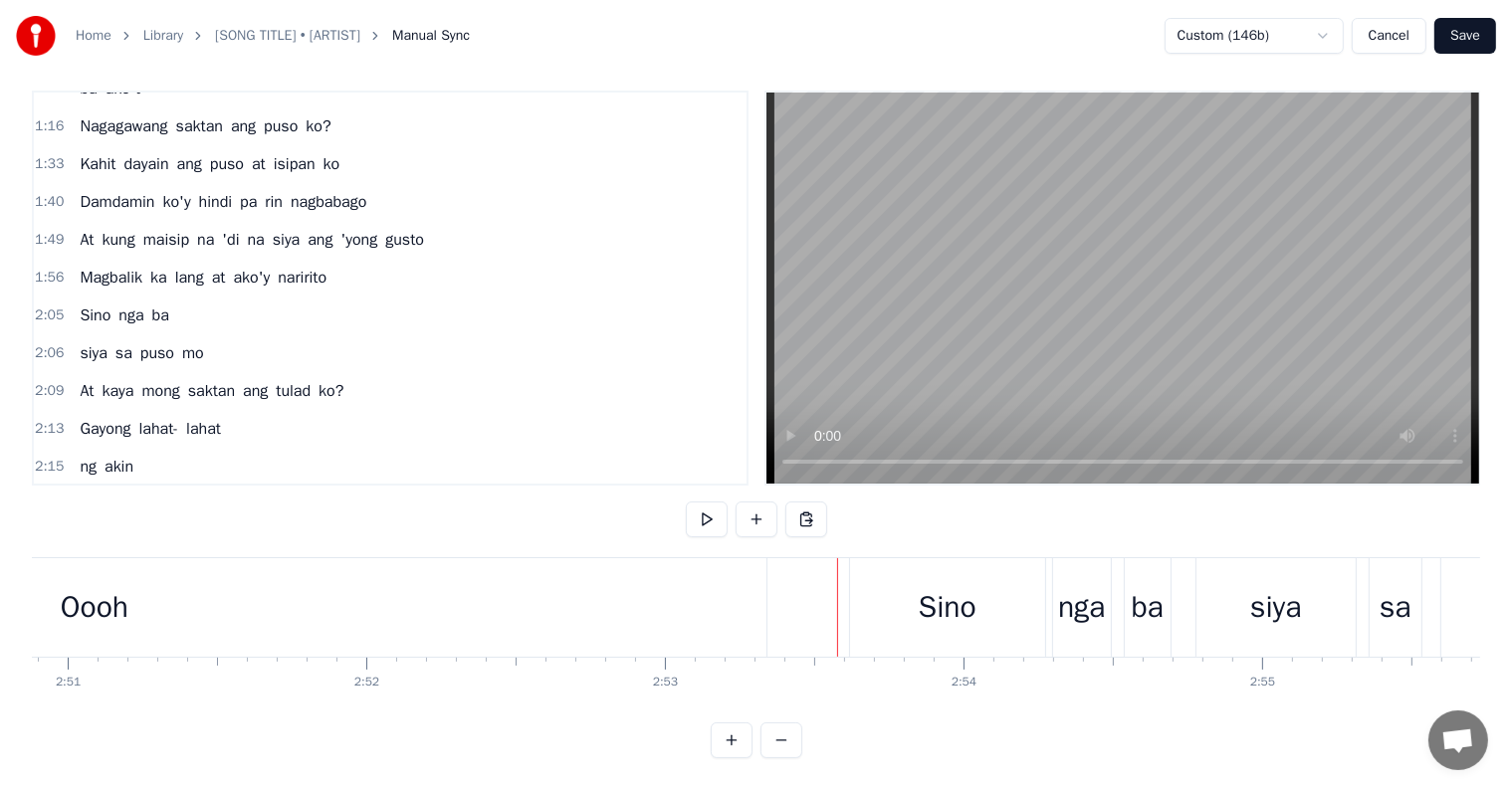 click on "Sino" at bounding box center (948, 607) 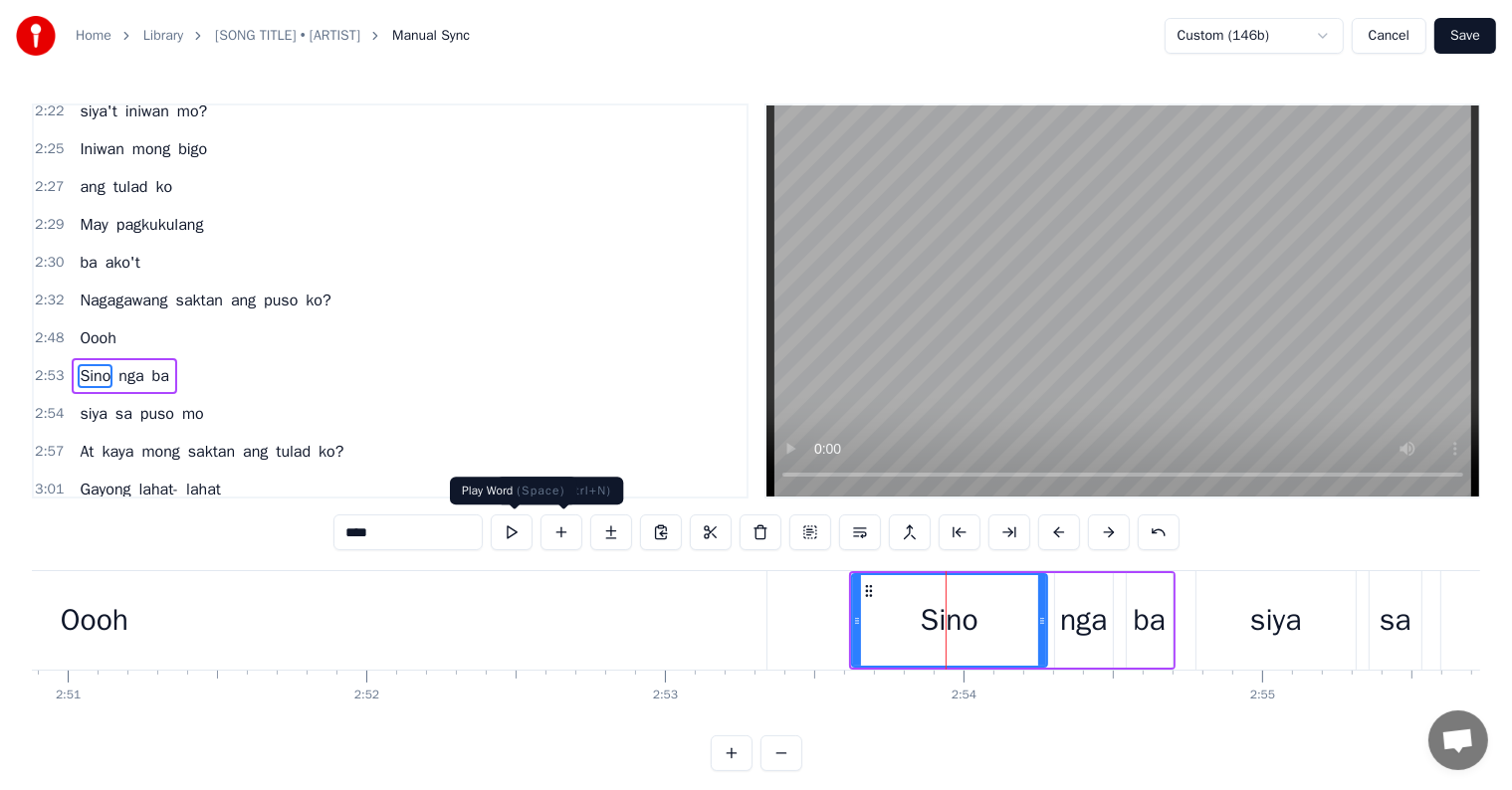 scroll, scrollTop: 1177, scrollLeft: 0, axis: vertical 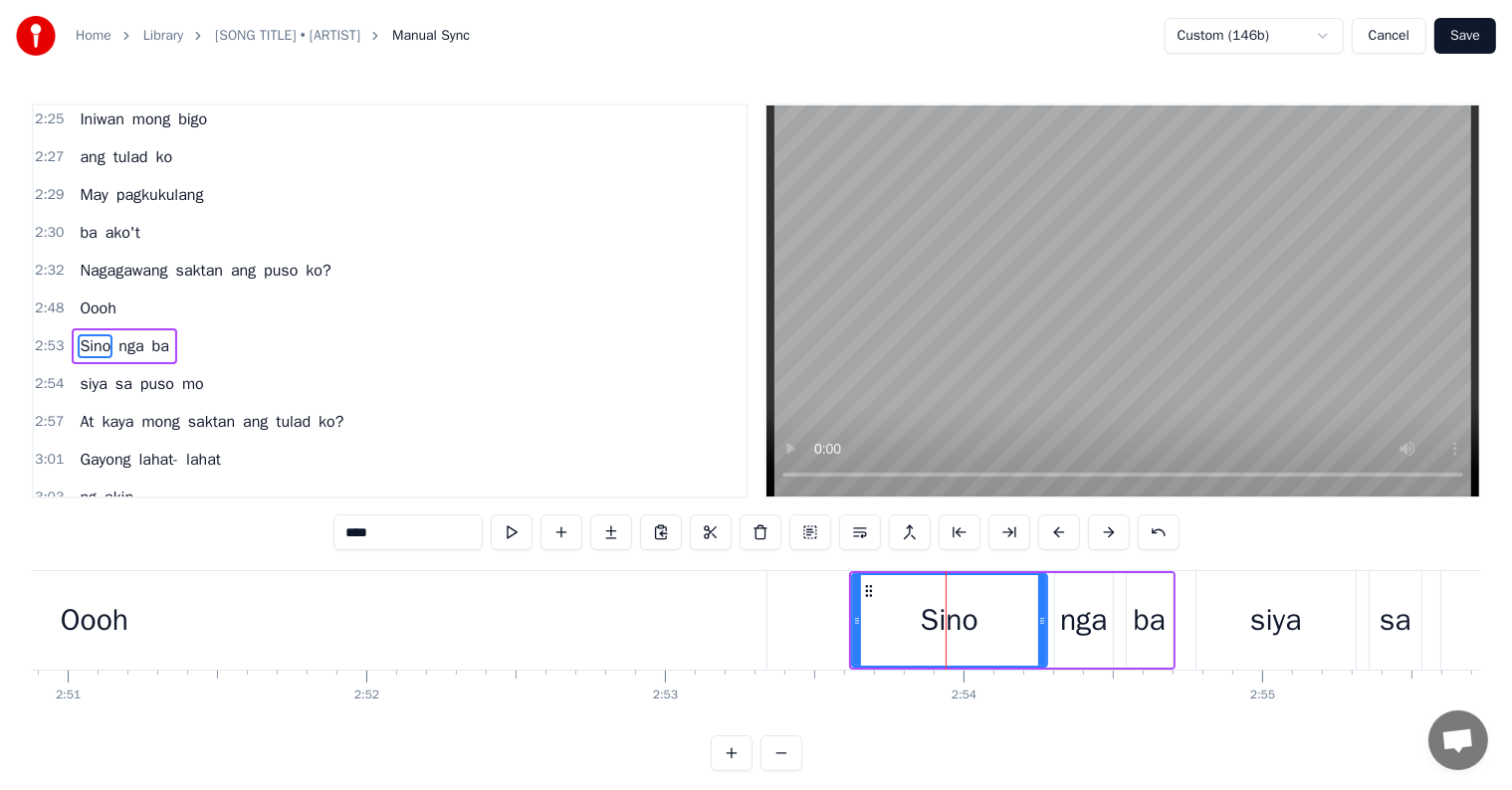 click on "****" at bounding box center (408, 532) 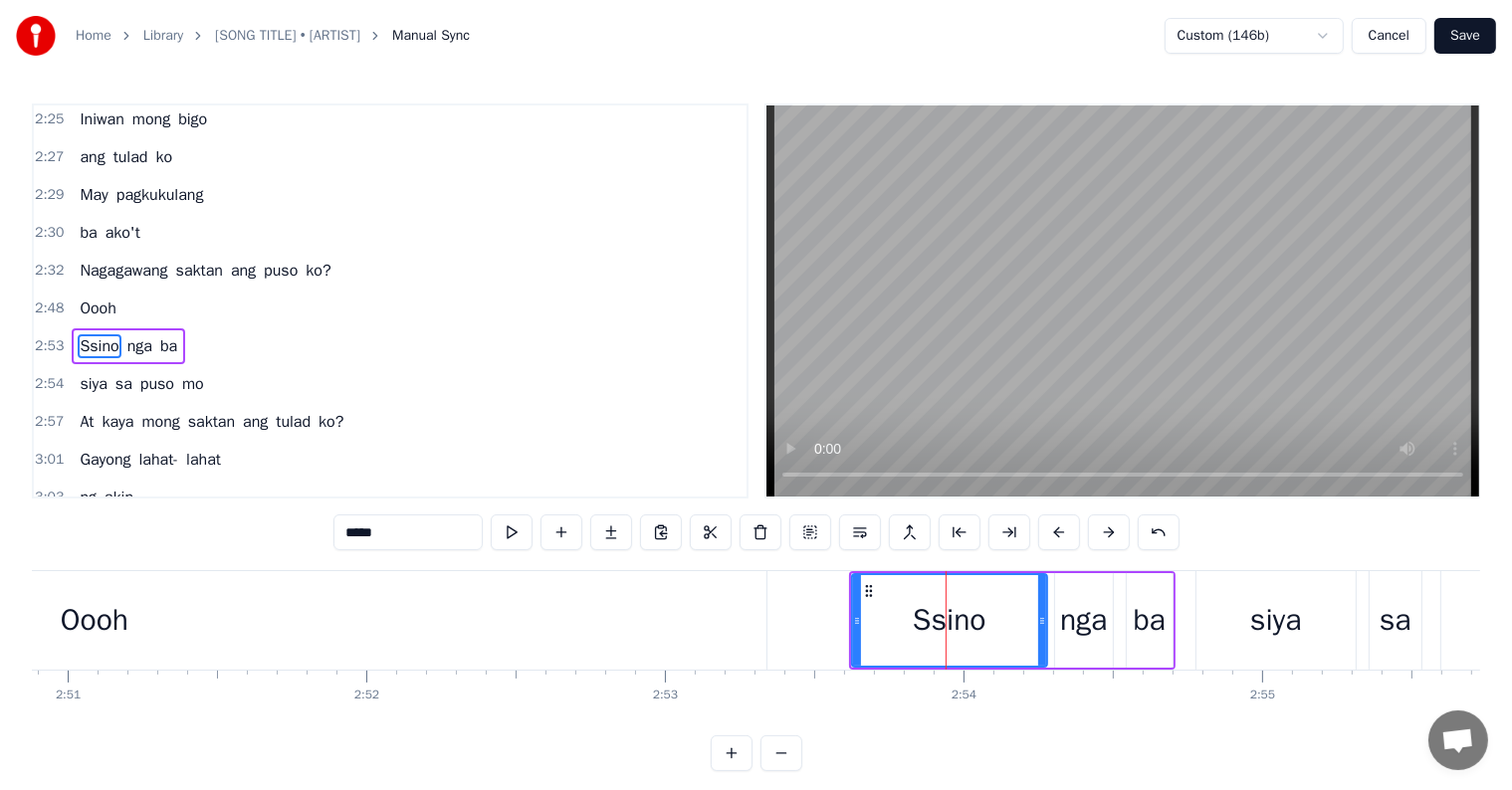 click on "*****" at bounding box center (408, 532) 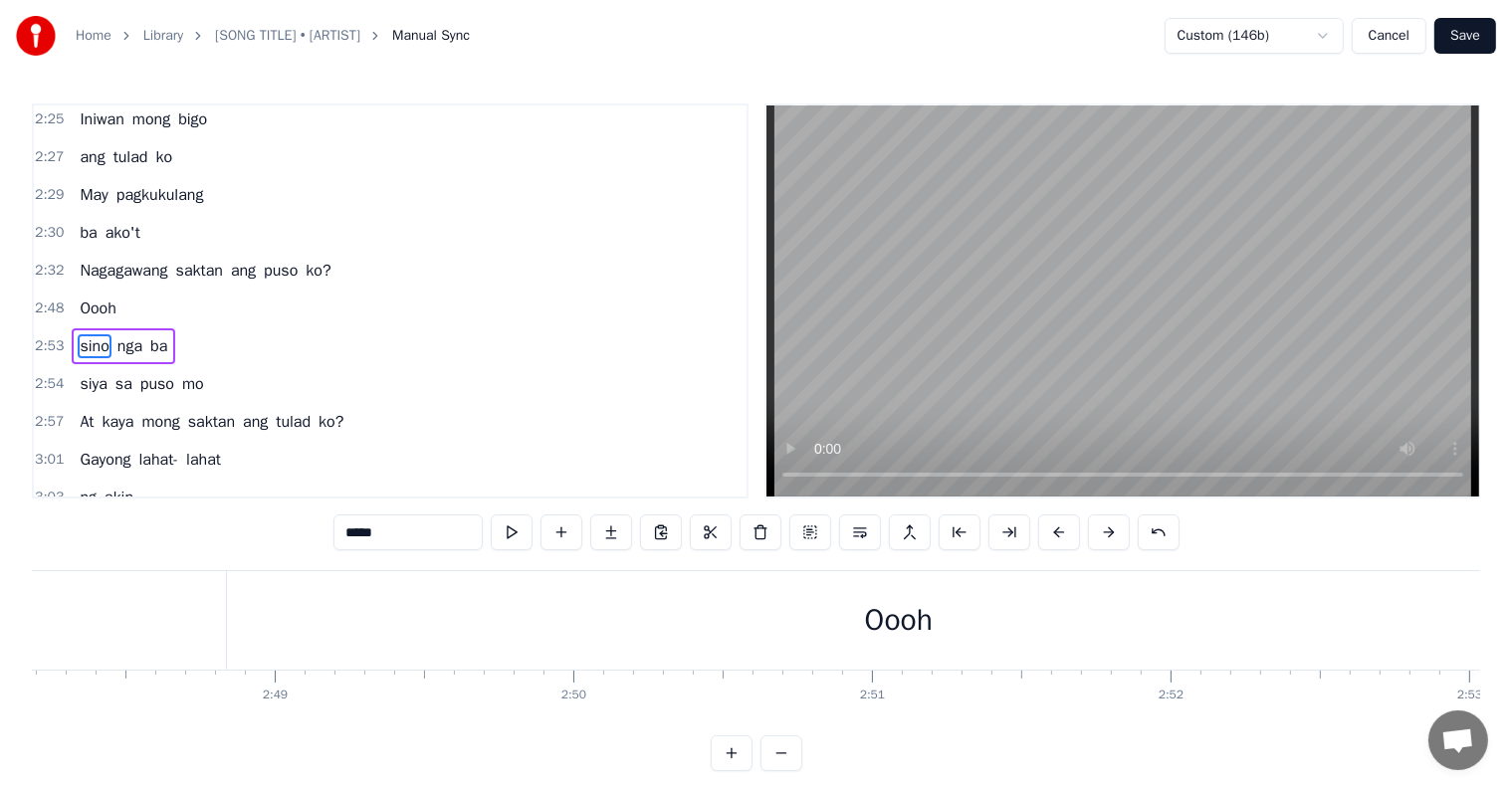 scroll, scrollTop: 0, scrollLeft: 50071, axis: horizontal 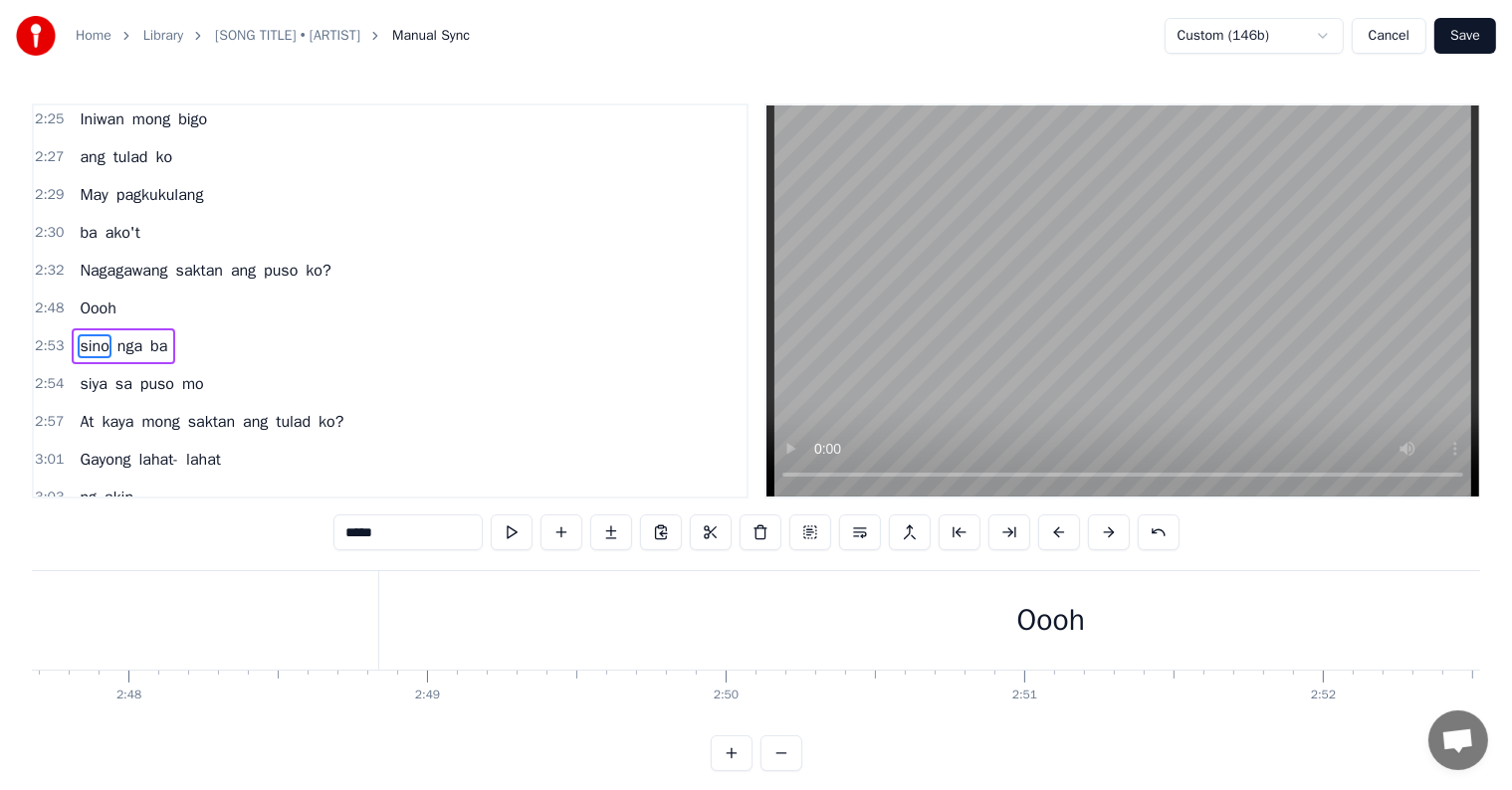 type on "****" 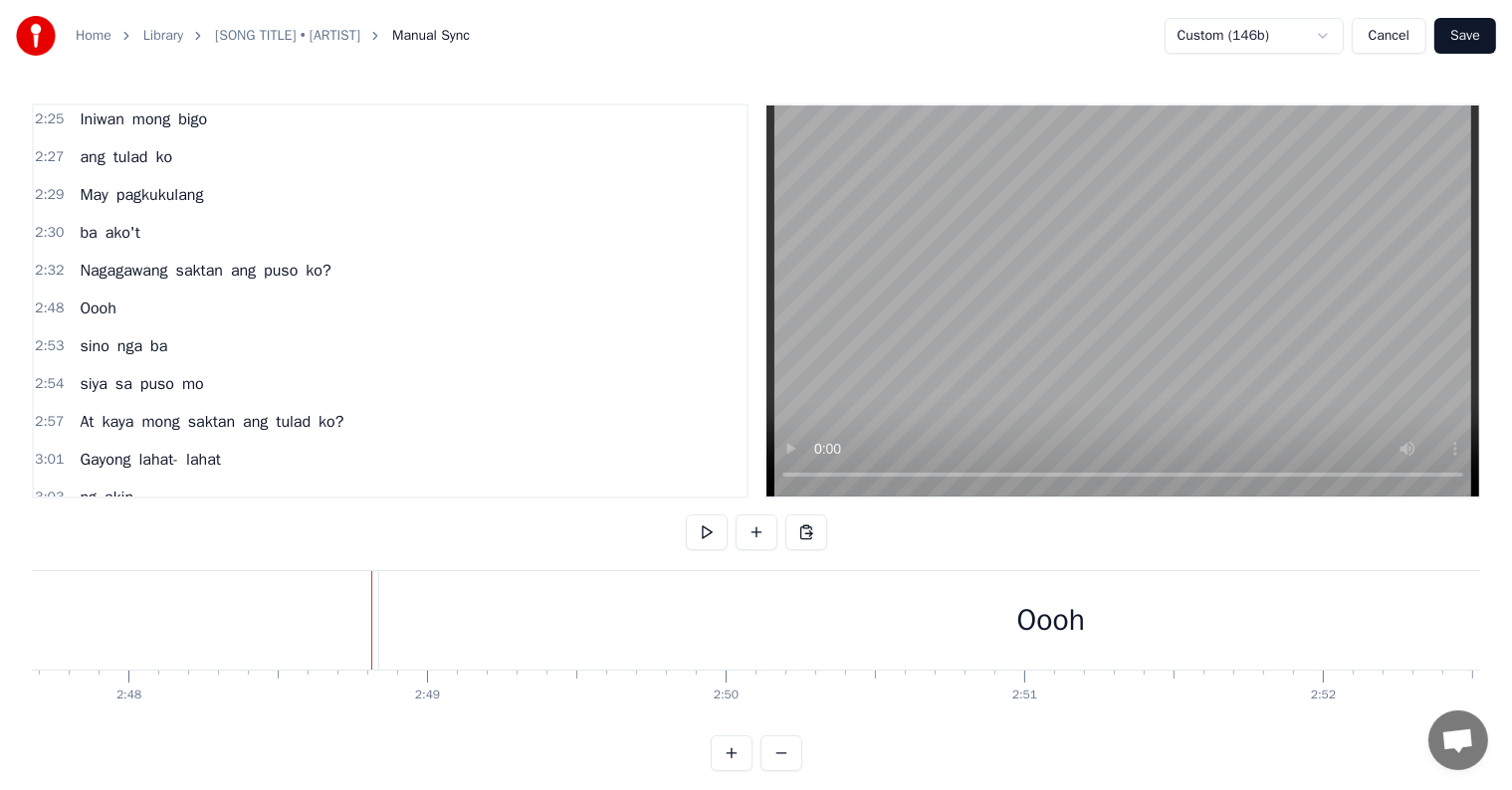 click on "Oooh" at bounding box center [1051, 620] 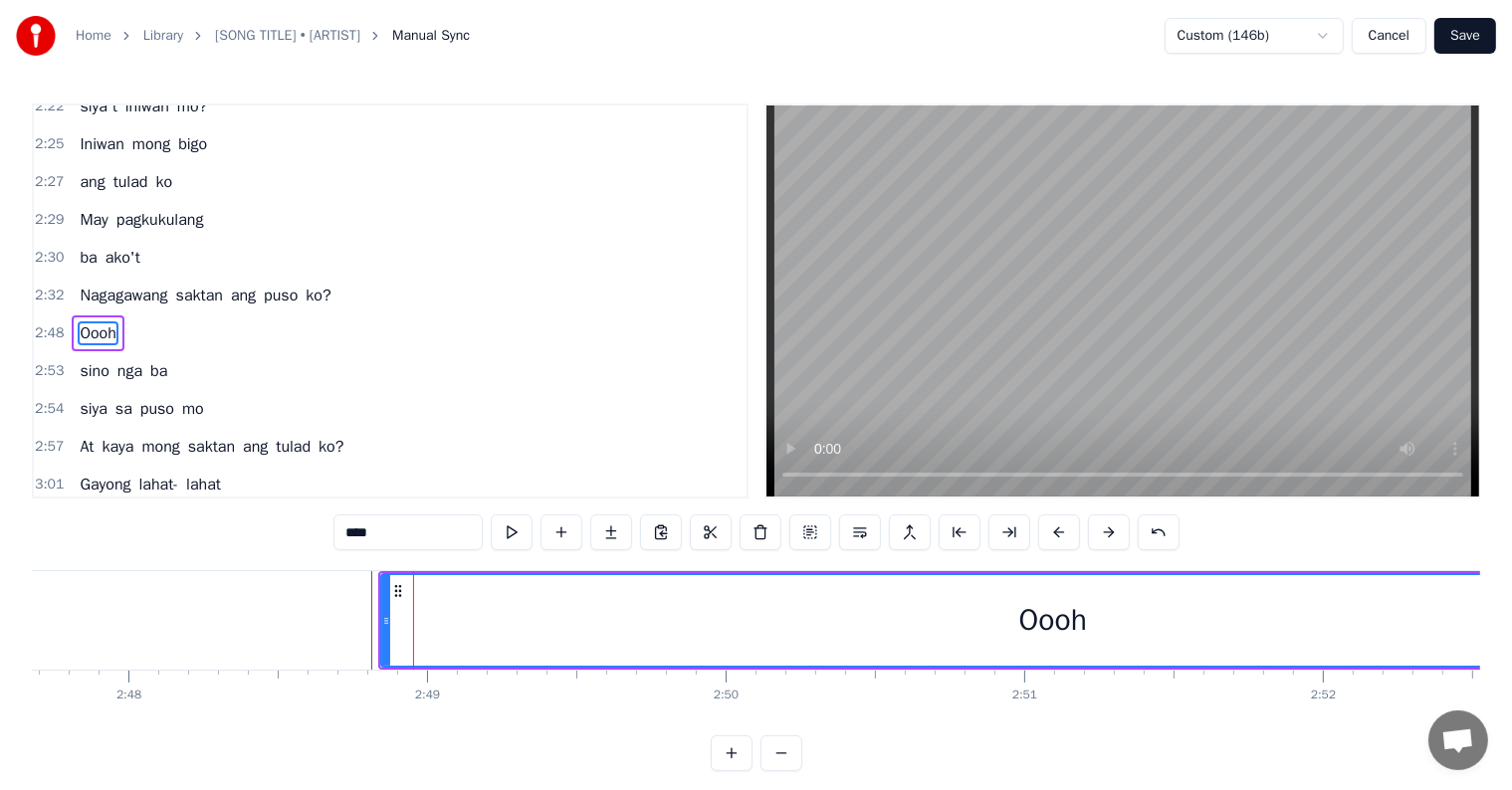 scroll, scrollTop: 1140, scrollLeft: 0, axis: vertical 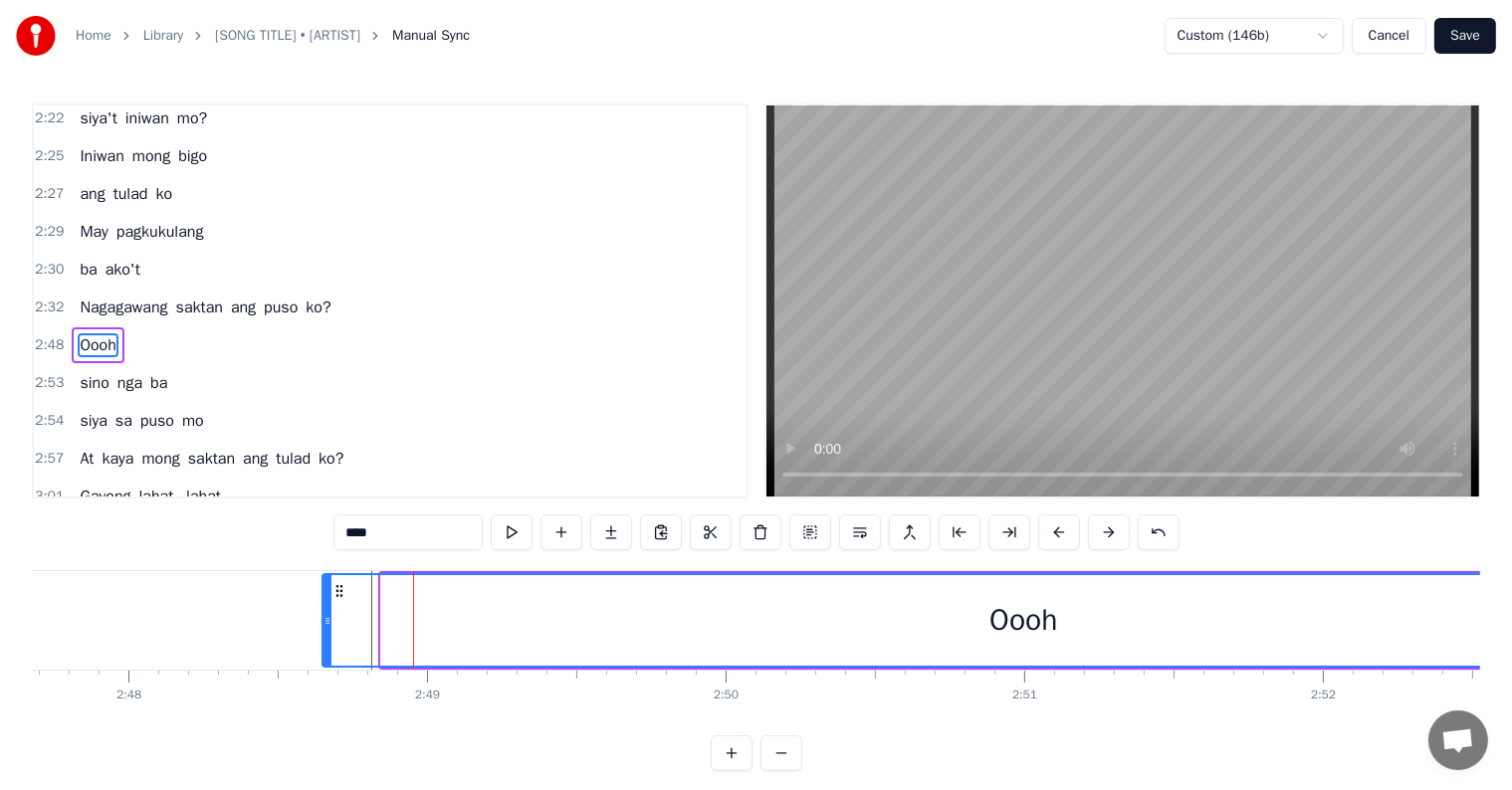 drag, startPoint x: 385, startPoint y: 610, endPoint x: 318, endPoint y: 595, distance: 68.65858 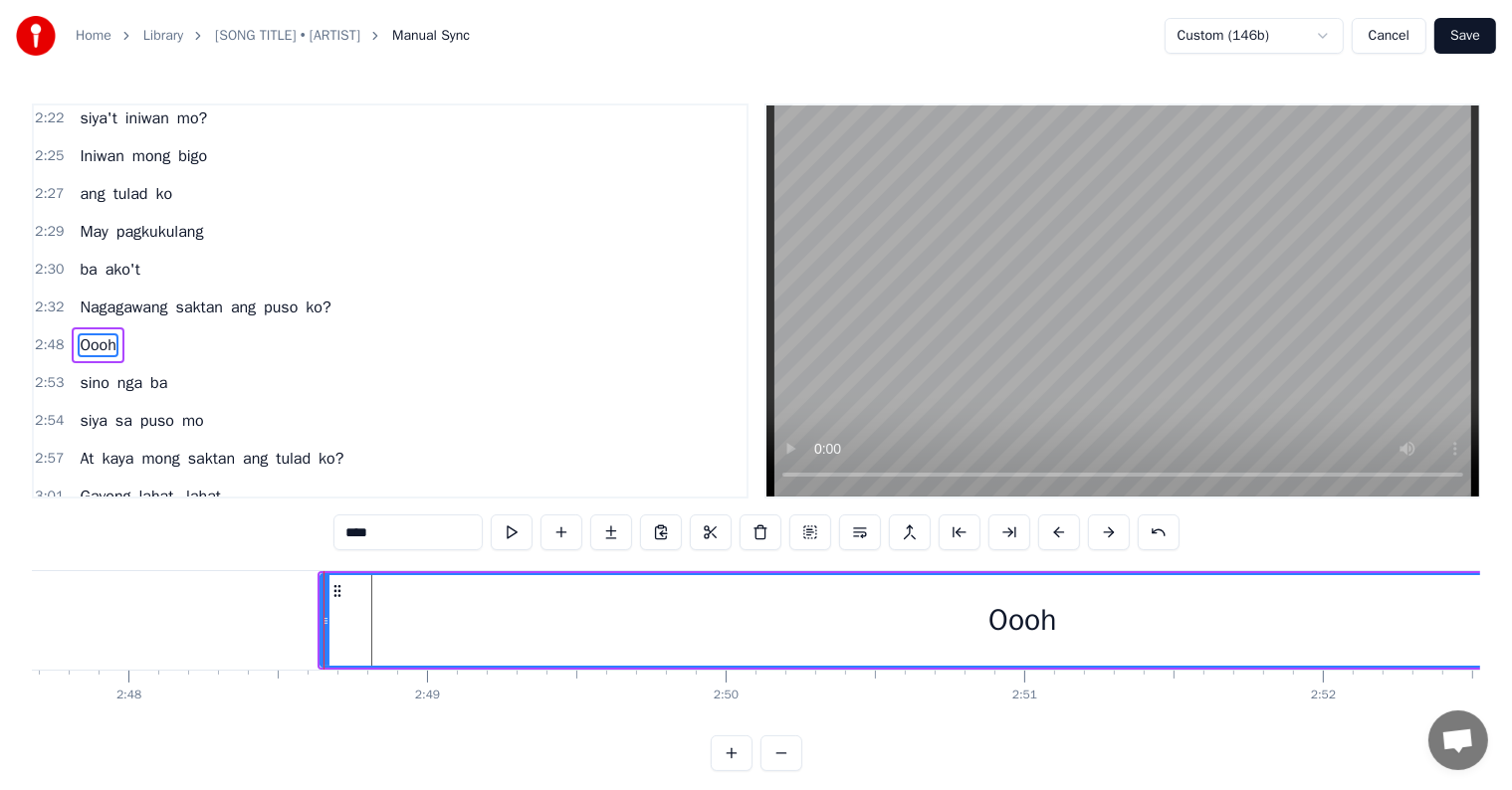 click at bounding box center (-16258, 620) 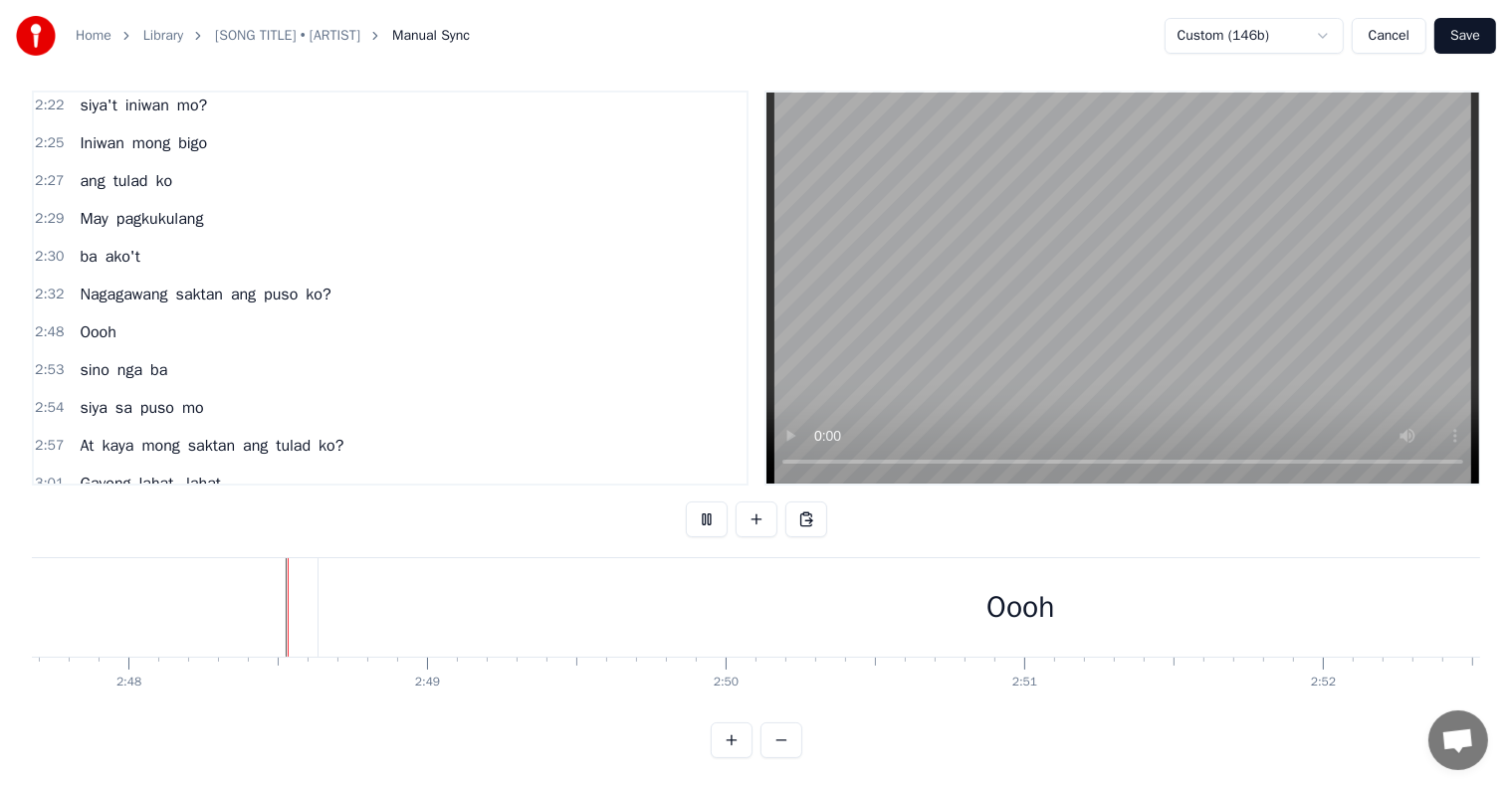 scroll, scrollTop: 30, scrollLeft: 0, axis: vertical 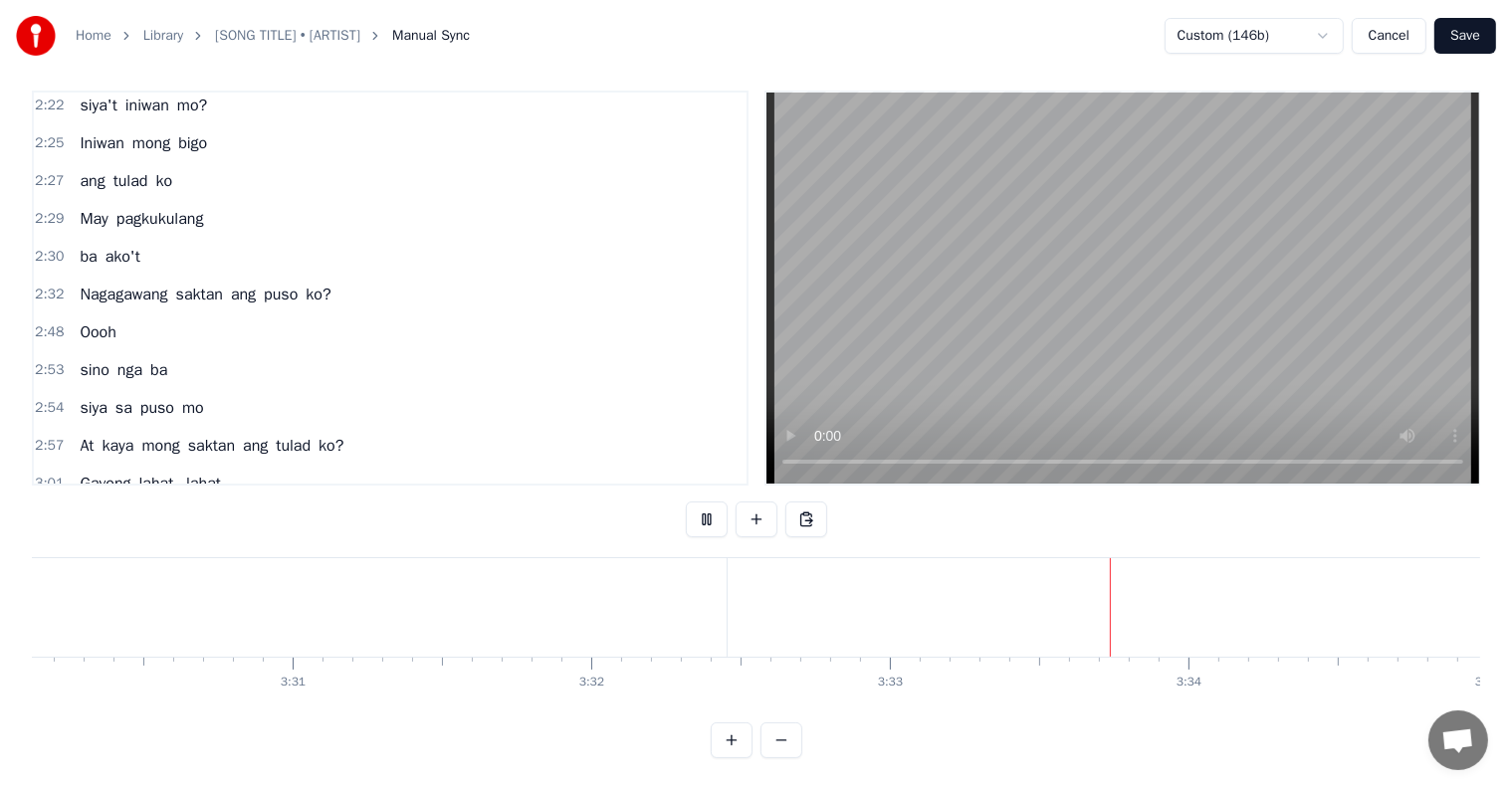 click on "Save" at bounding box center (1465, 36) 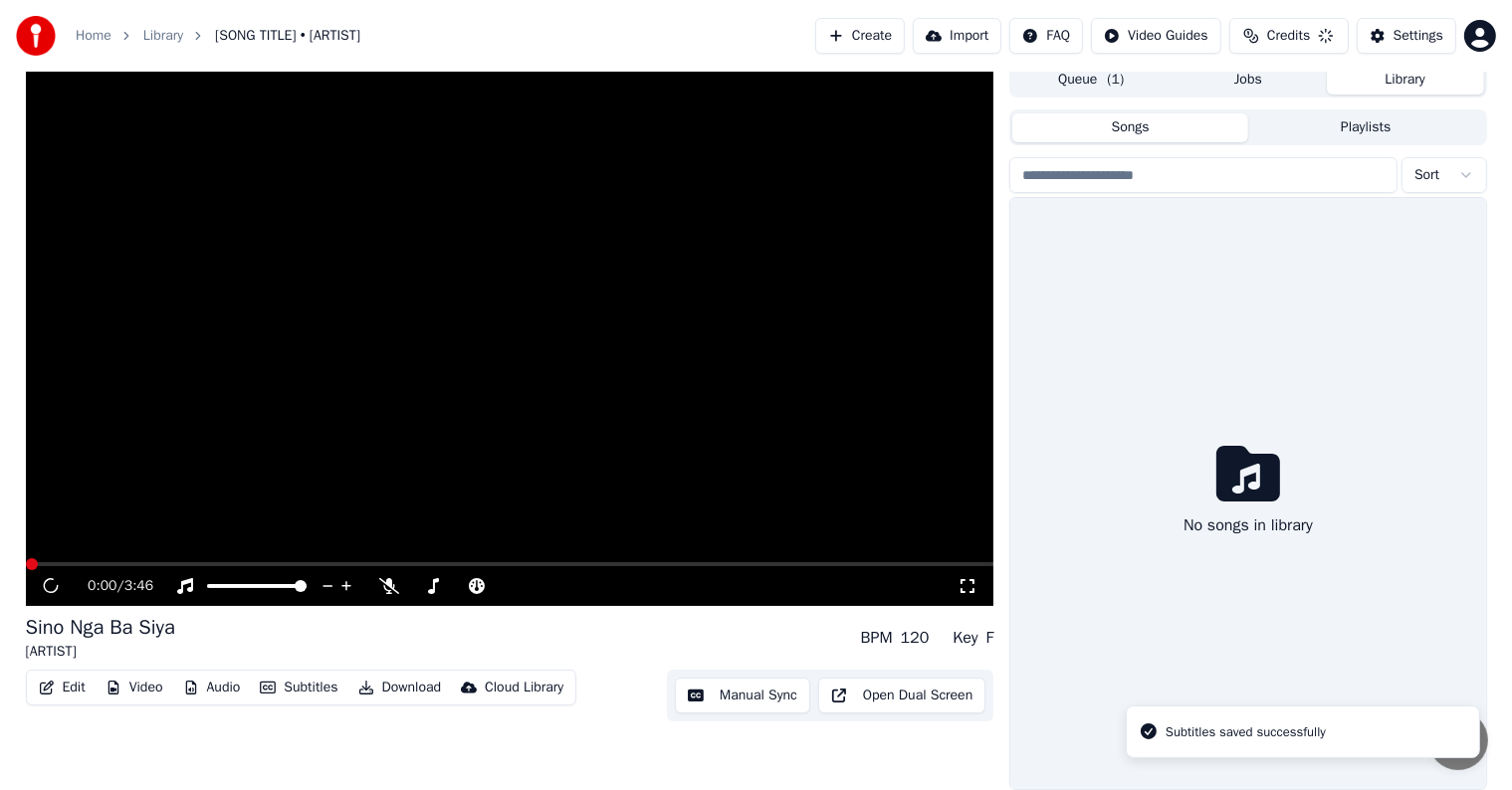 scroll, scrollTop: 9, scrollLeft: 0, axis: vertical 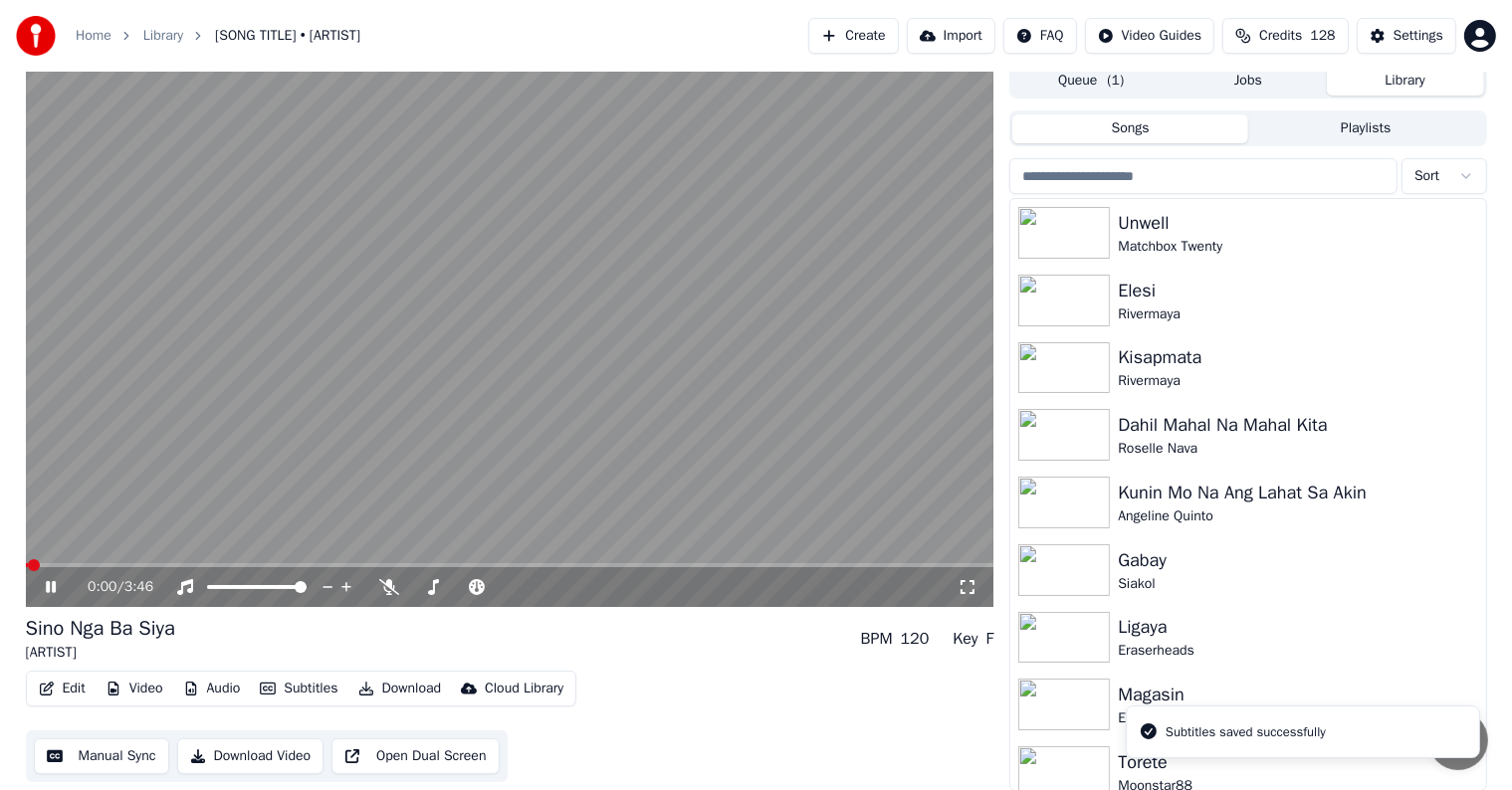 click on "Download" at bounding box center [400, 689] 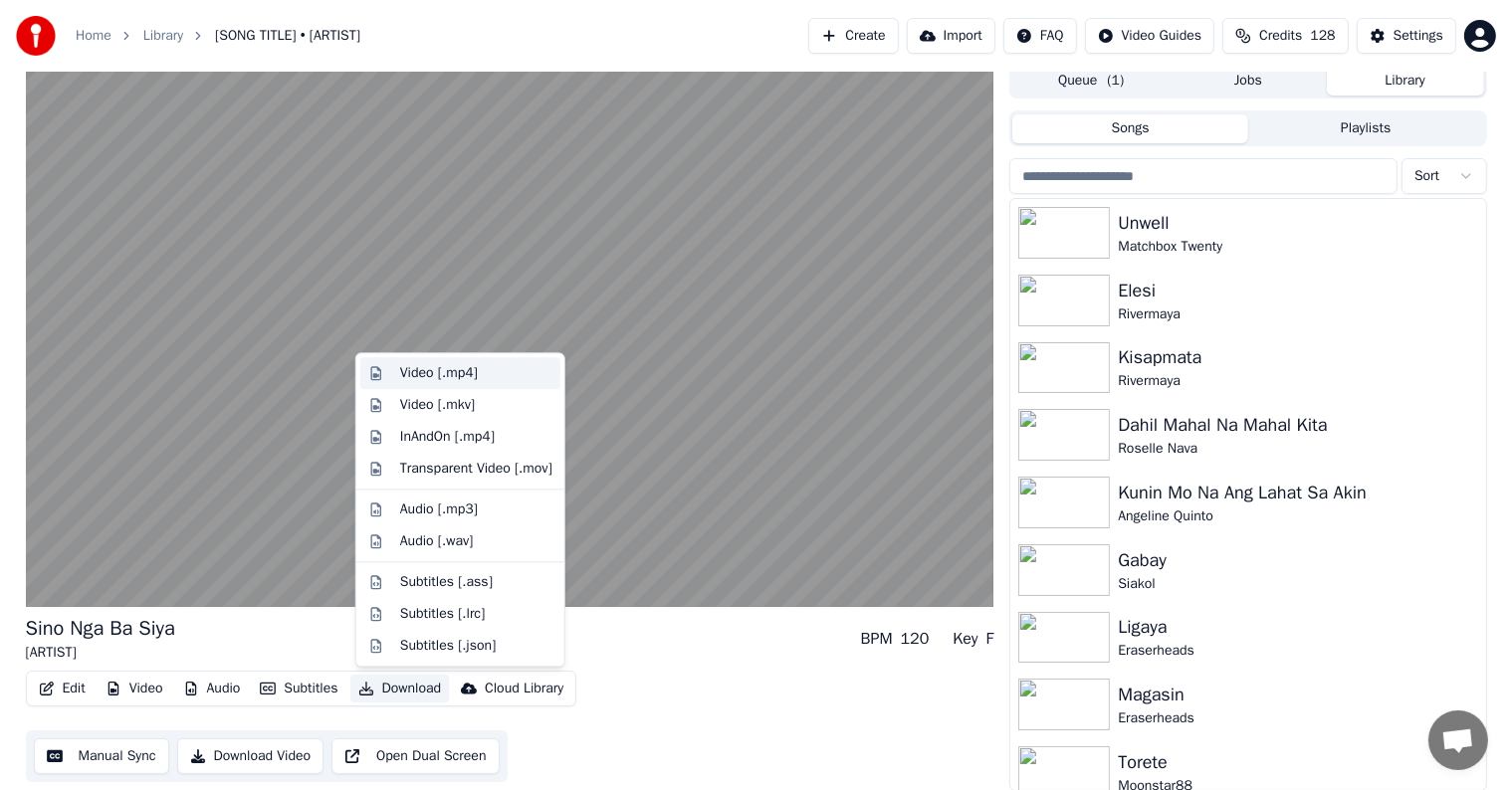 click on "Video [.mp4]" at bounding box center (439, 373) 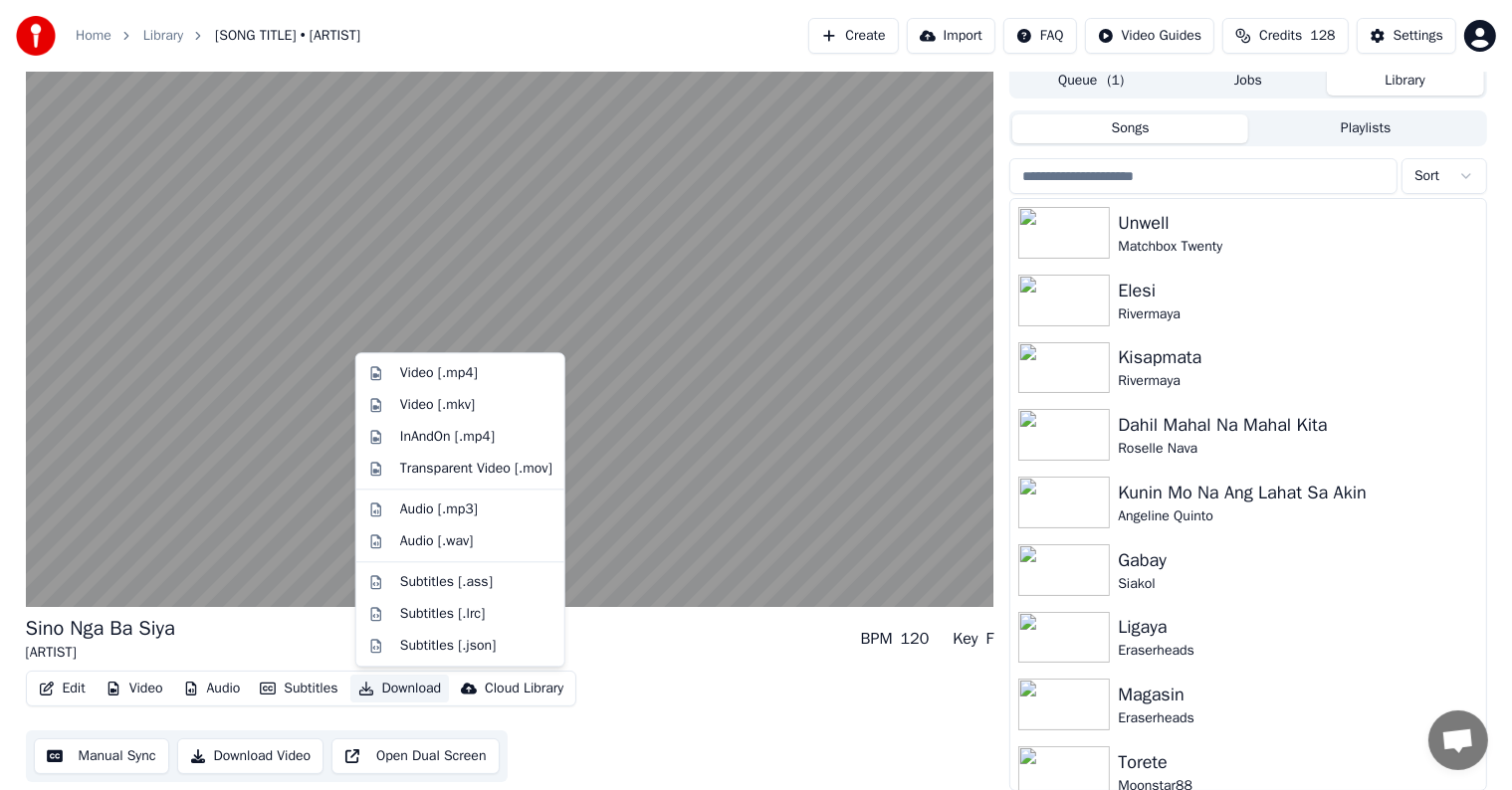 scroll, scrollTop: 1, scrollLeft: 0, axis: vertical 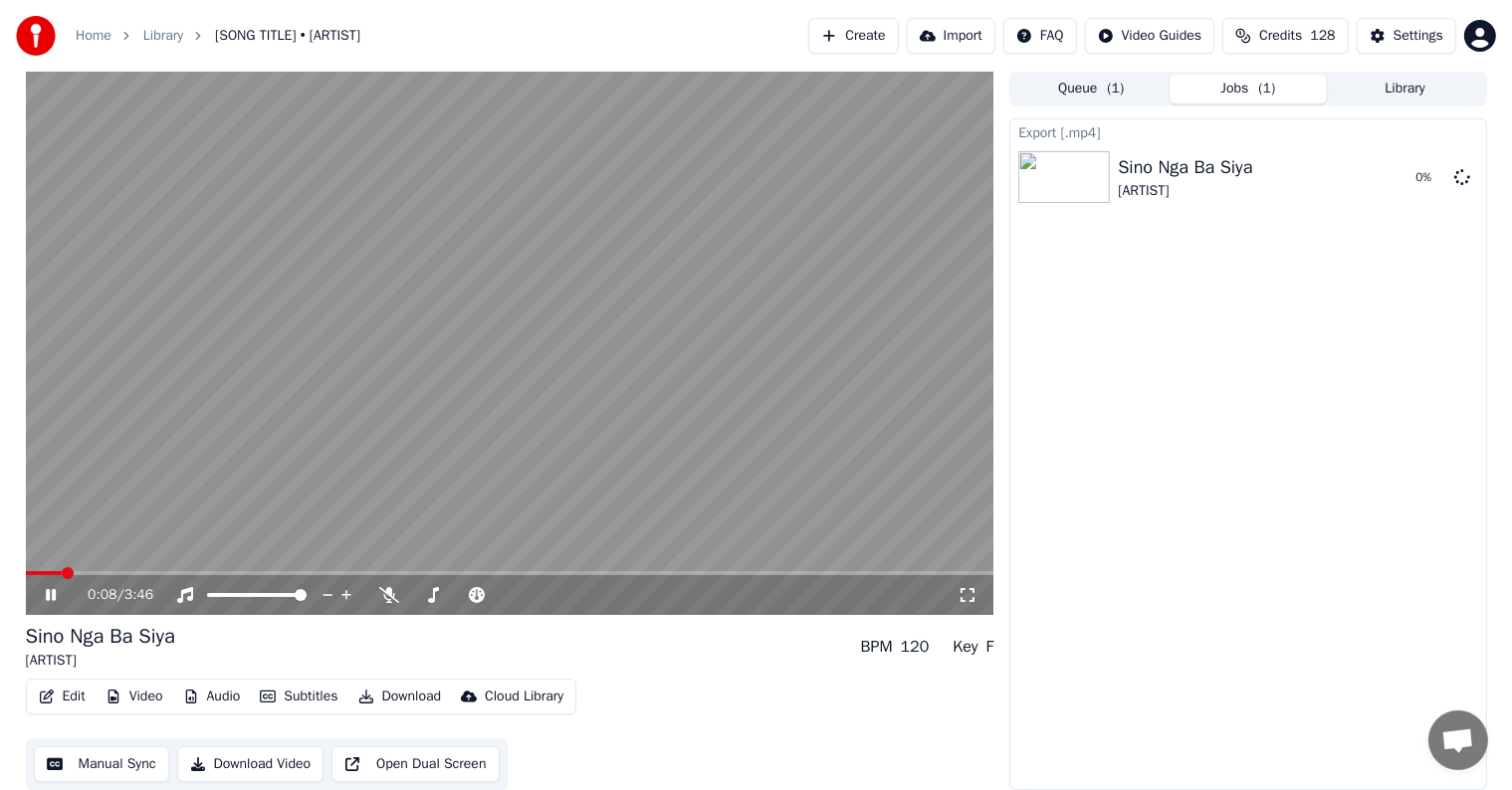 click 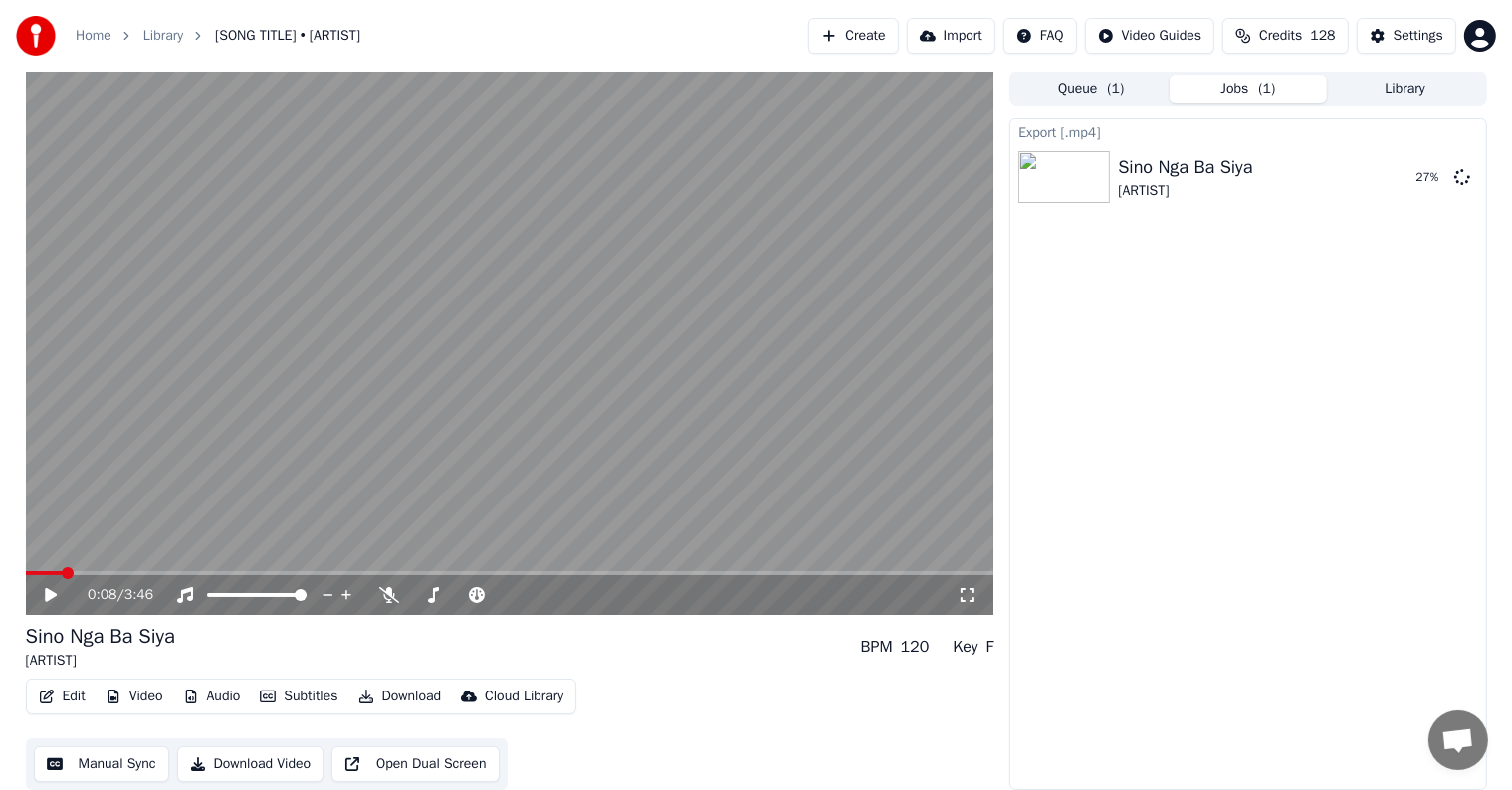 click 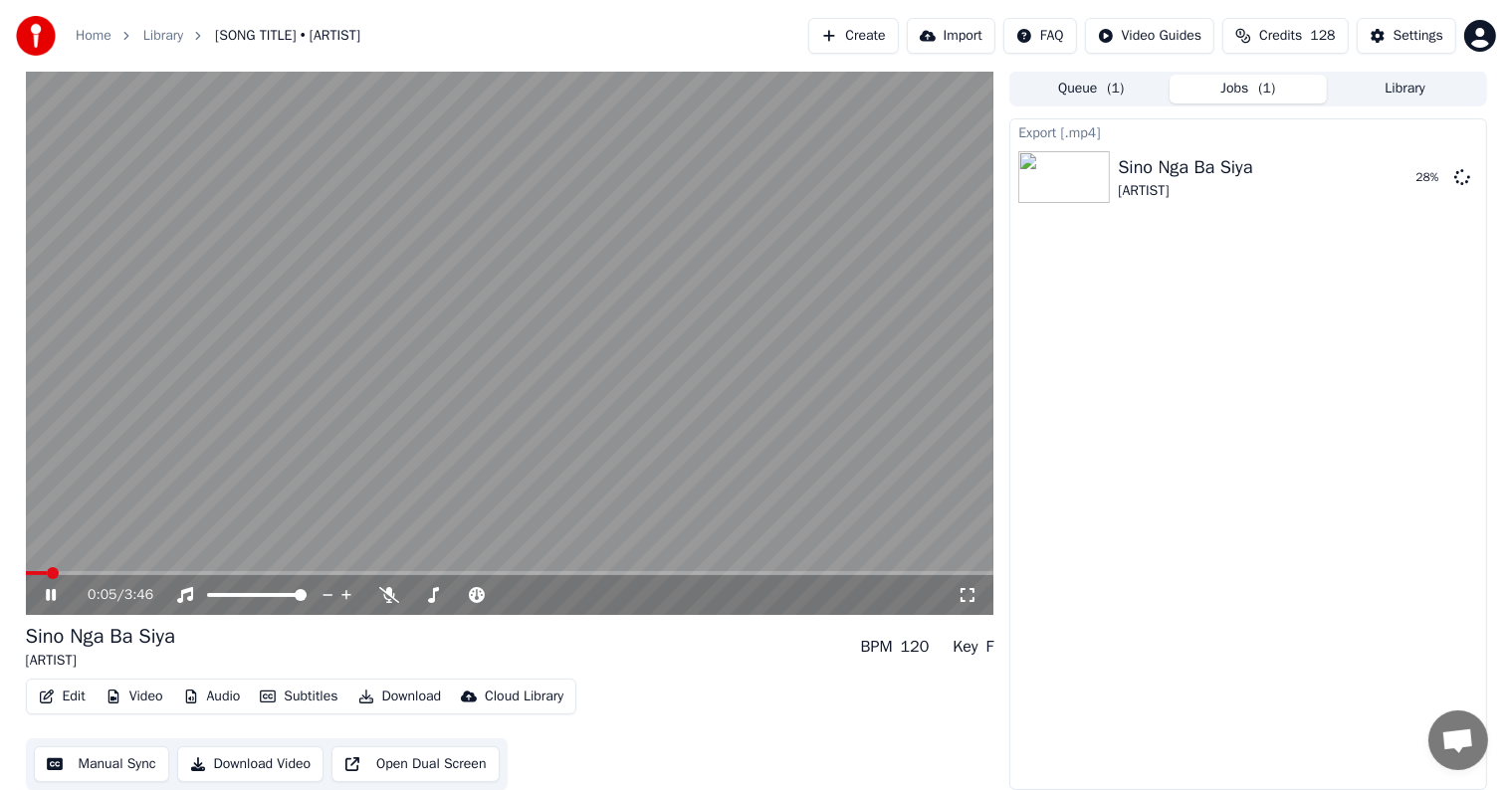 click at bounding box center [37, 573] 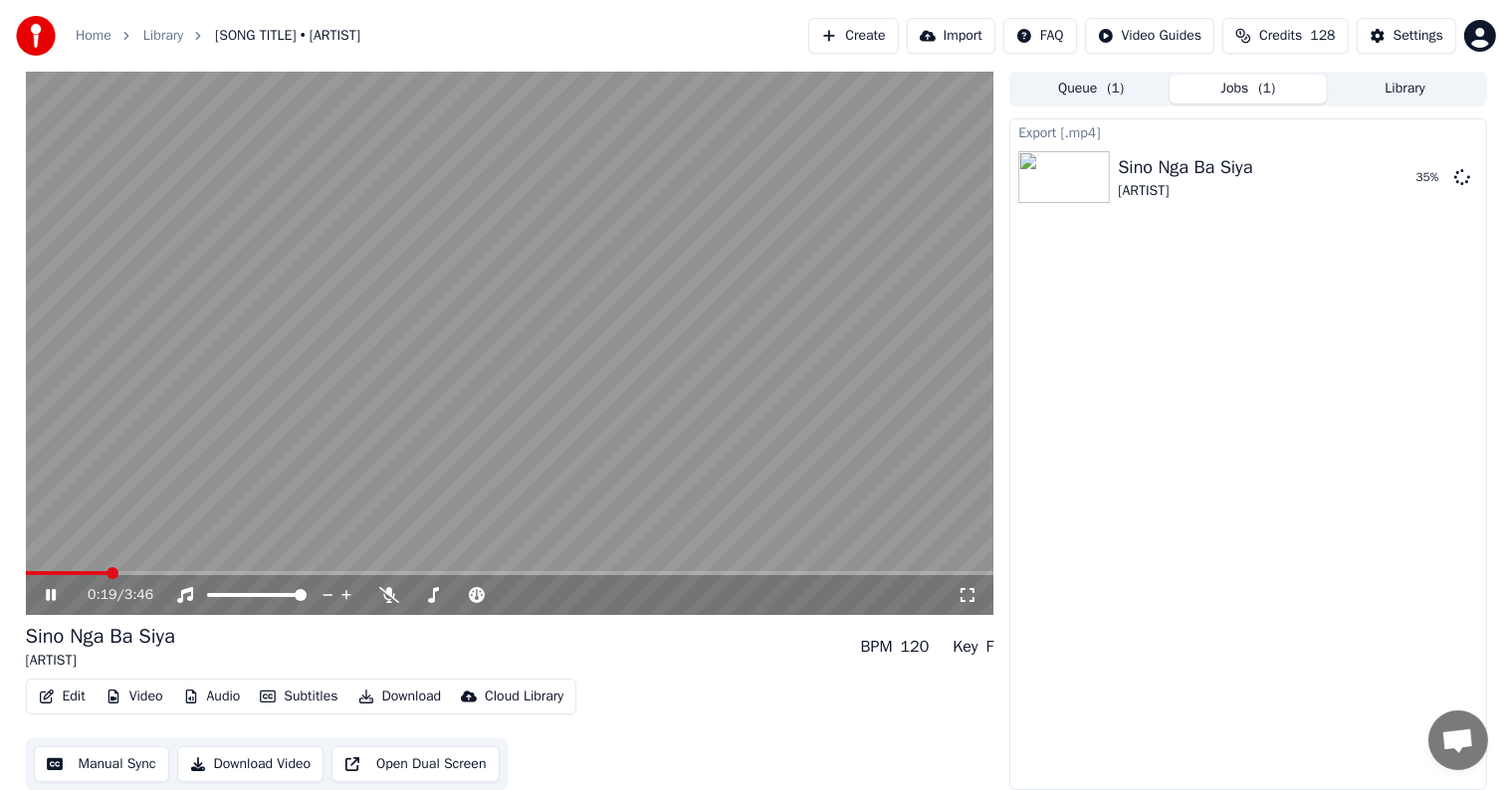 click 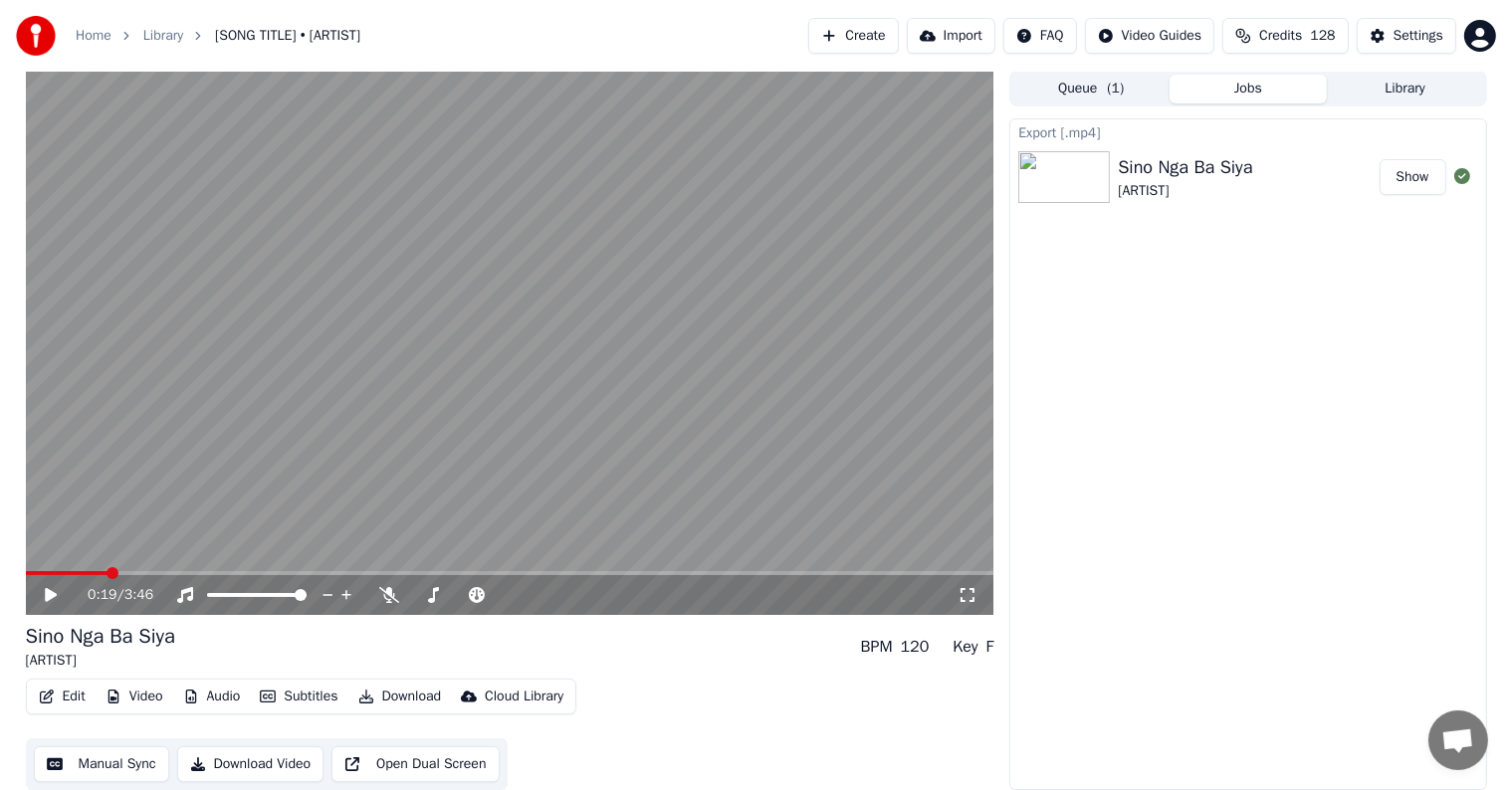 click on "Library" at bounding box center [1405, 89] 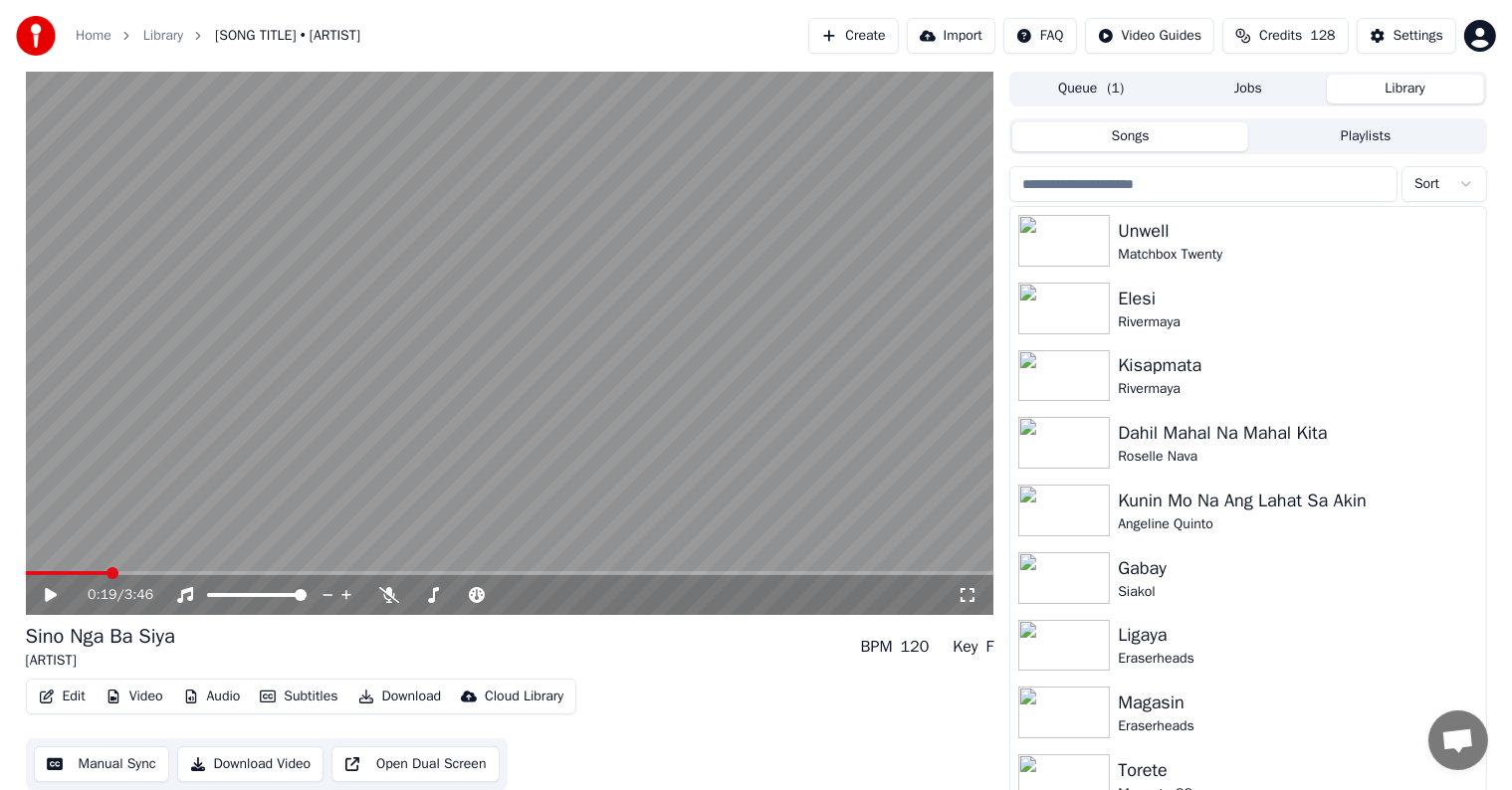 click at bounding box center [1203, 184] 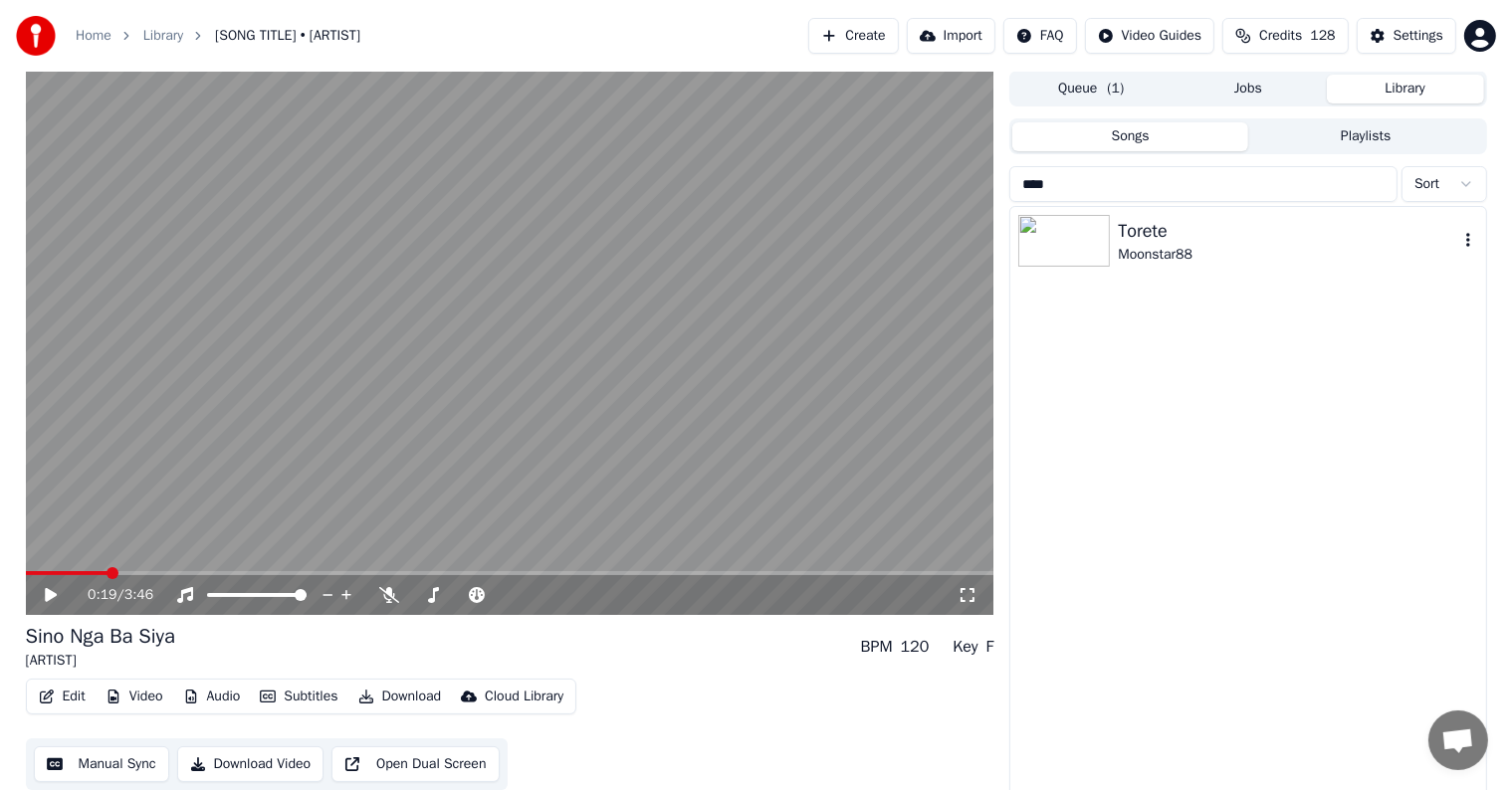 type on "****" 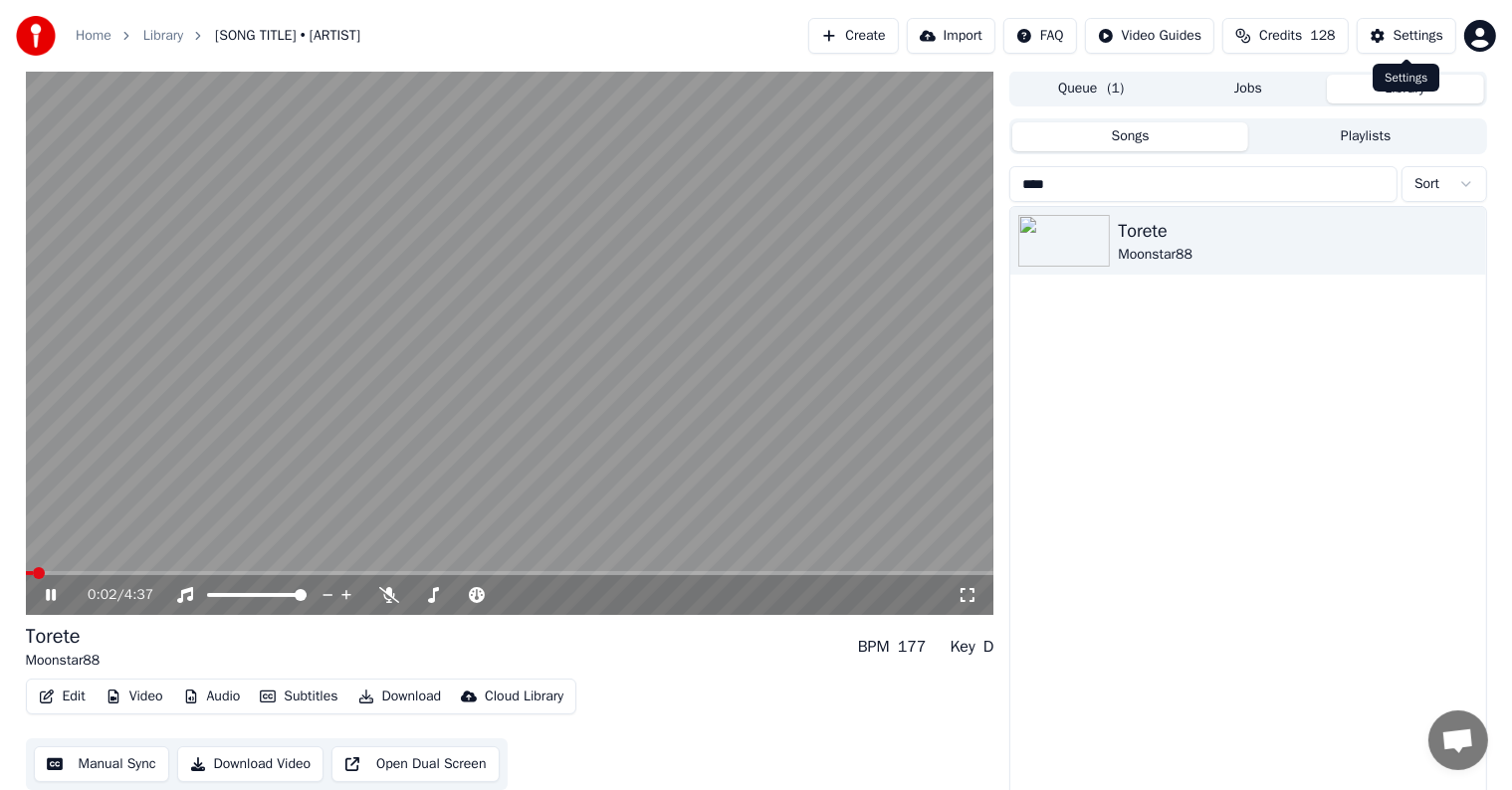 click on "Settings" at bounding box center [1418, 36] 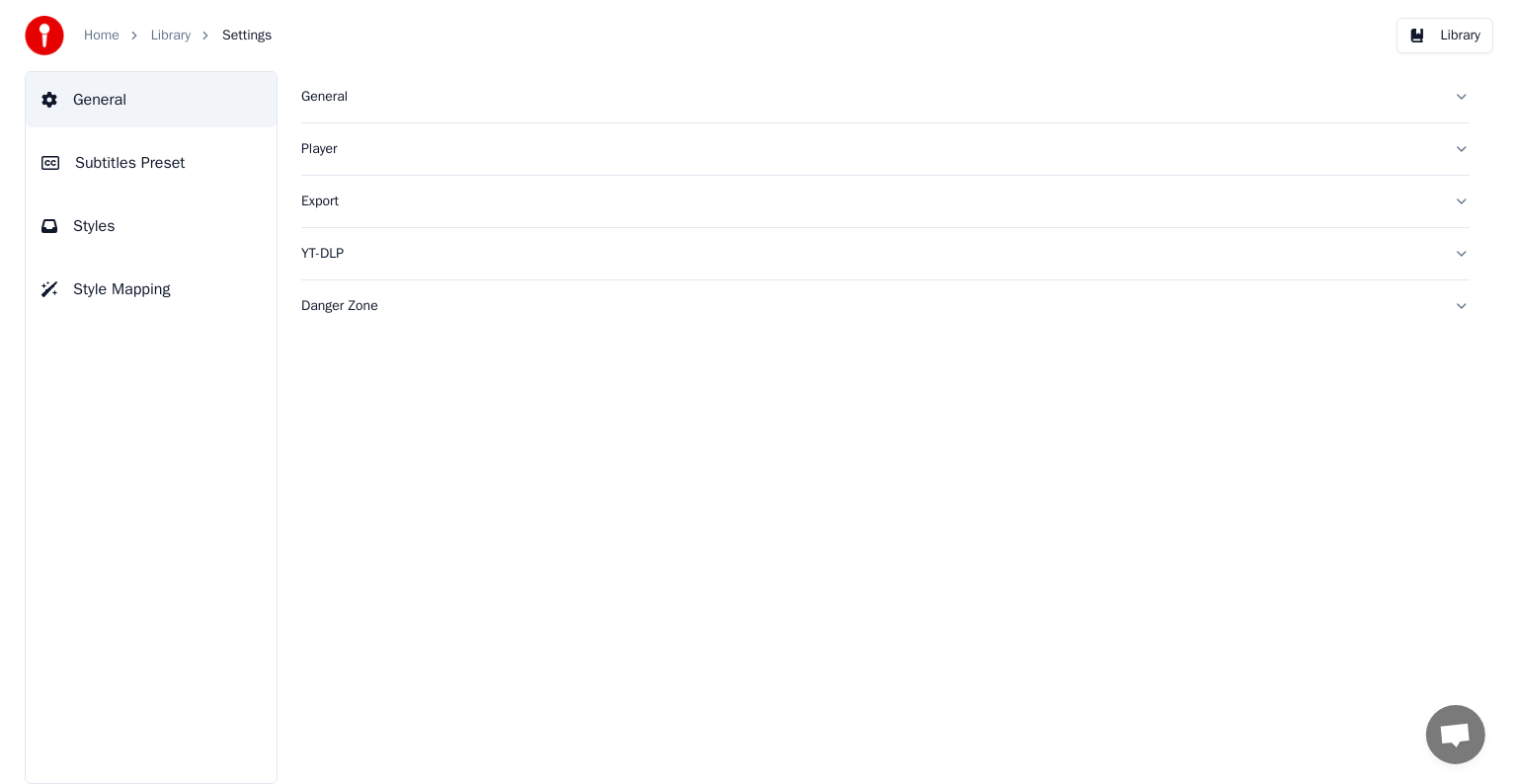 scroll, scrollTop: 0, scrollLeft: 0, axis: both 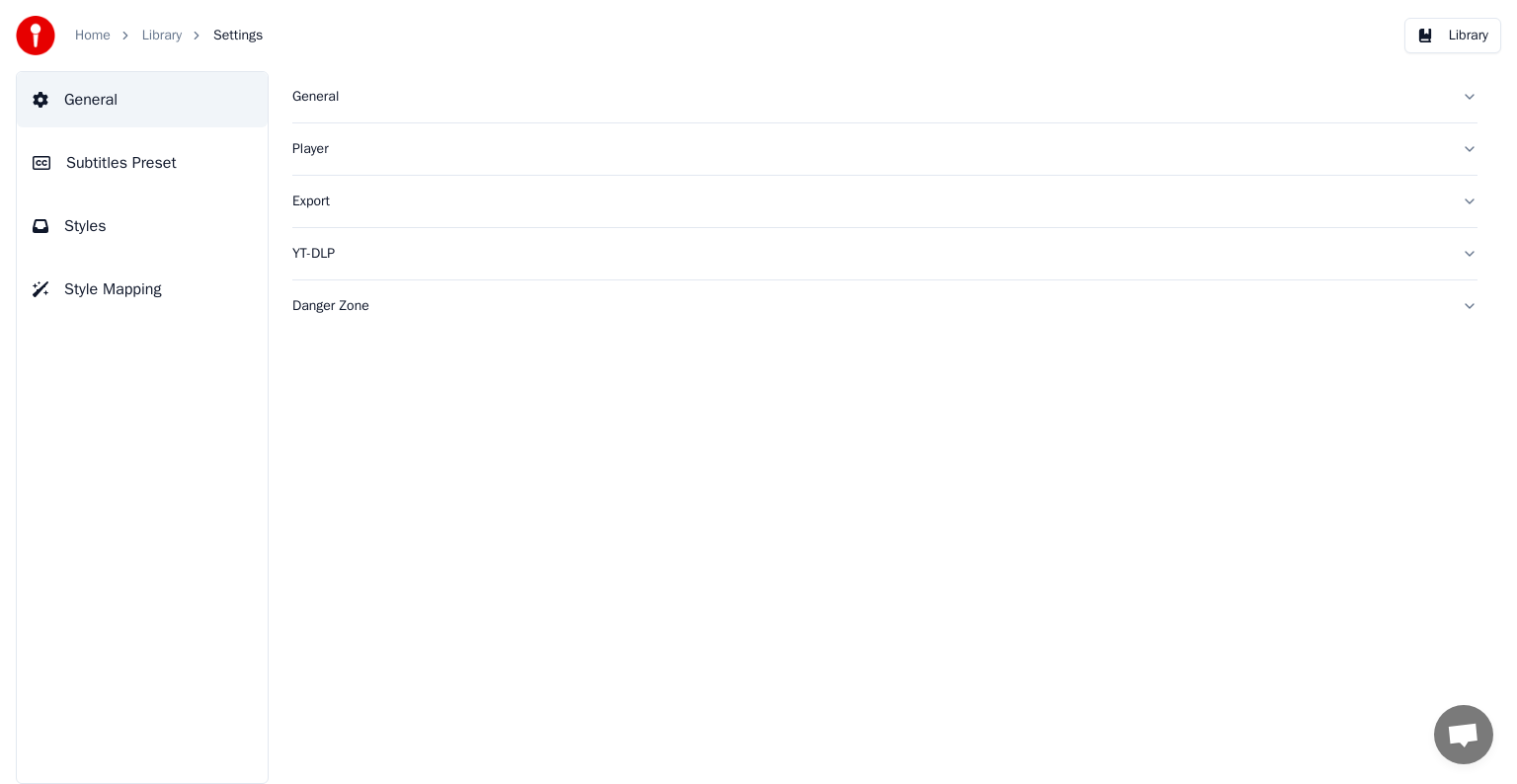 click on "Subtitles Preset" at bounding box center (142, 163) 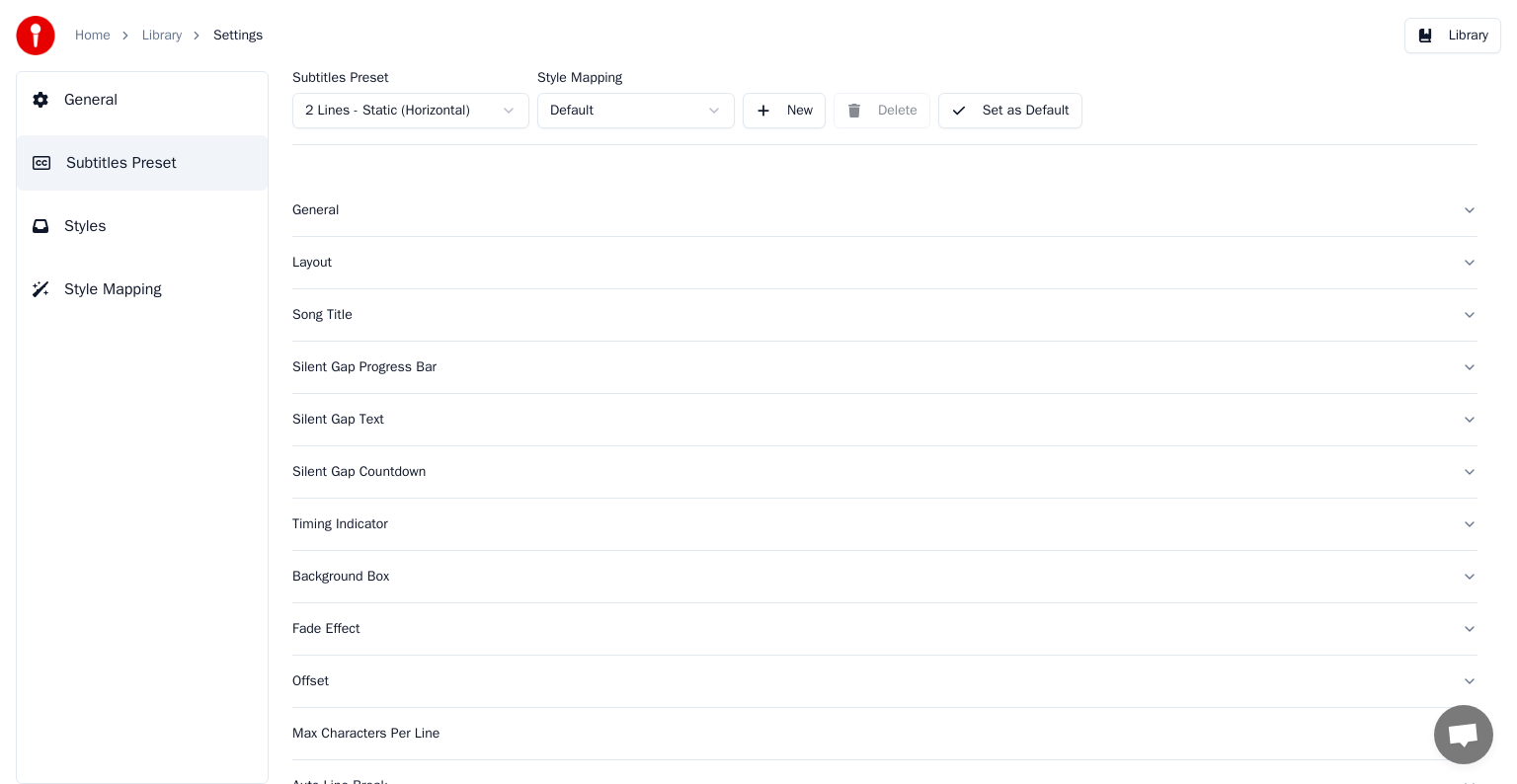 click on "Home Library Settings Library General Subtitles Preset Styles Style Mapping Subtitles Preset 2 Lines - Static (Horizontal) Style Mapping Default New Delete Set as Default General Layout Song Title Silent Gap Progress Bar Silent Gap Text Silent Gap Countdown Timing Indicator Background Box Fade Effect Offset Max Characters Per Line Auto Line Break Advanced Settings Chat Adam from Youka Desktop More channels Continue on Email Network offline. Reconnecting... No messages can be received or sent for now. Youka Desktop Hello! How can I help you? Sunday, 20 July Hi! I'ts me again. The lyrics are not appearing. Even editing to add lyrics again, it's not appearing. I already spent 22 credits for this please check 7/20/2025 Monday, 21 July Adam Hey, credits should refunded automatically in case of failure, please let me check 7/21/2025 yeah but credits are used again in adding the lyrics in the song that supposed to be good in the first place 7/21/2025 Read Adam I added 22 more credits to your account. 7/21/2025" at bounding box center (758, 392) 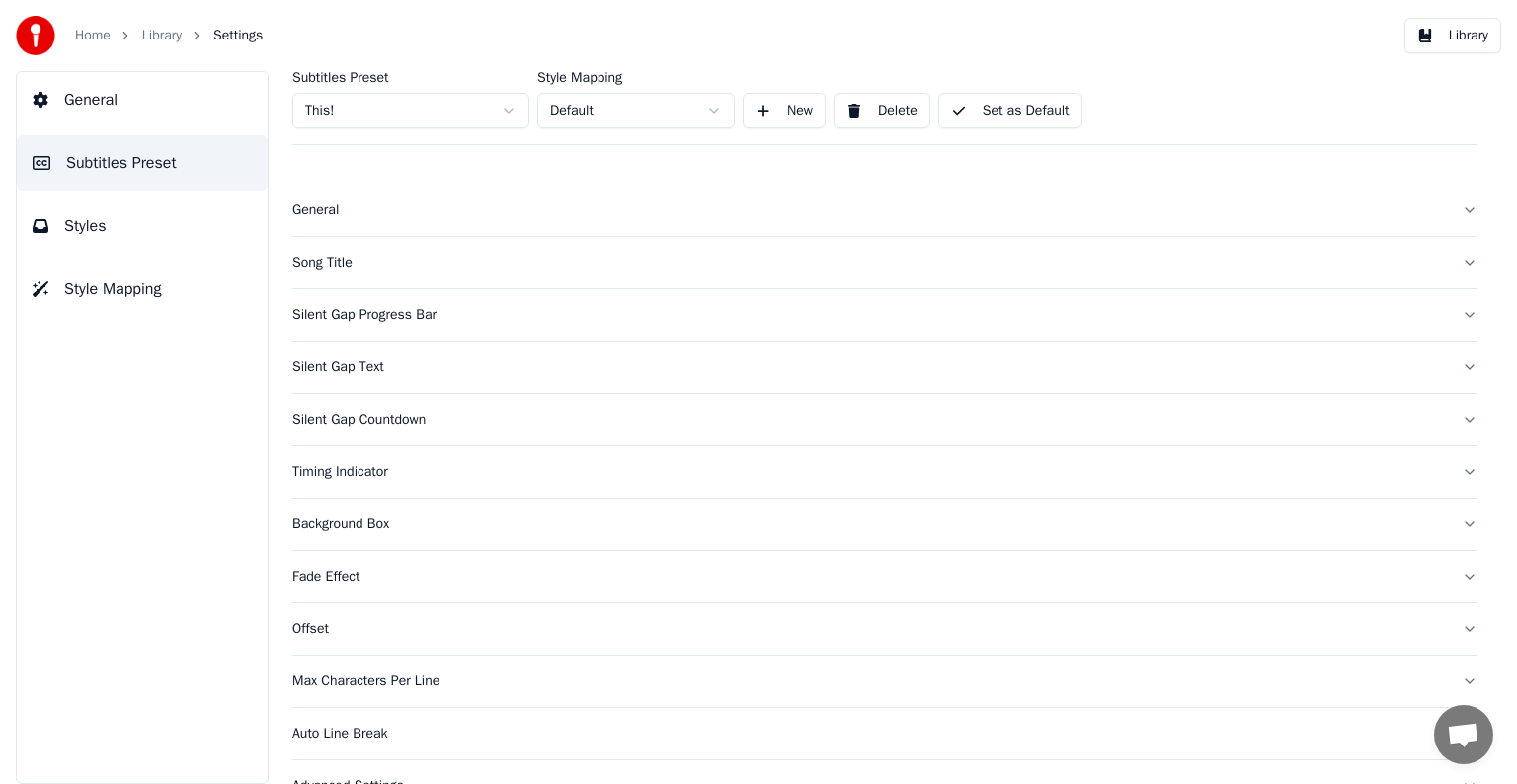 click on "Song Title" at bounding box center [869, 263] 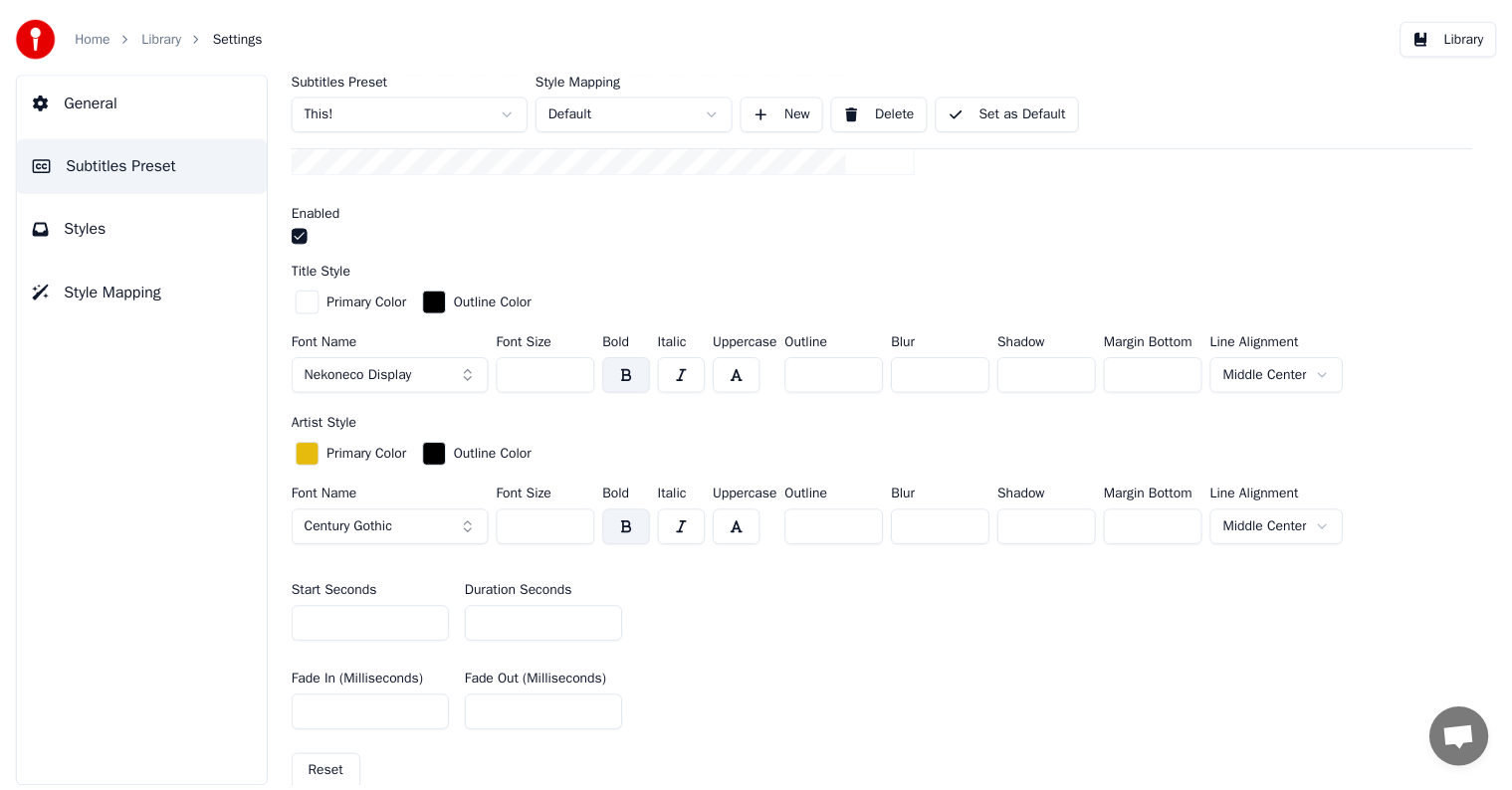 scroll, scrollTop: 497, scrollLeft: 0, axis: vertical 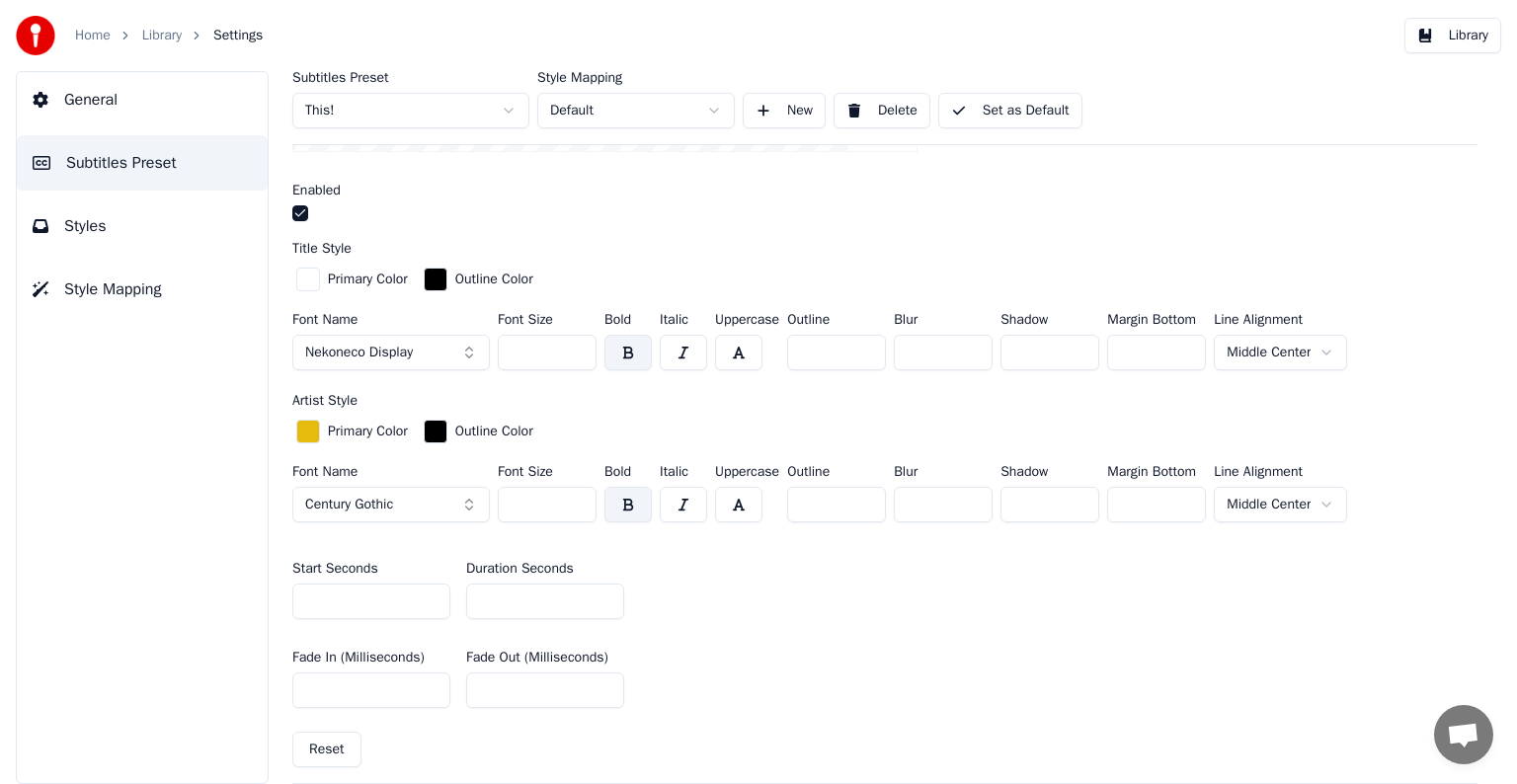 drag, startPoint x: 514, startPoint y: 348, endPoint x: 576, endPoint y: 346, distance: 62.03225 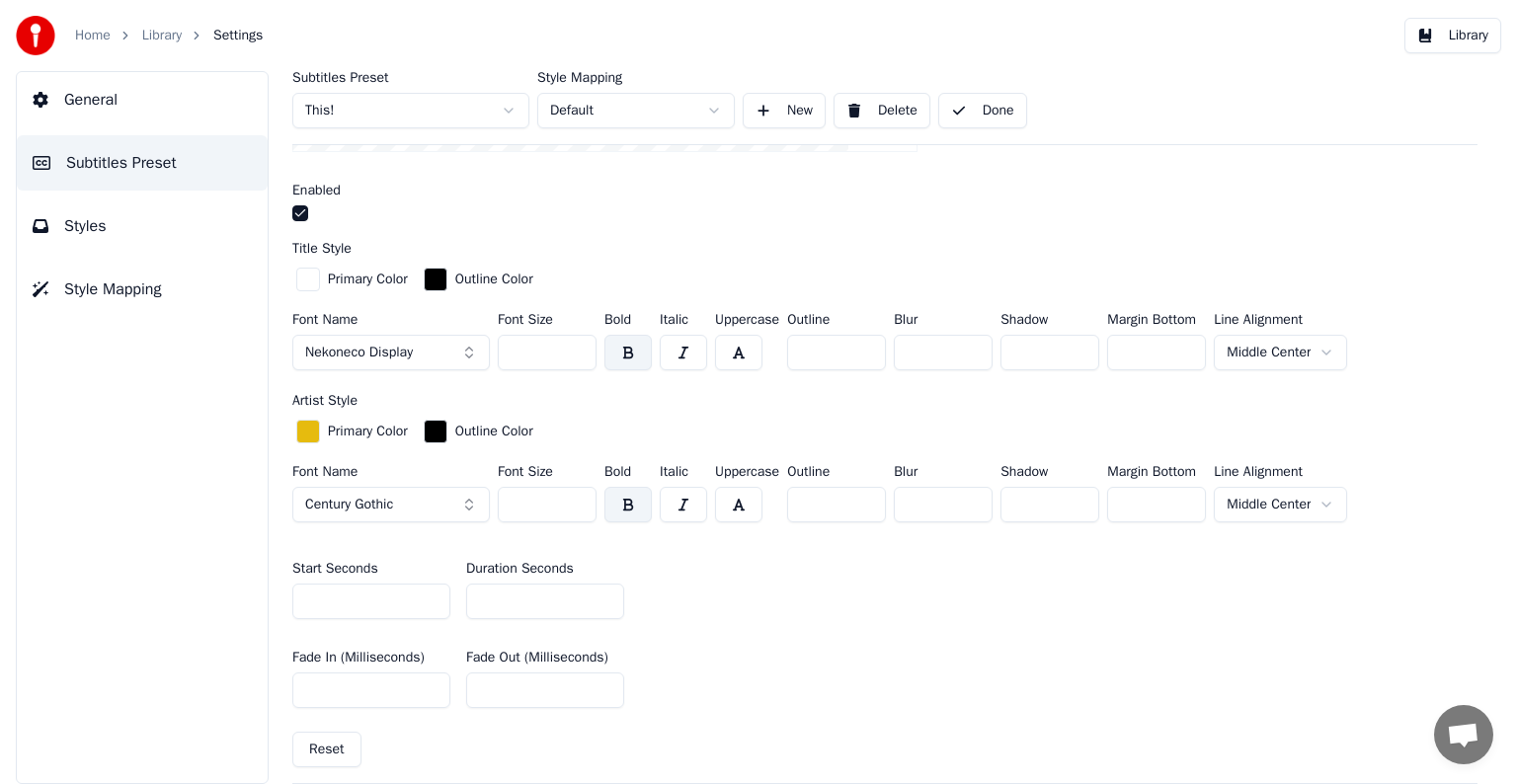click on "Home Library Settings" at bounding box center (139, 36) 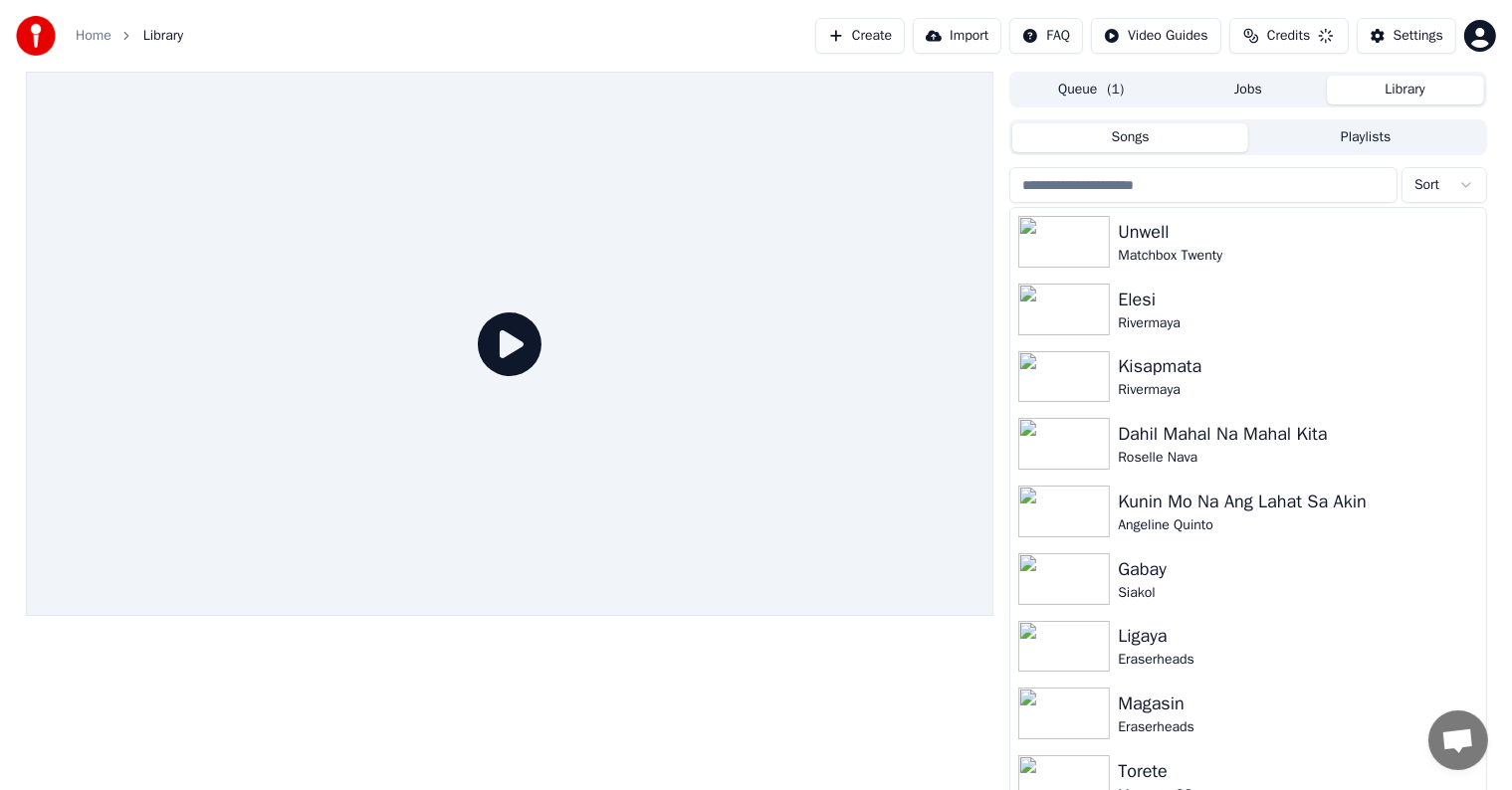 click at bounding box center [1203, 185] 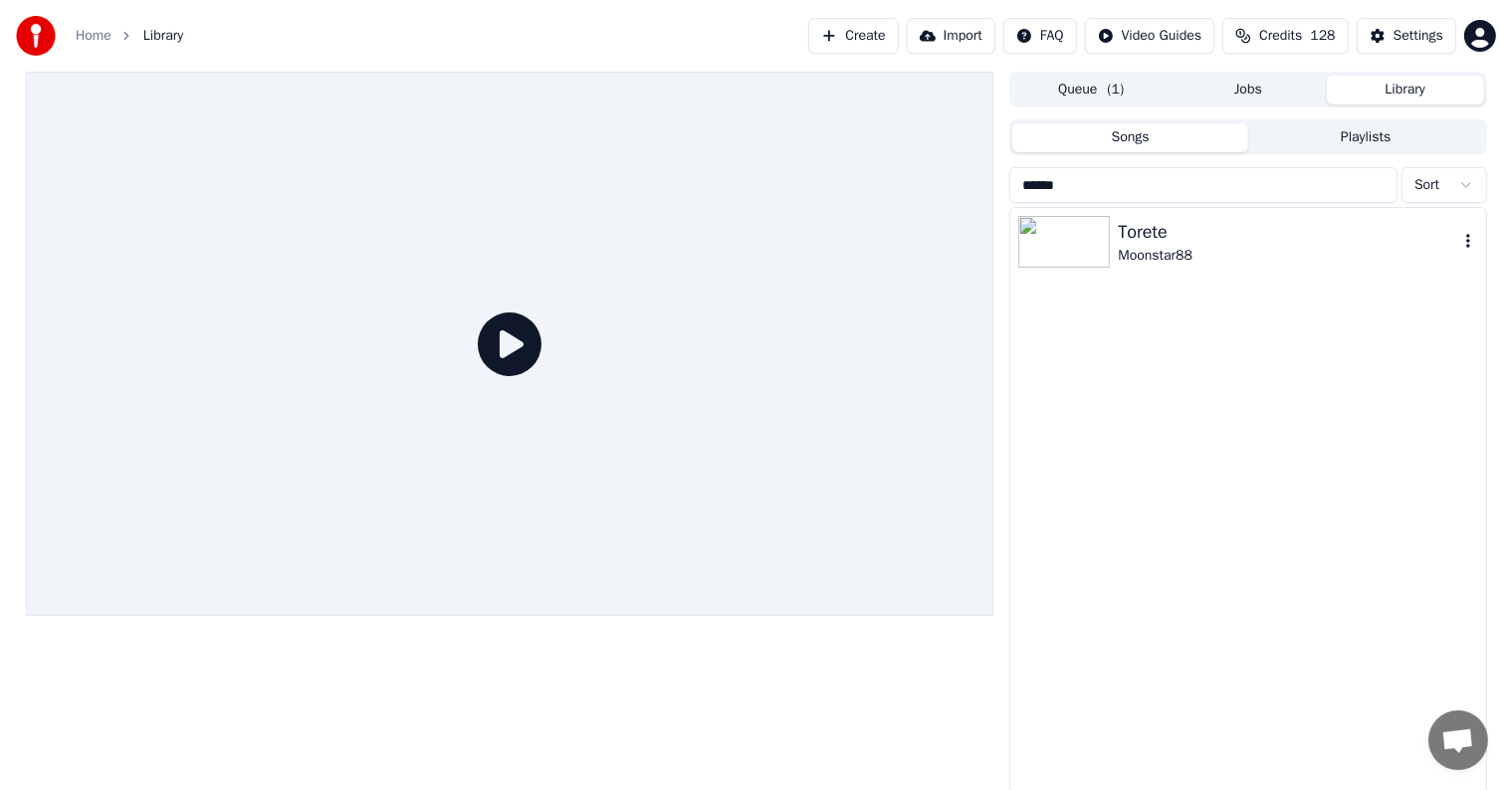 type on "******" 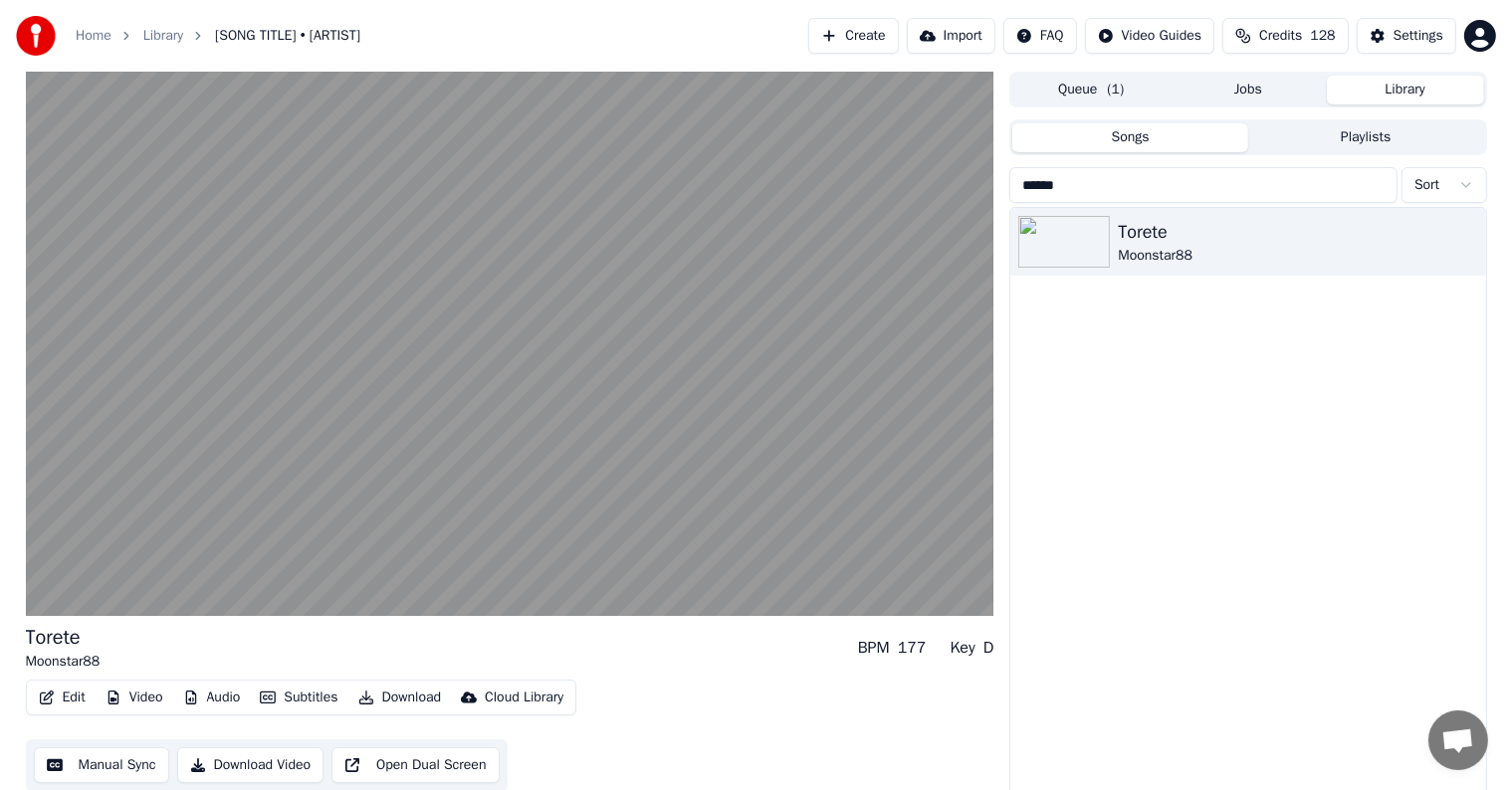 scroll, scrollTop: 9, scrollLeft: 0, axis: vertical 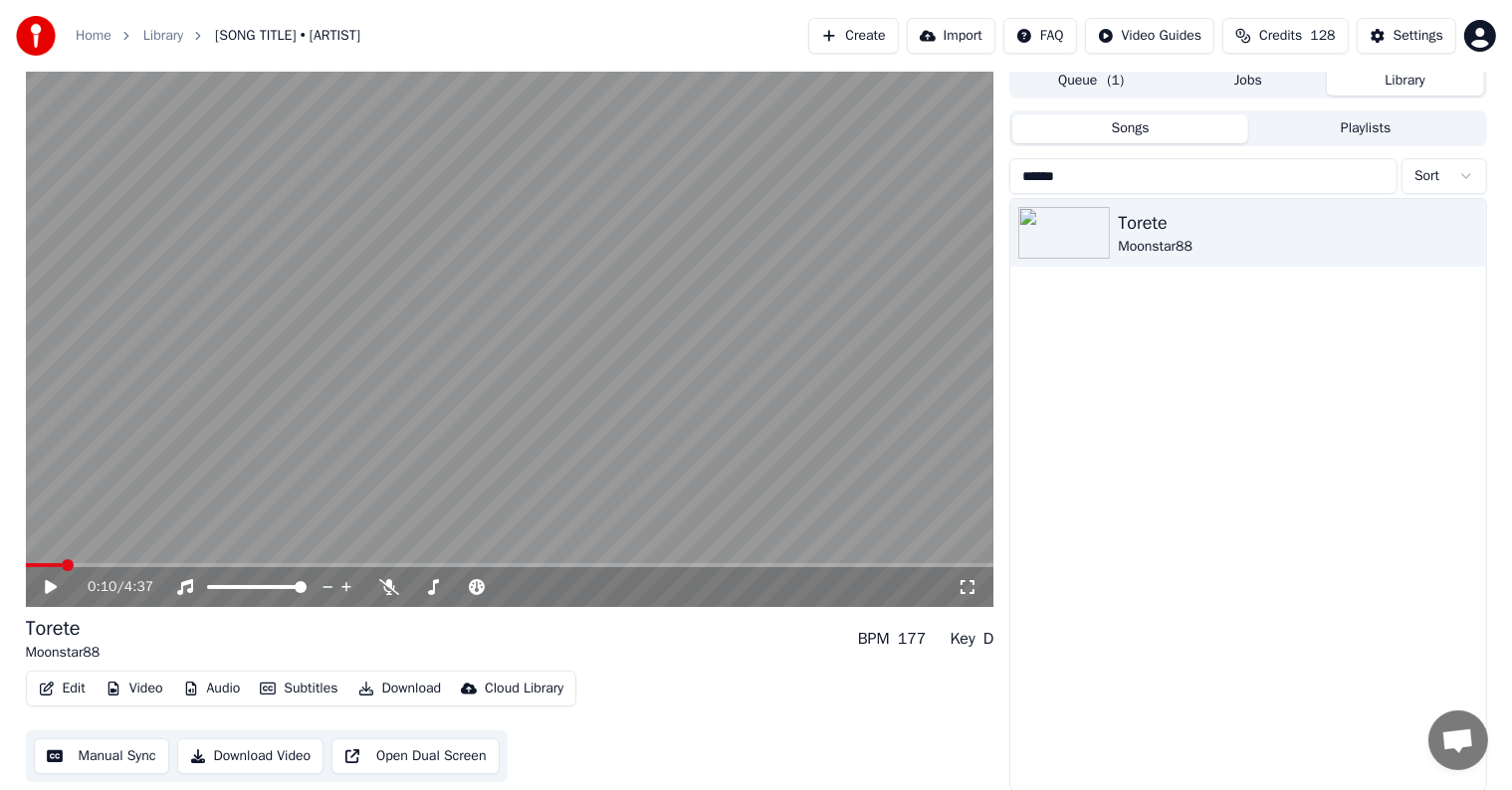 click 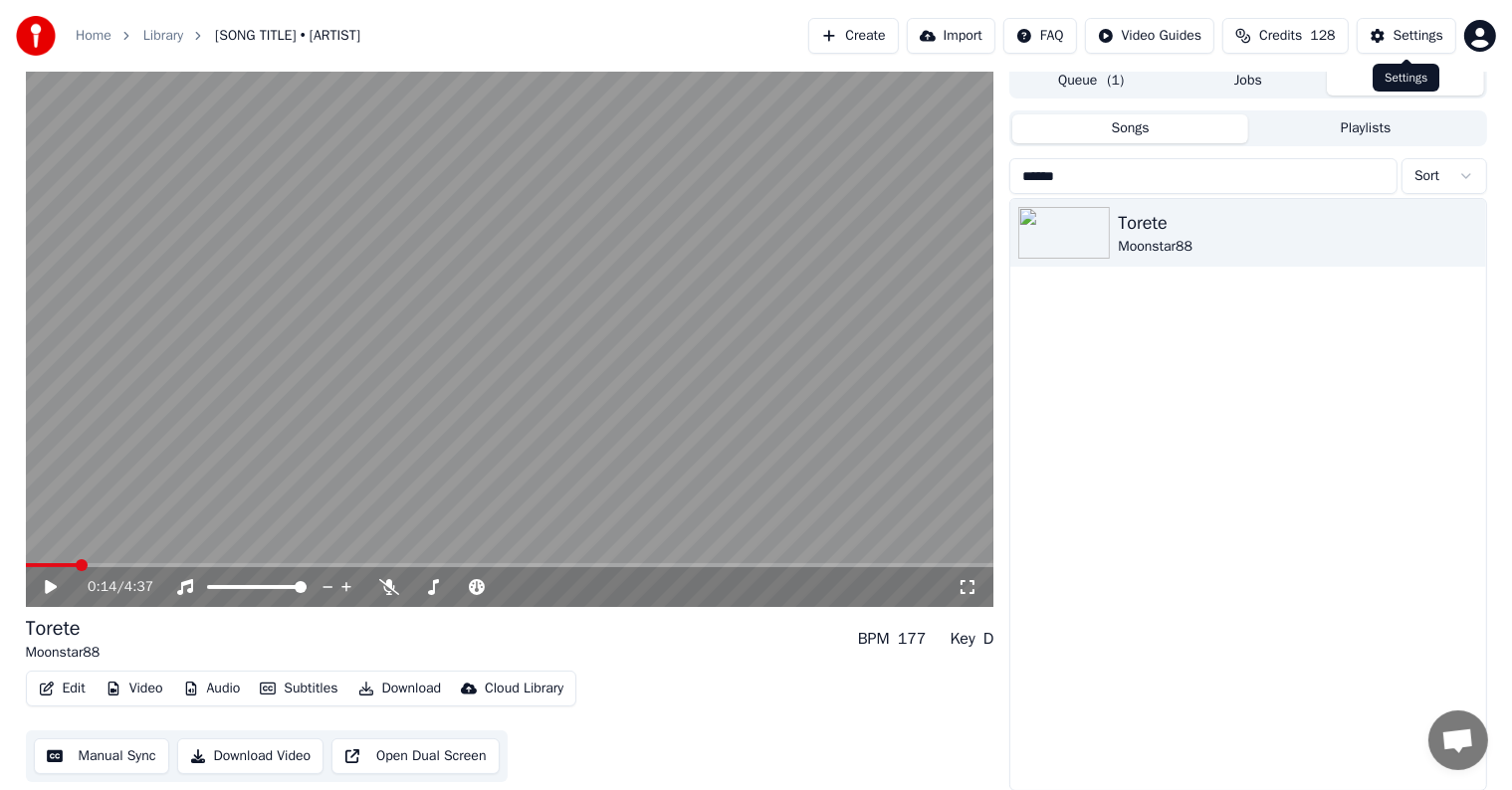 click on "Settings" at bounding box center (1418, 36) 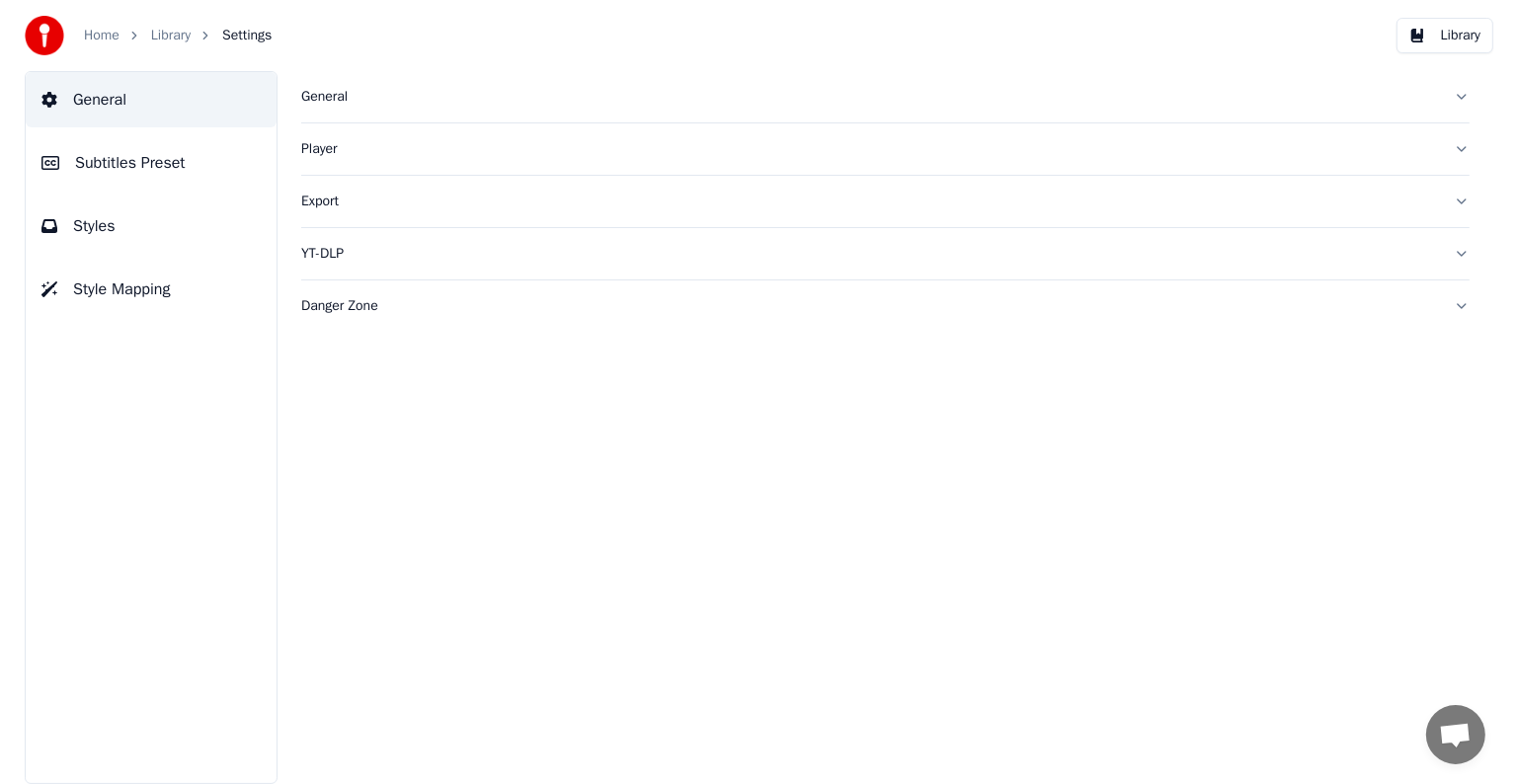 scroll, scrollTop: 0, scrollLeft: 0, axis: both 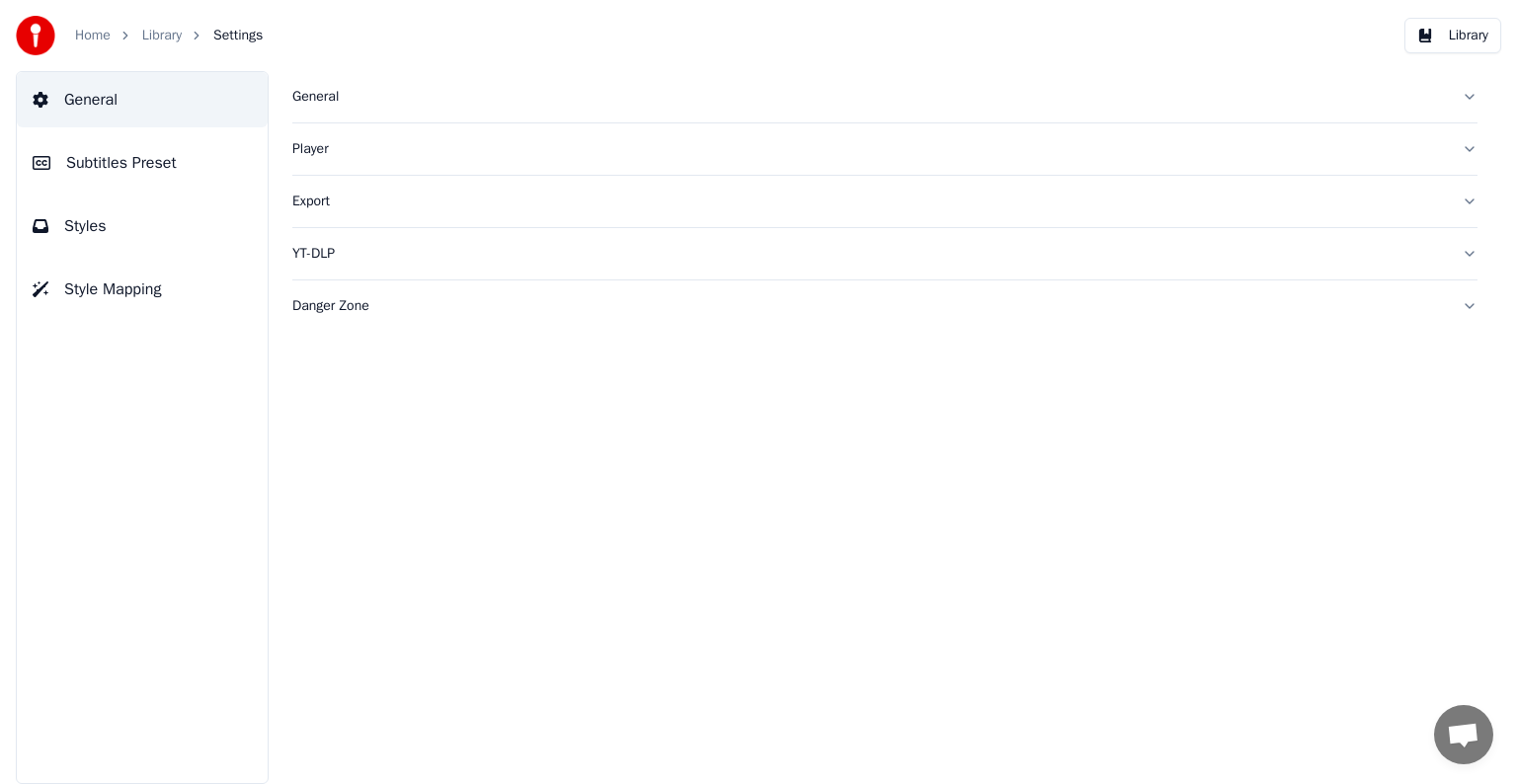 click on "Subtitles Preset" at bounding box center (121, 163) 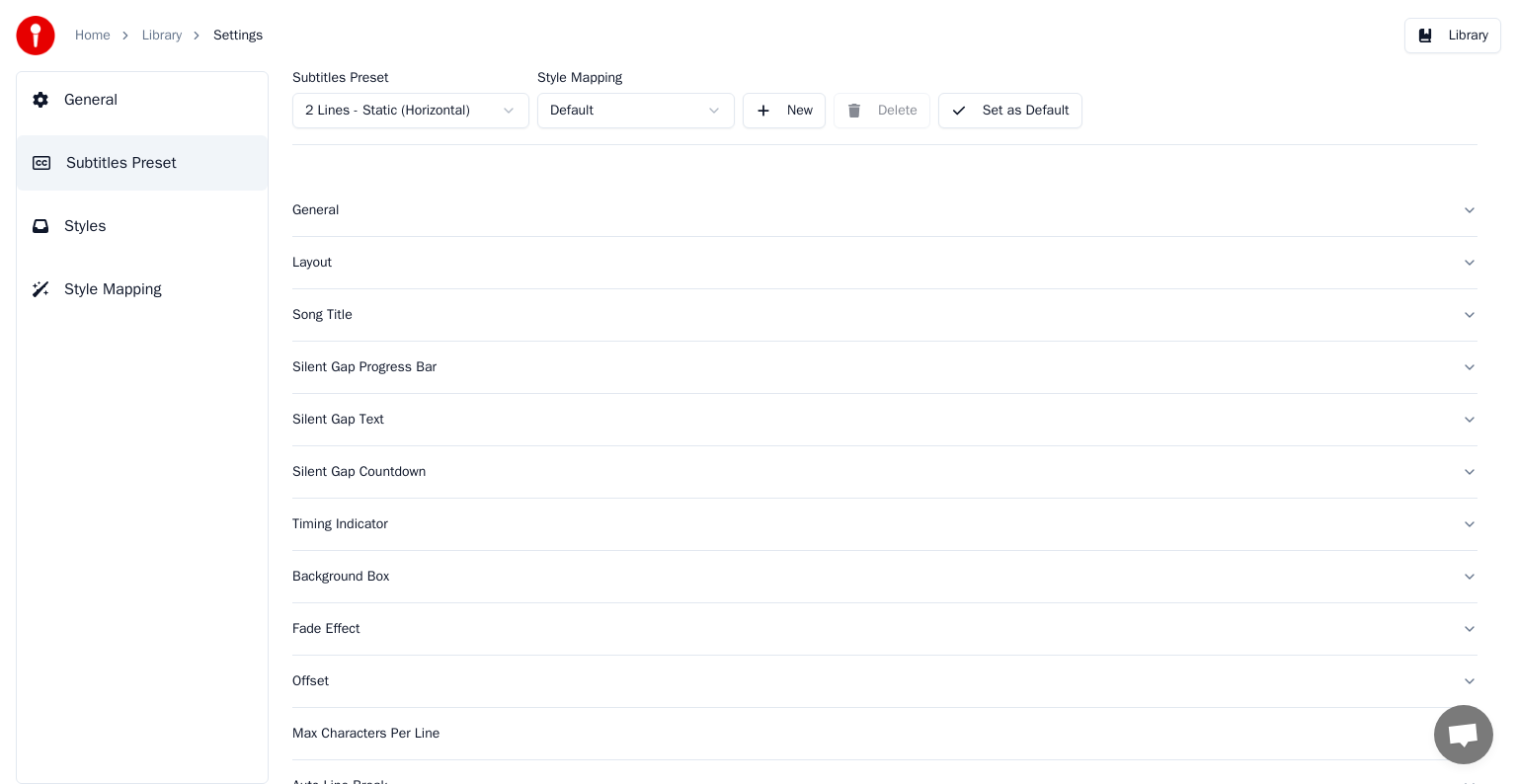 click on "Home Library Settings Library General Subtitles Preset Styles Style Mapping Subtitles Preset 2 Lines - Static (Horizontal) Style Mapping Default New Delete Set as Default General Layout Song Title Silent Gap Progress Bar Silent Gap Text Silent Gap Countdown Timing Indicator Background Box Fade Effect Offset Max Characters Per Line Auto Line Break Advanced Settings Chat Adam from Youka Desktop More channels Continue on Email Network offline. Reconnecting... No messages can be received or sent for now. Youka Desktop Hello! How can I help you? Sunday, 20 July Hi! I'ts me again. The lyrics are not appearing. Even editing to add lyrics again, it's not appearing. I already spent 22 credits for this please check 7/20/2025 Monday, 21 July Adam Hey, credits should refunded automatically in case of failure, please let me check 7/21/2025 yeah but credits are used again in adding the lyrics in the song that supposed to be good in the first place 7/21/2025 Read Adam I added 22 more credits to your account. 7/21/2025" at bounding box center [758, 392] 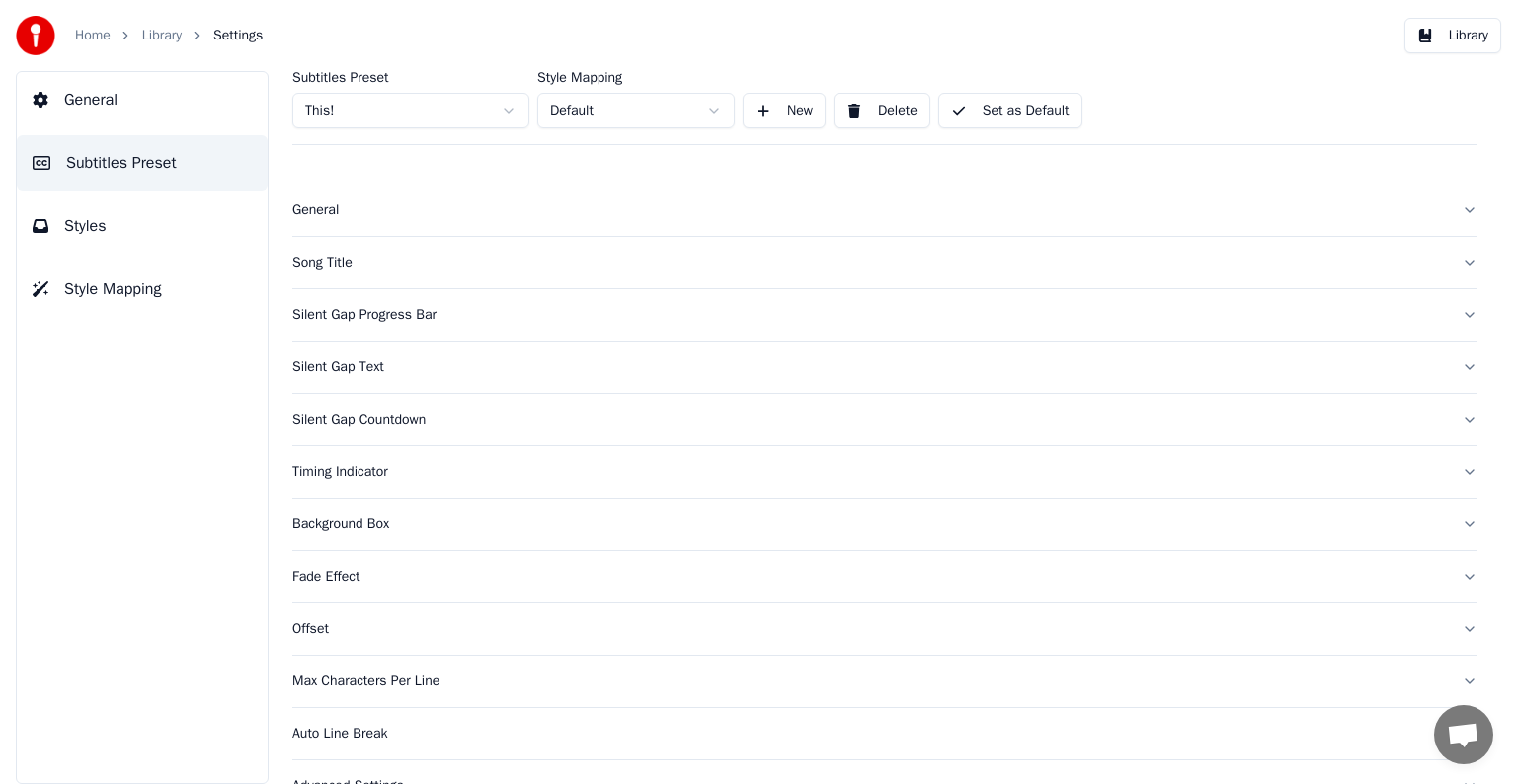 click on "Song Title" at bounding box center [869, 263] 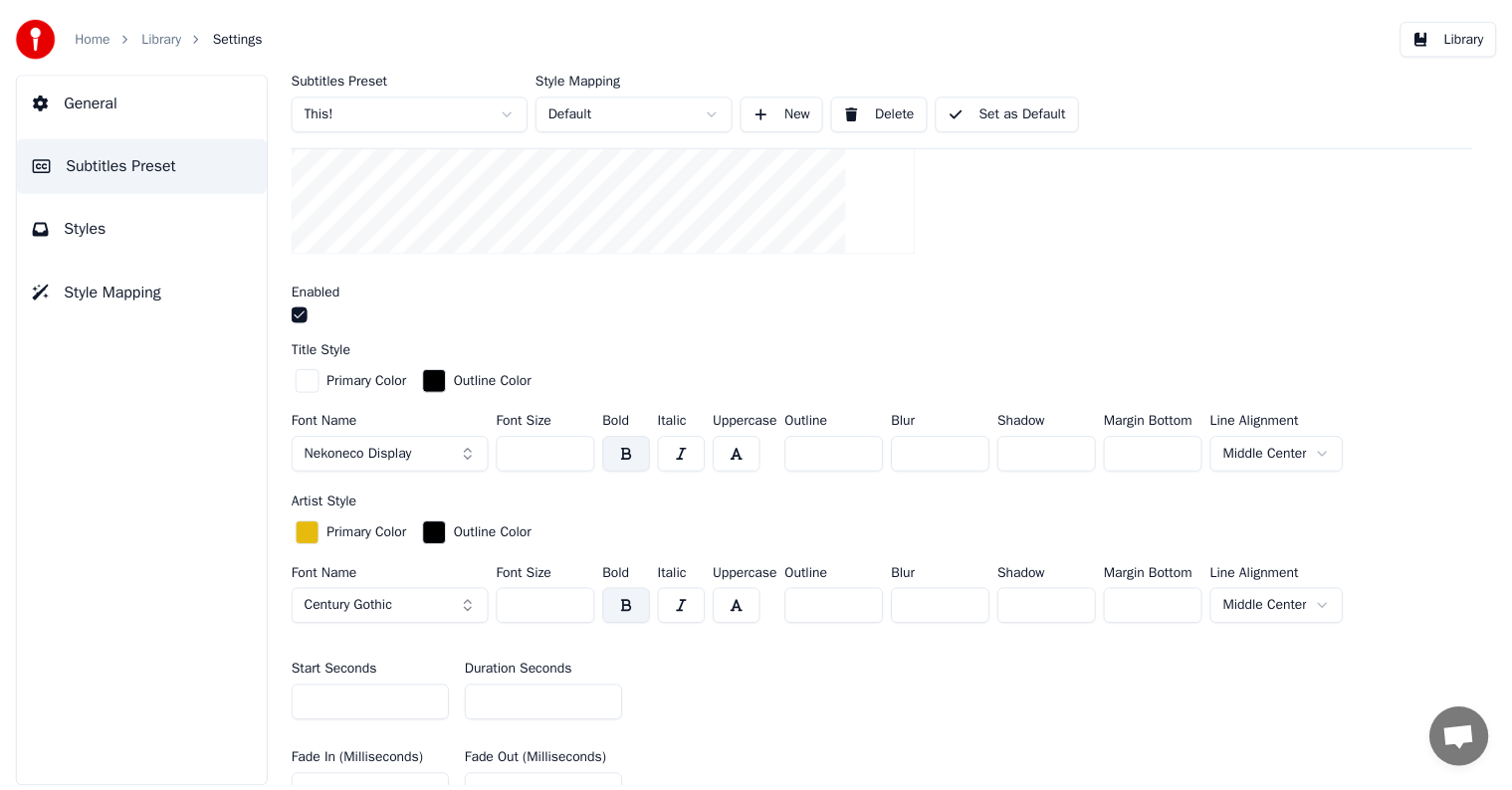 scroll, scrollTop: 597, scrollLeft: 0, axis: vertical 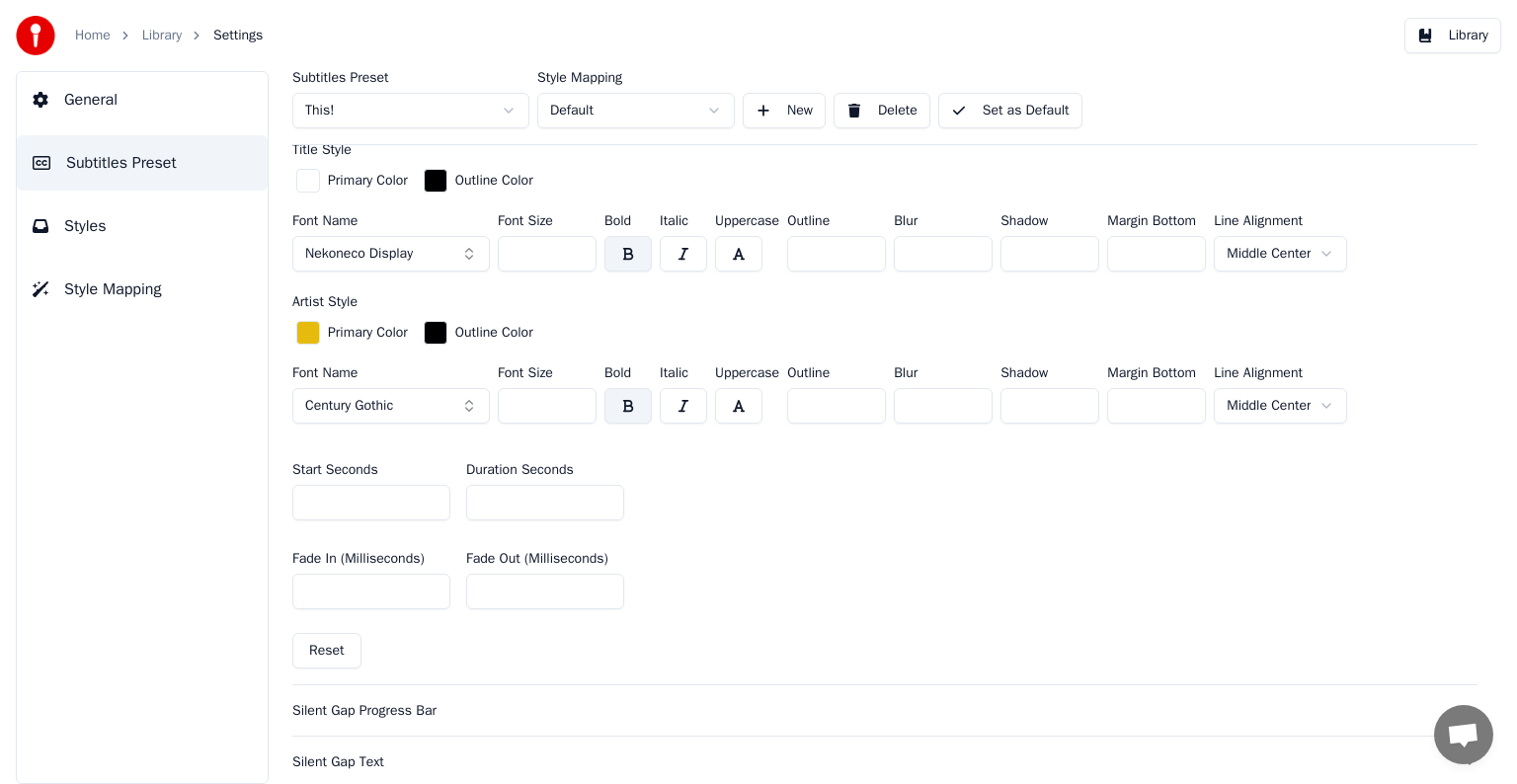 click on "*" at bounding box center [545, 503] 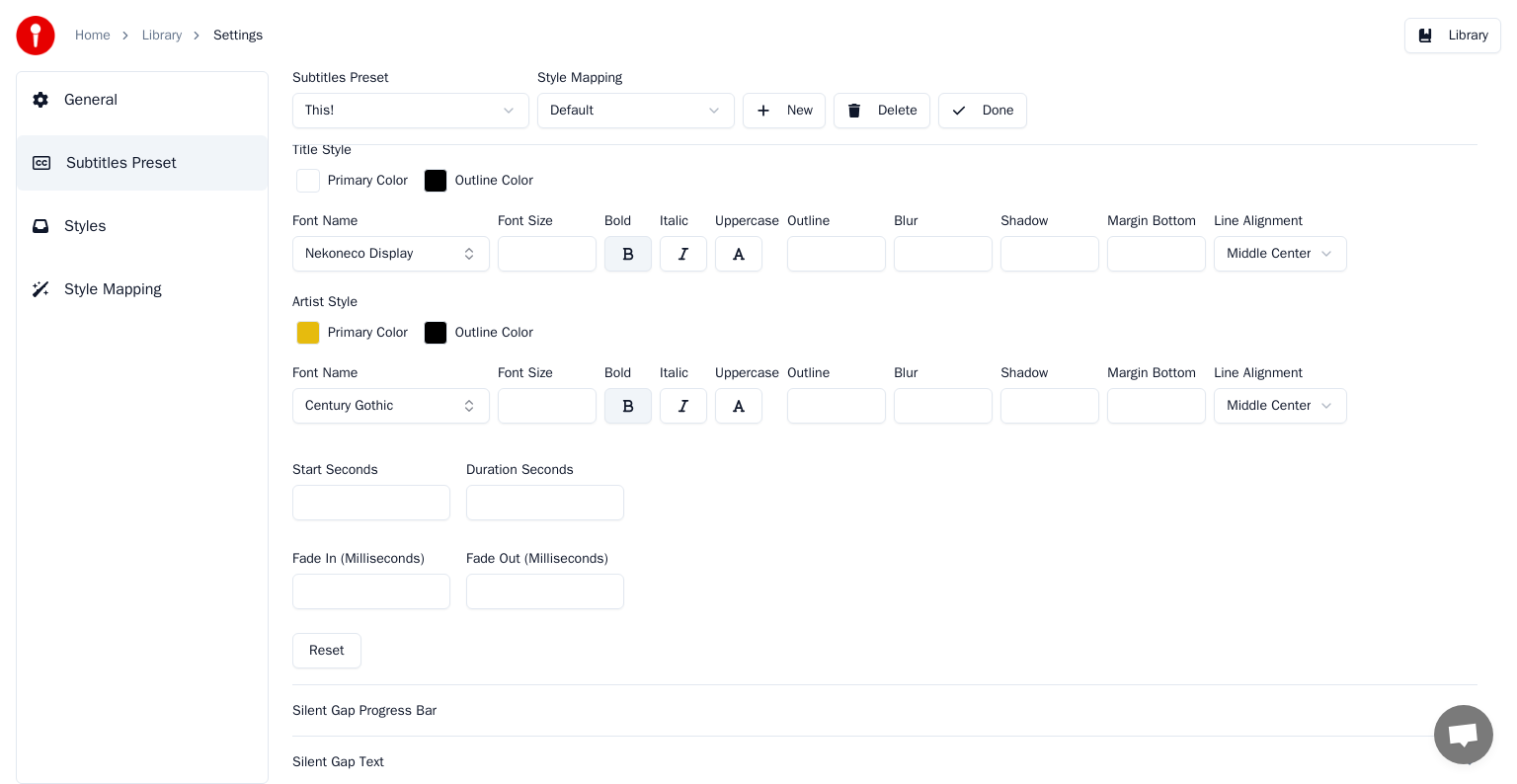 click on "Library" at bounding box center [162, 36] 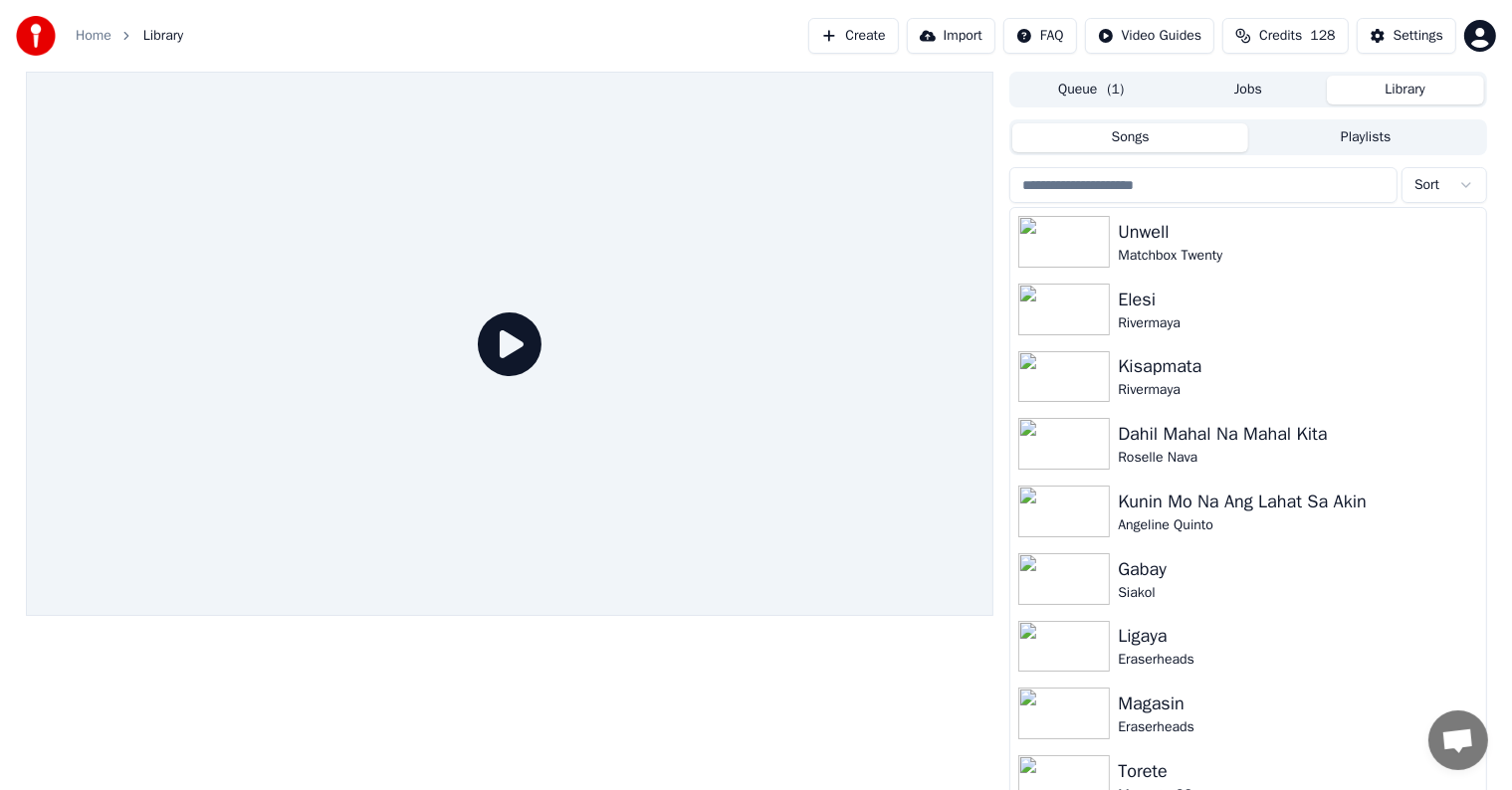 click at bounding box center [1203, 185] 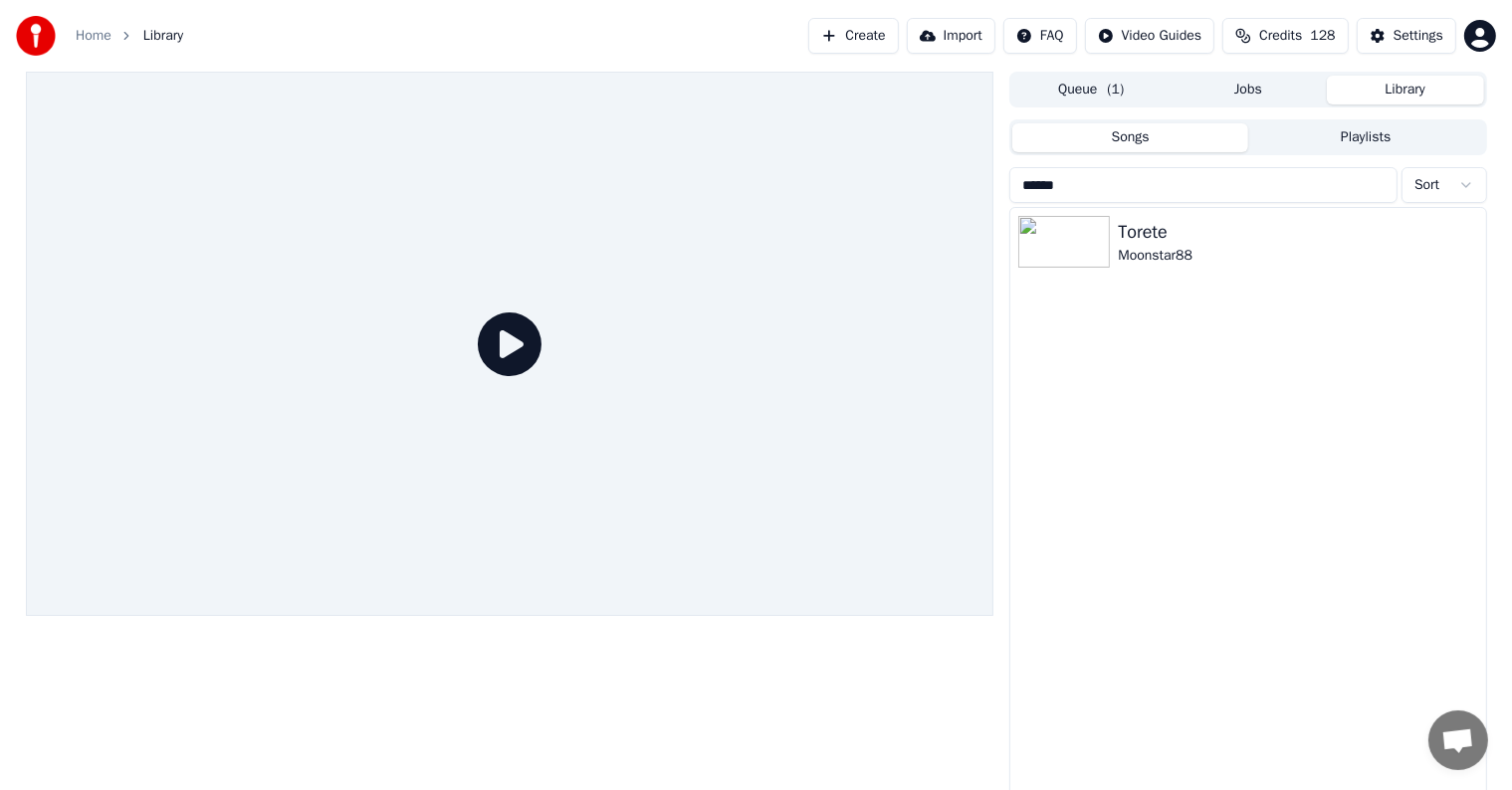 type on "******" 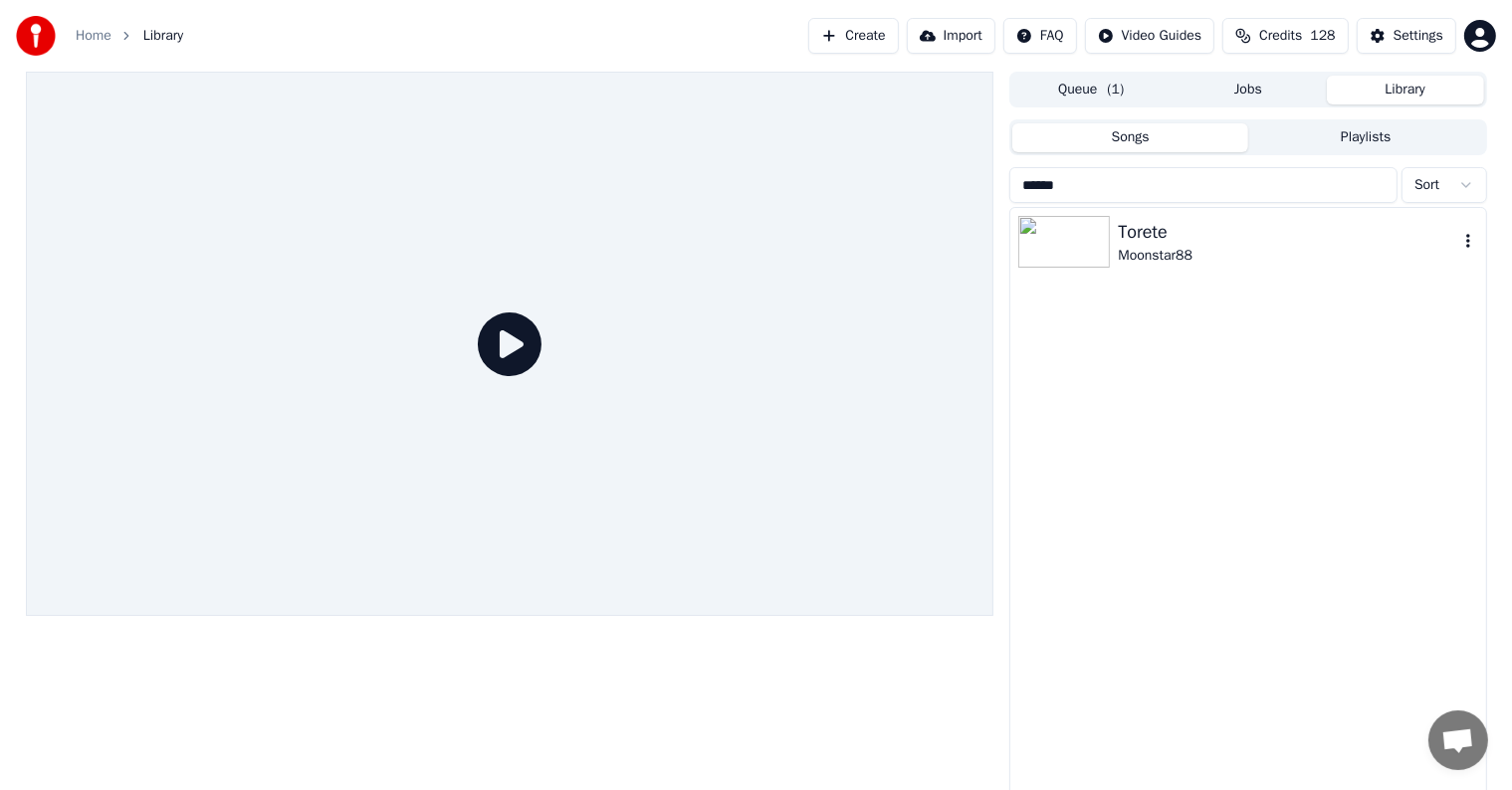 click on "Moonstar88" at bounding box center [1287, 256] 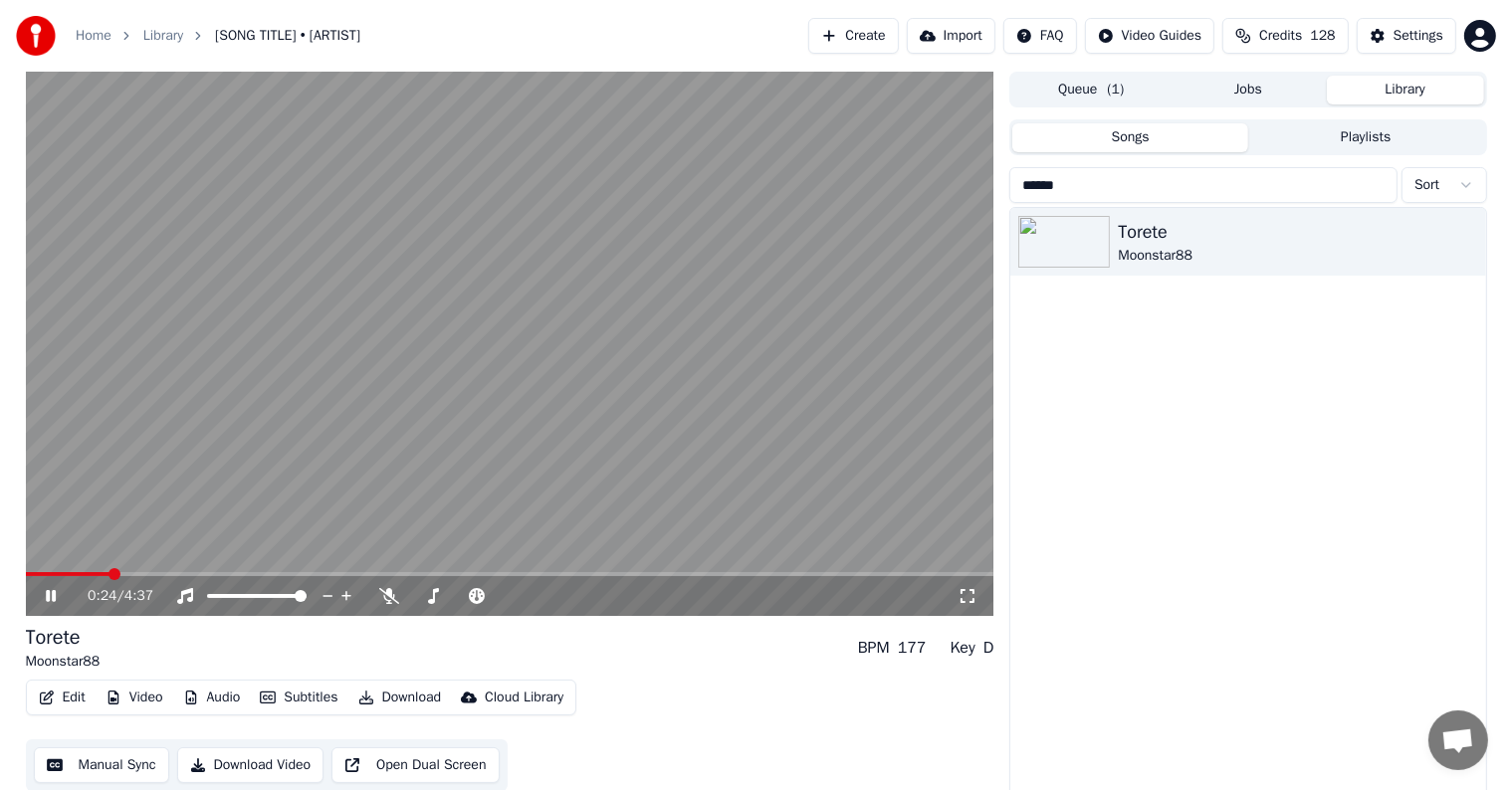 click on "Manual Sync" at bounding box center [102, 765] 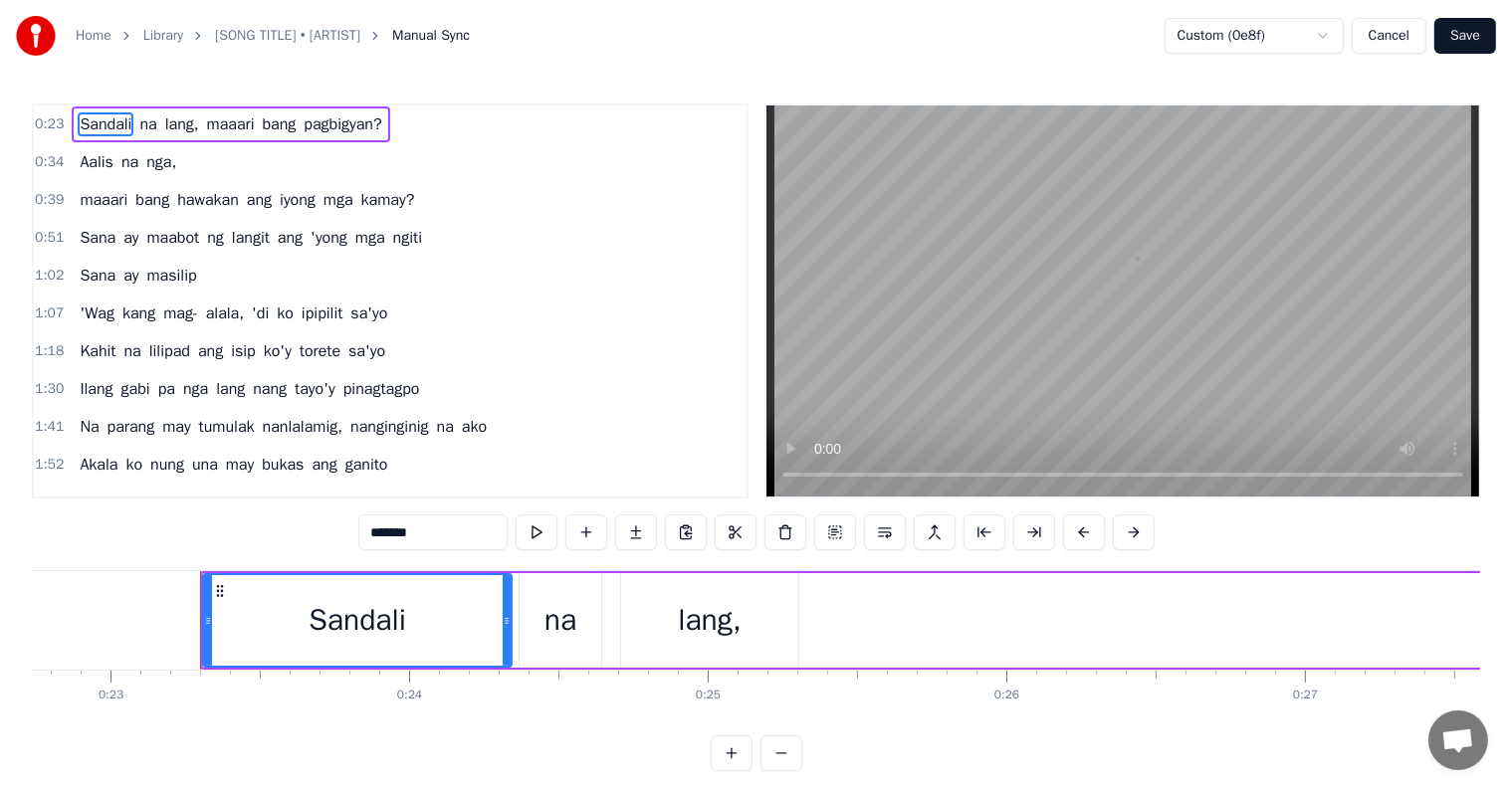 scroll, scrollTop: 0, scrollLeft: 6857, axis: horizontal 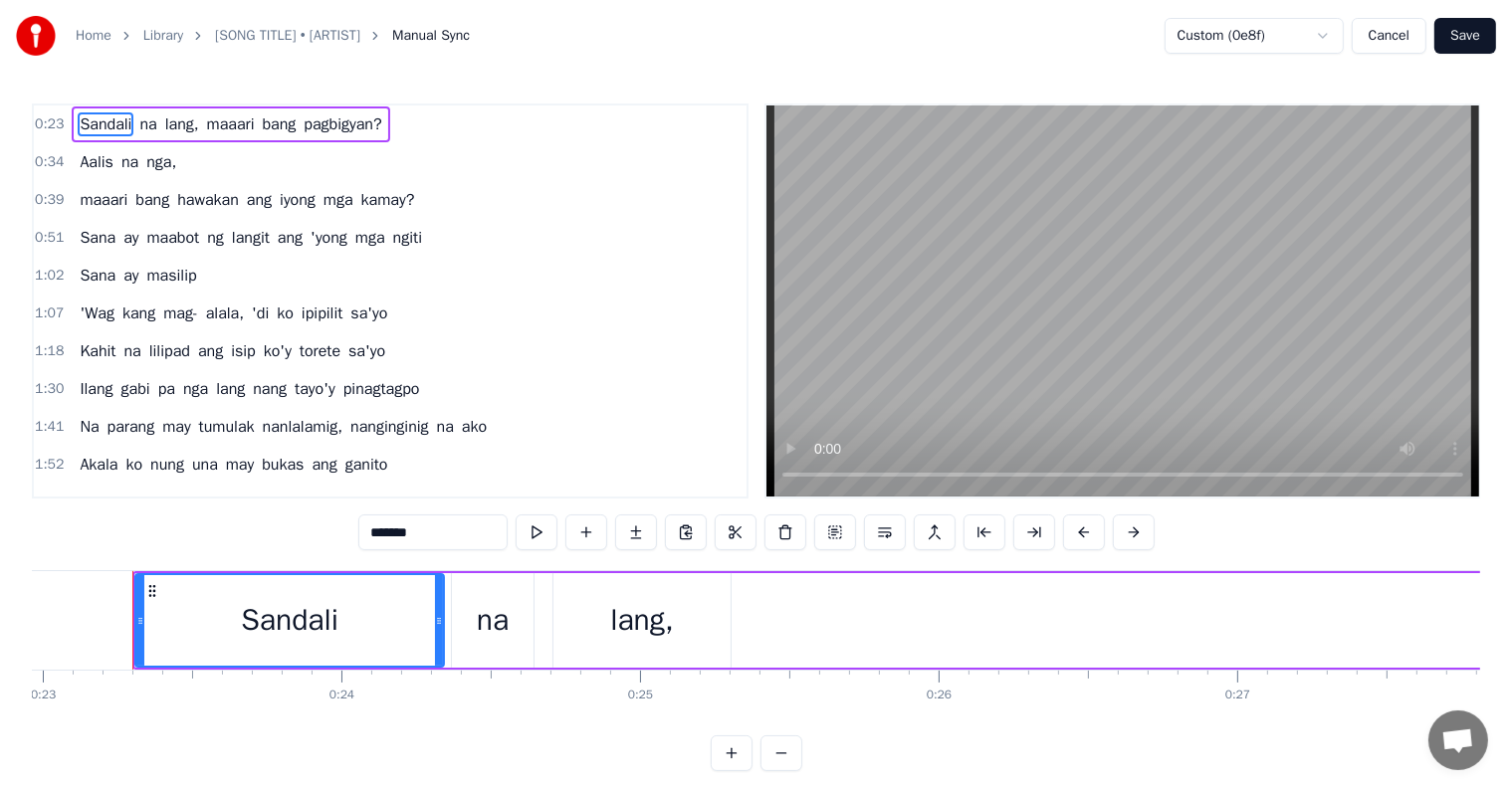 click at bounding box center (34677, 620) 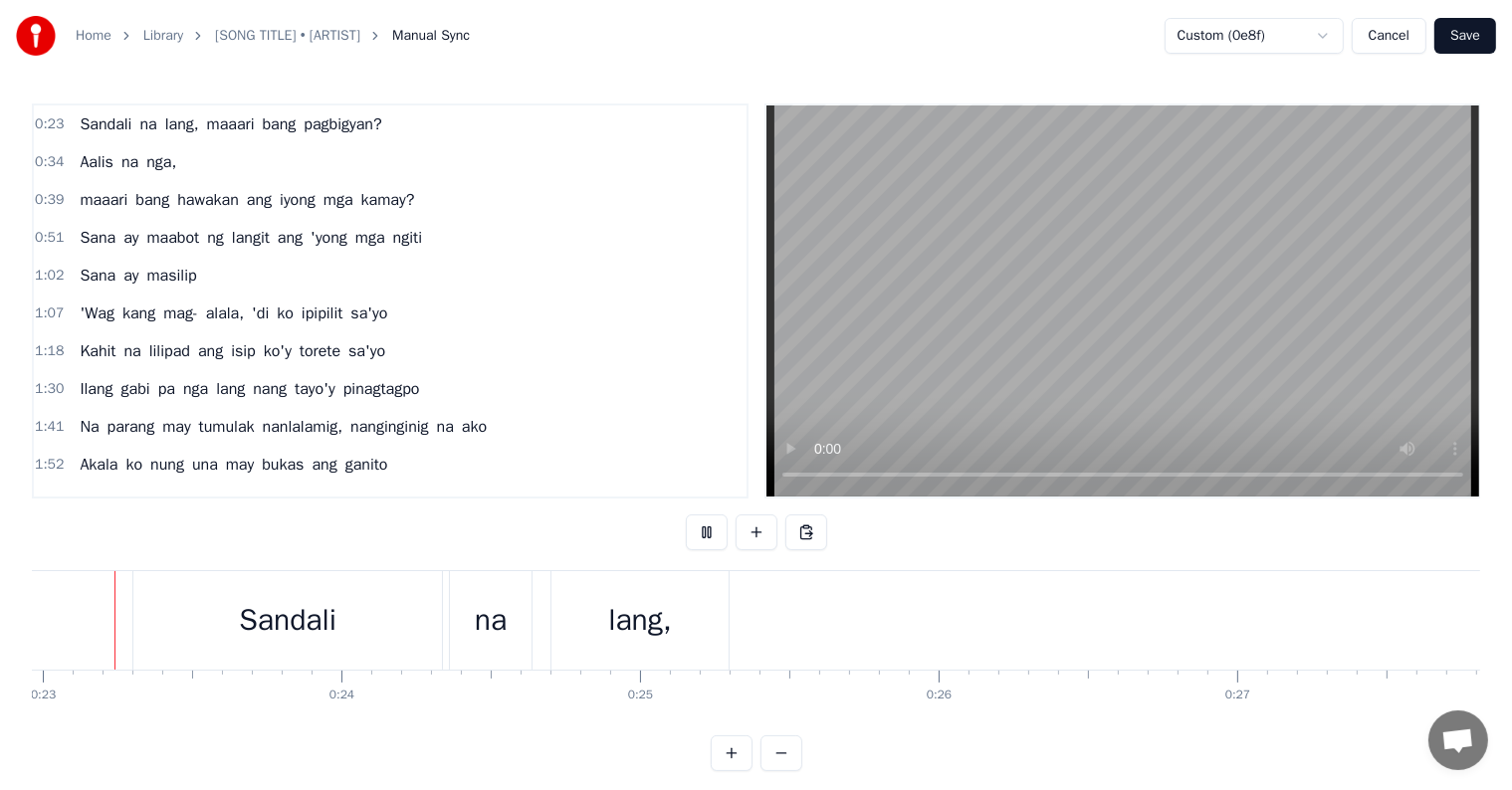 scroll, scrollTop: 0, scrollLeft: 6836, axis: horizontal 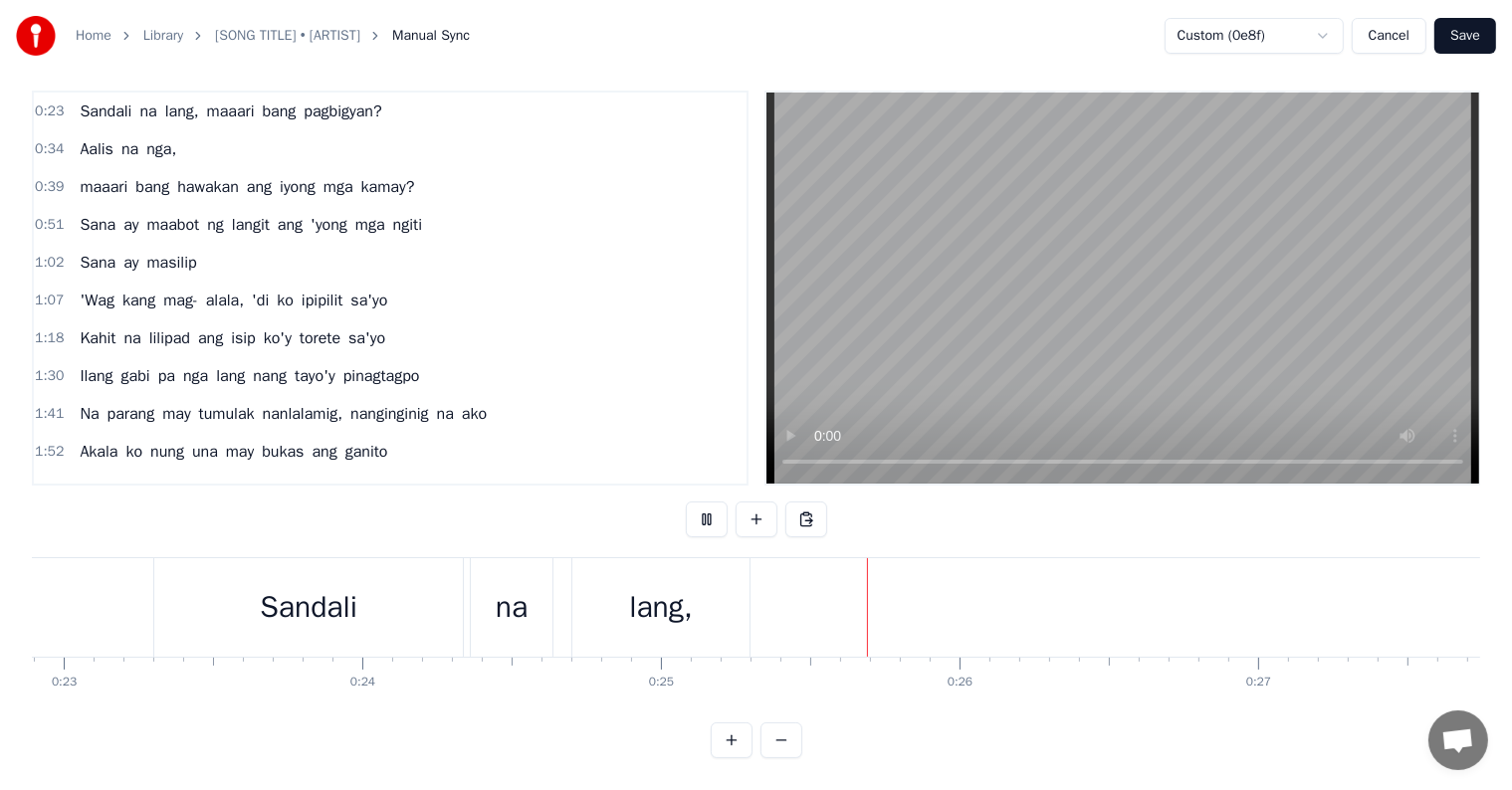 type 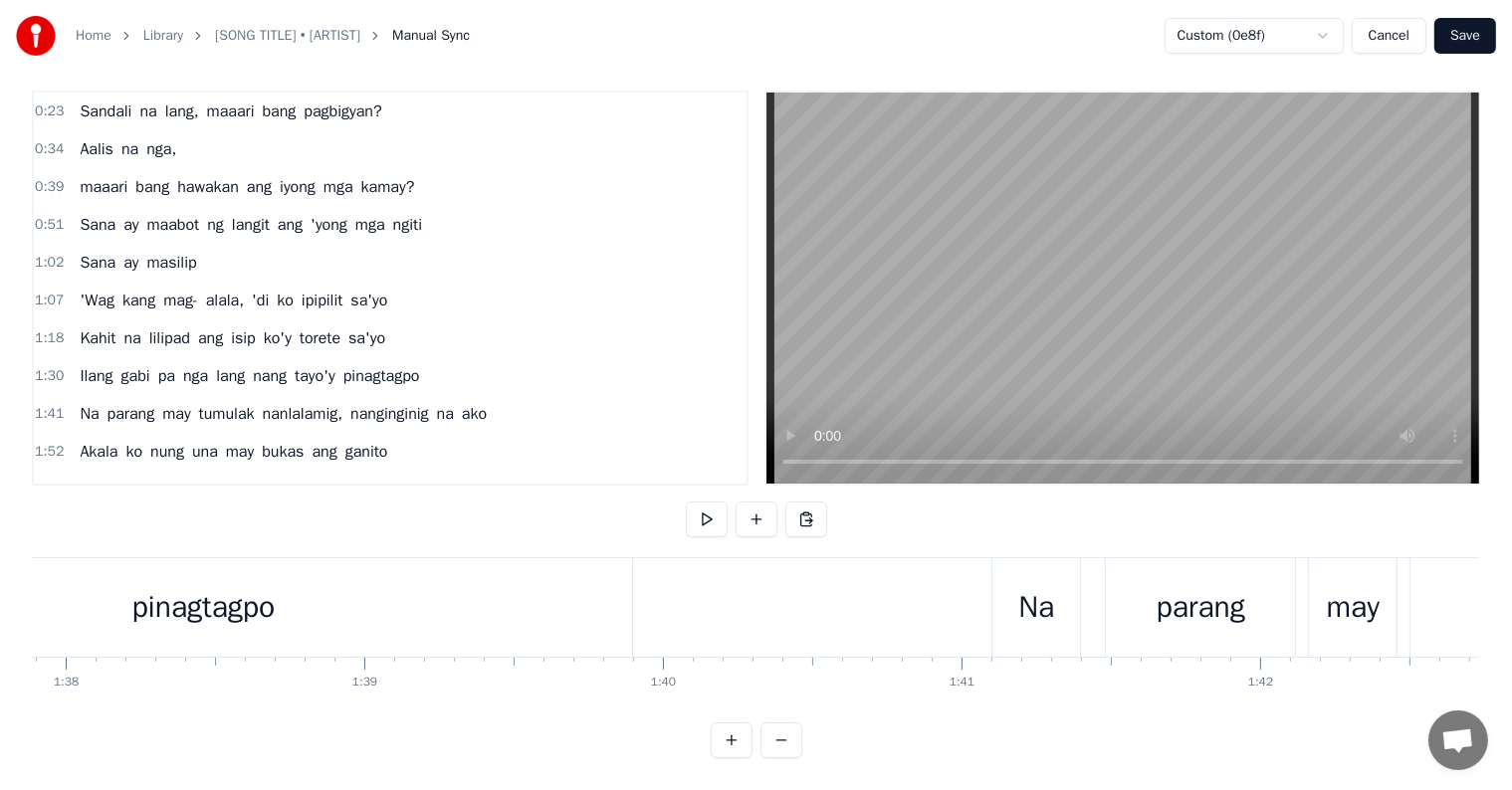 scroll, scrollTop: 0, scrollLeft: 31537, axis: horizontal 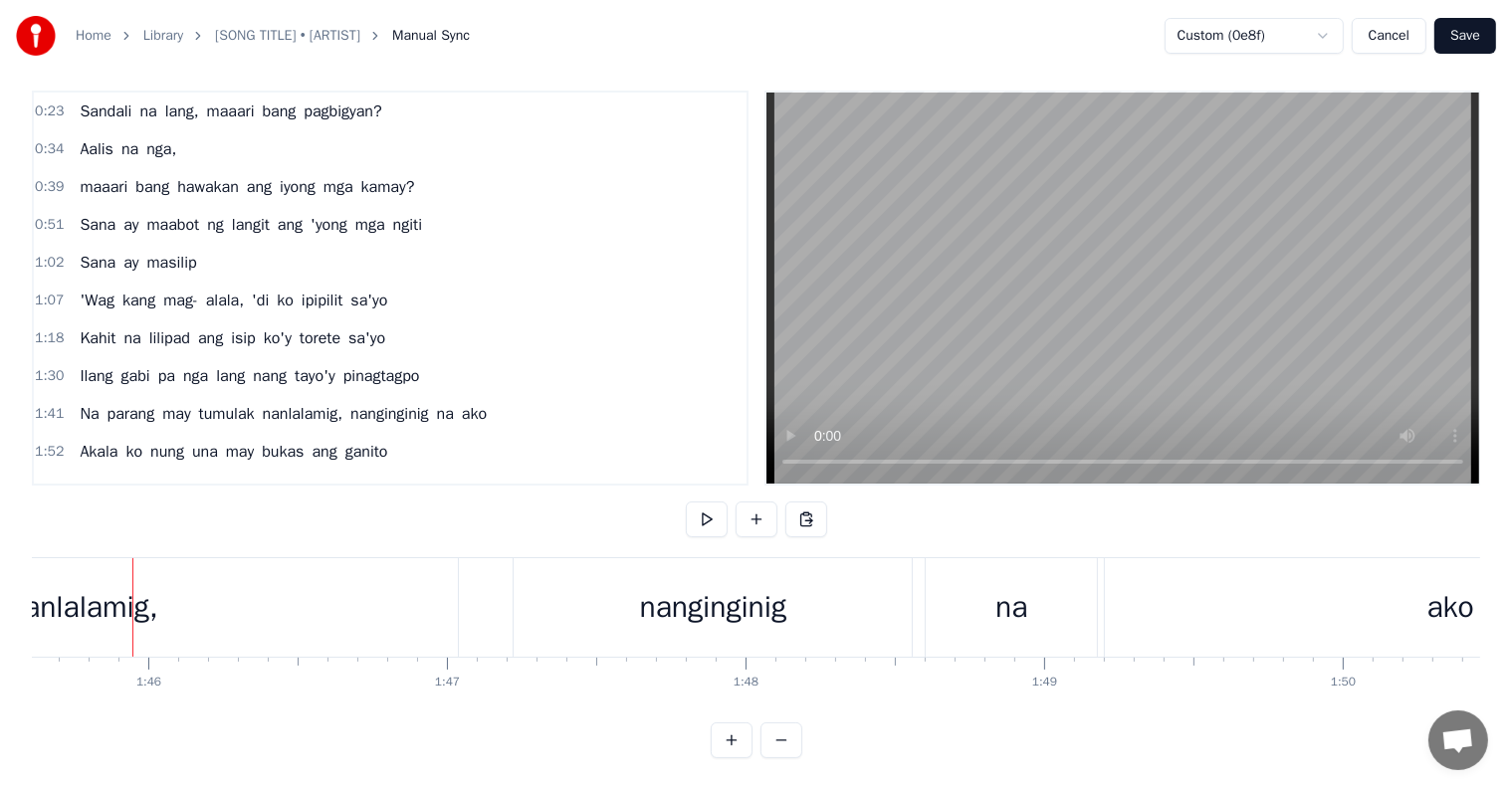 click on "nanlalamig," at bounding box center (83, 607) 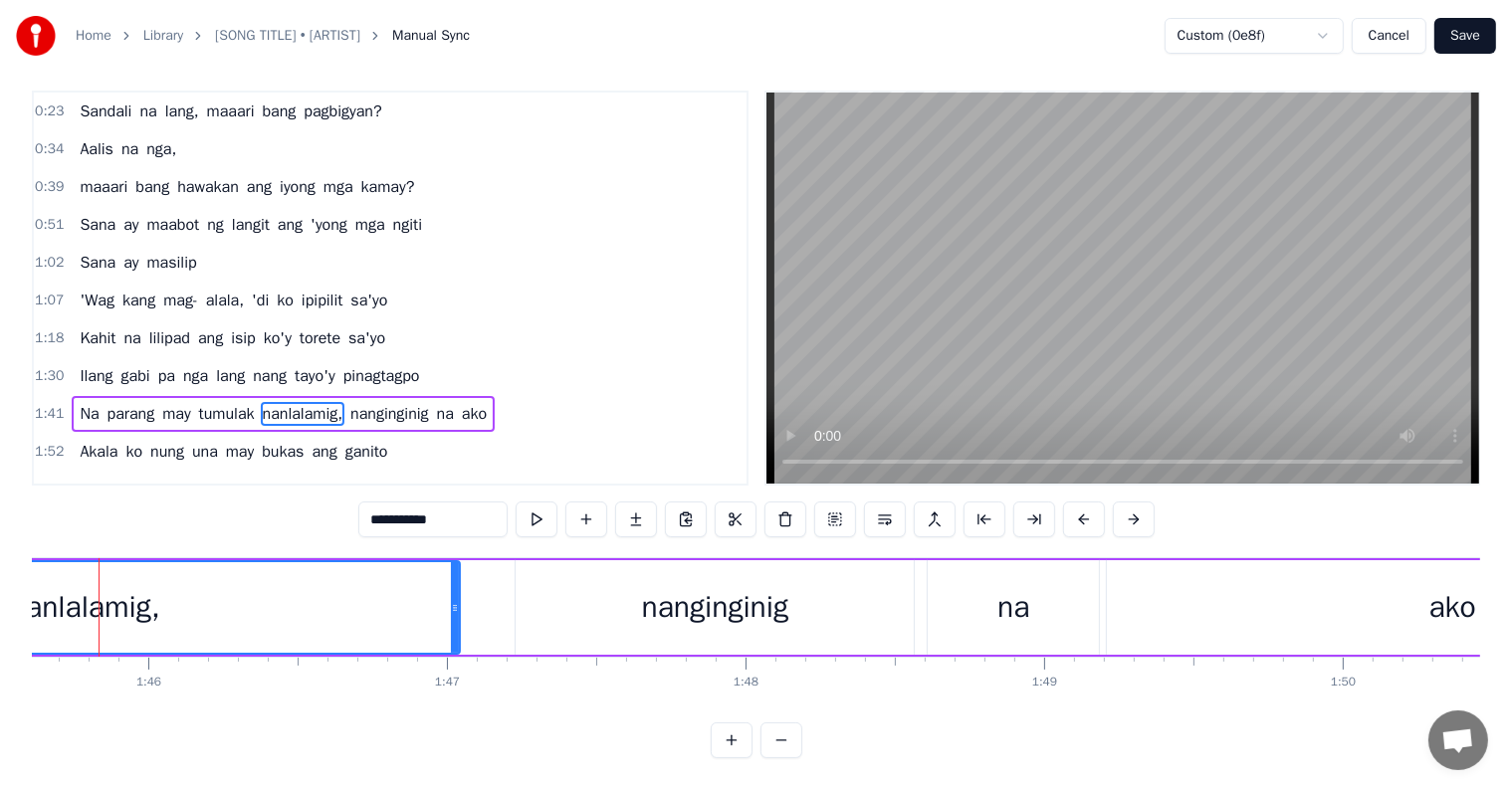 scroll, scrollTop: 0, scrollLeft: 0, axis: both 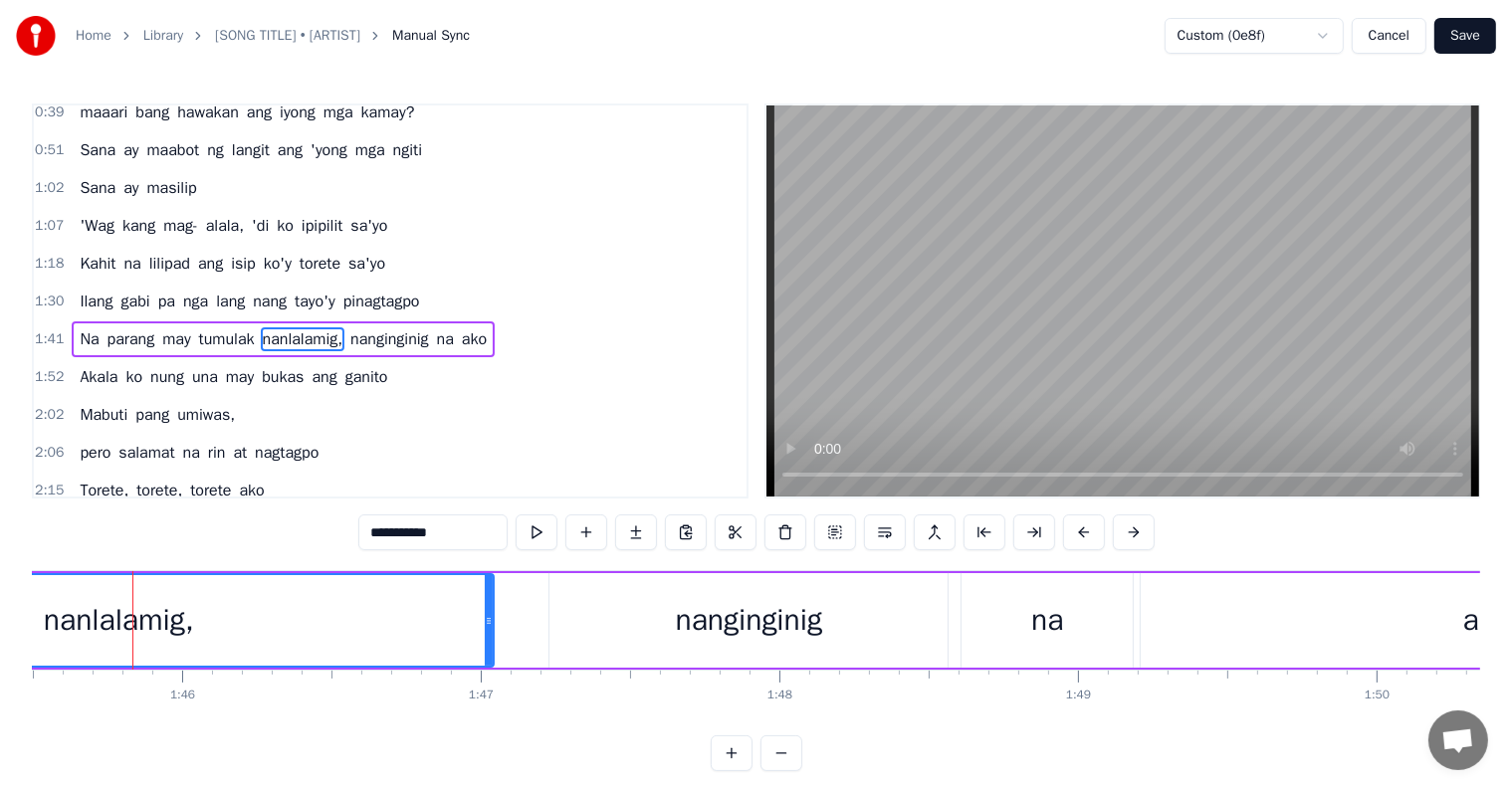 click on "nanginginig" at bounding box center [389, 339] 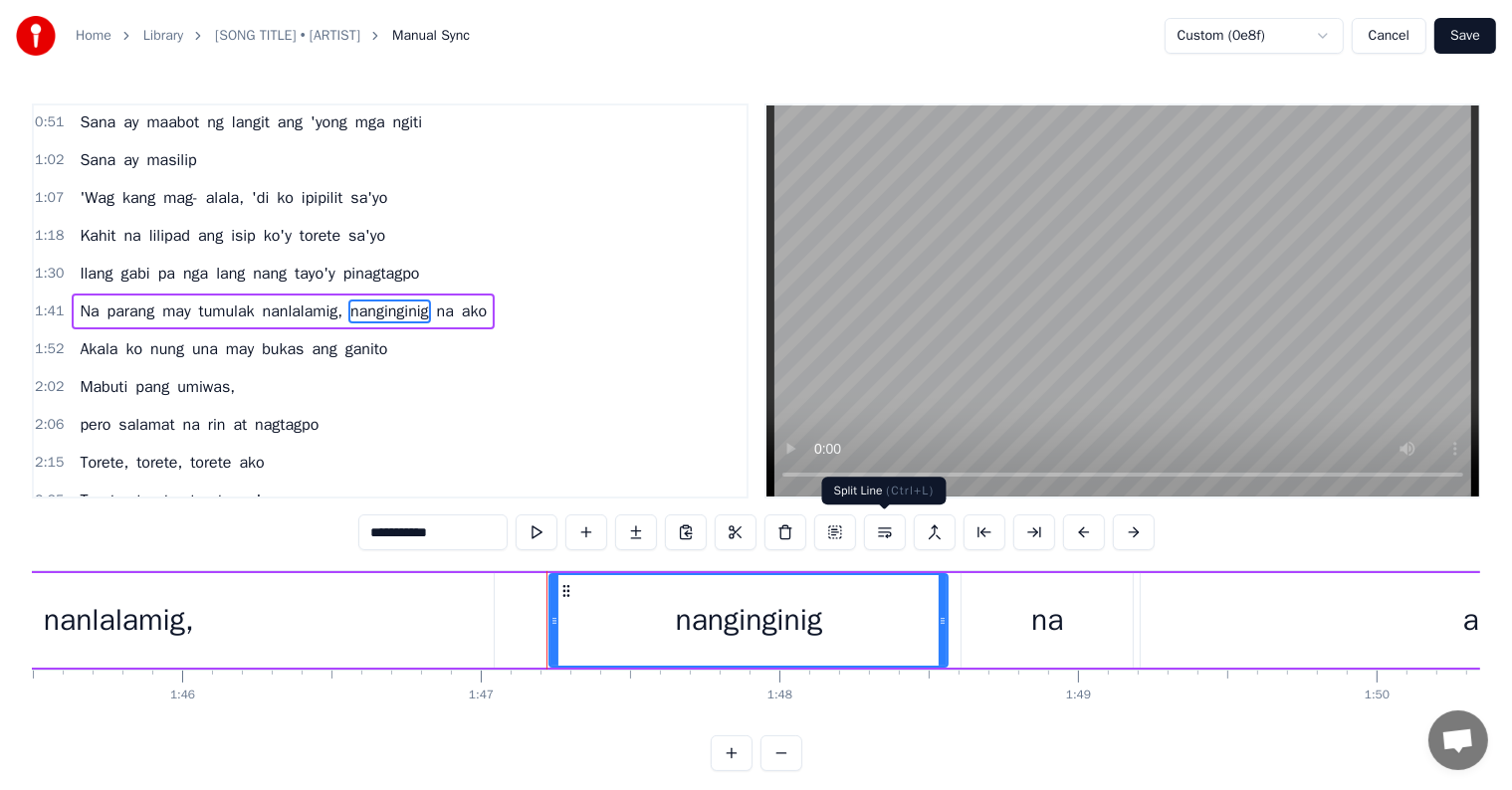 click at bounding box center (885, 532) 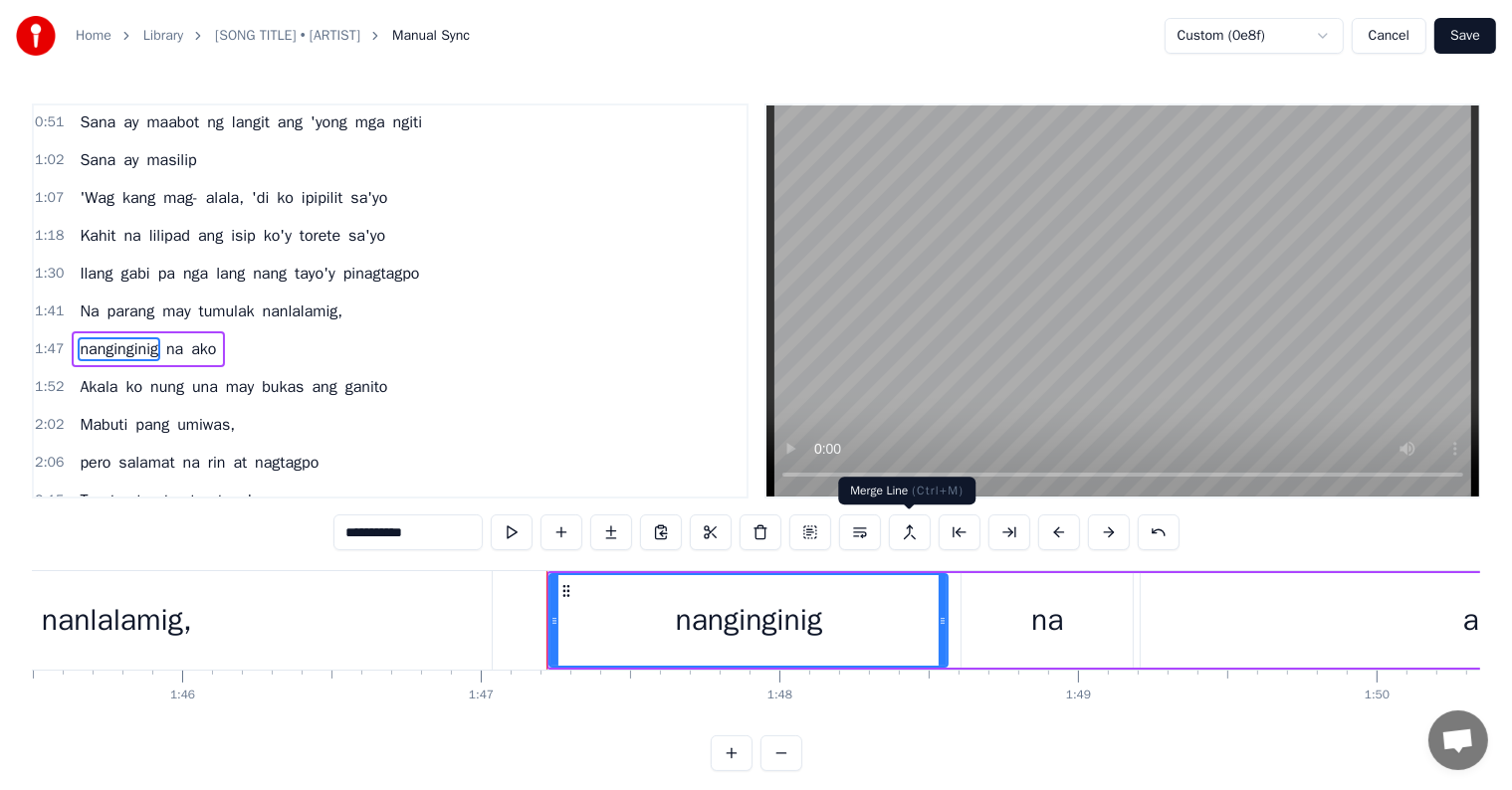 scroll, scrollTop: 151, scrollLeft: 0, axis: vertical 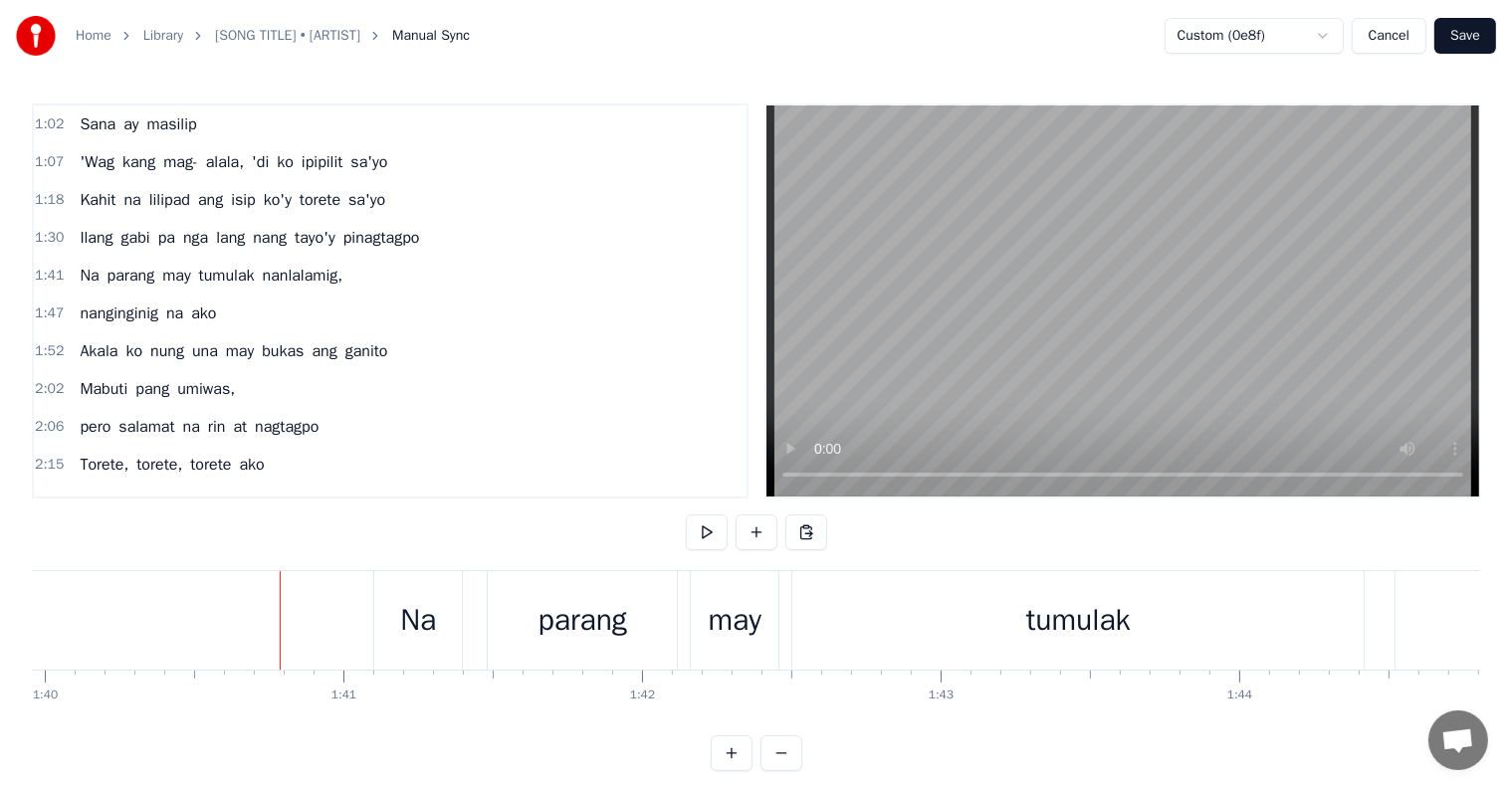 click on "Na" at bounding box center [418, 620] 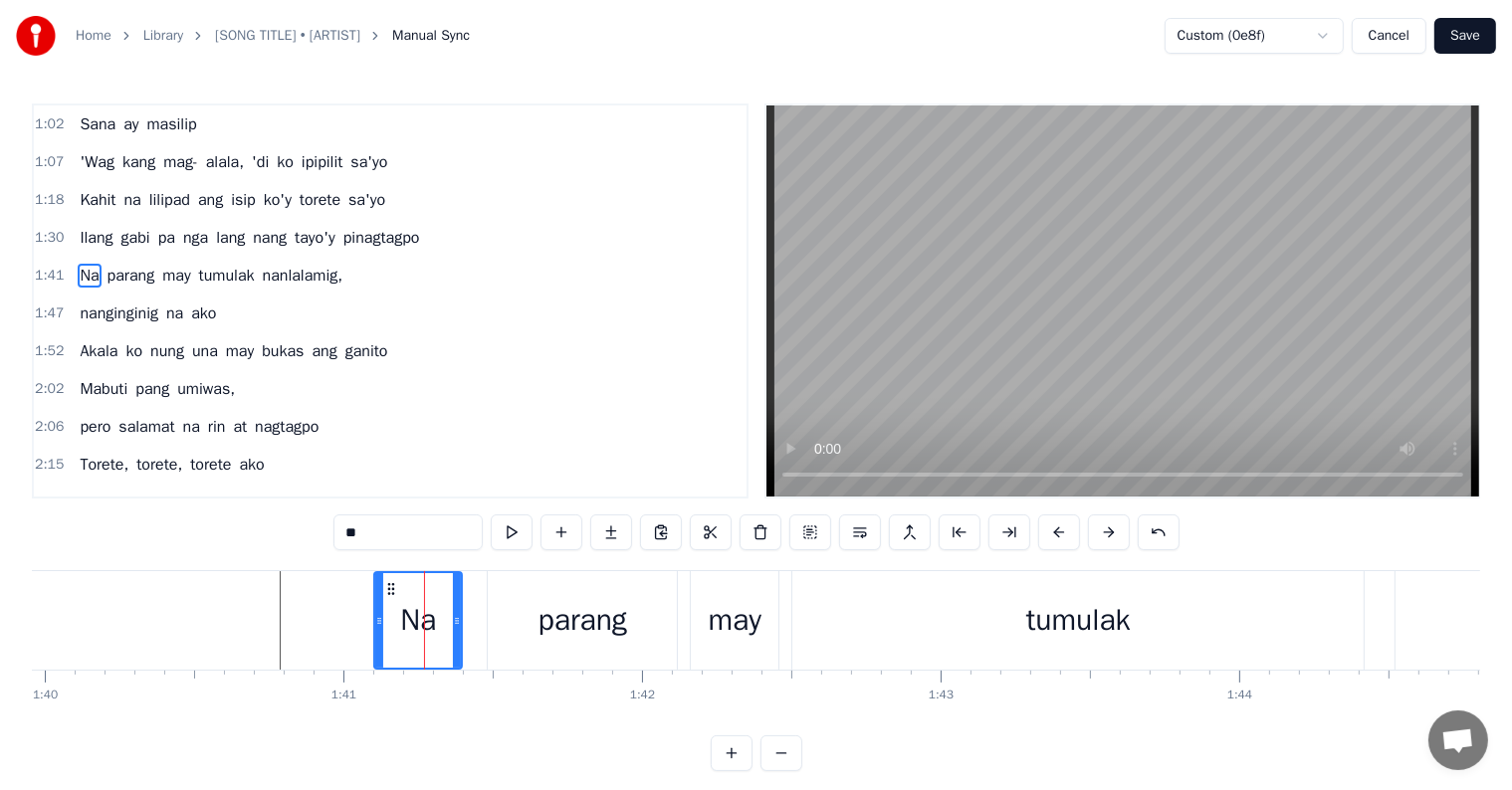 scroll, scrollTop: 115, scrollLeft: 0, axis: vertical 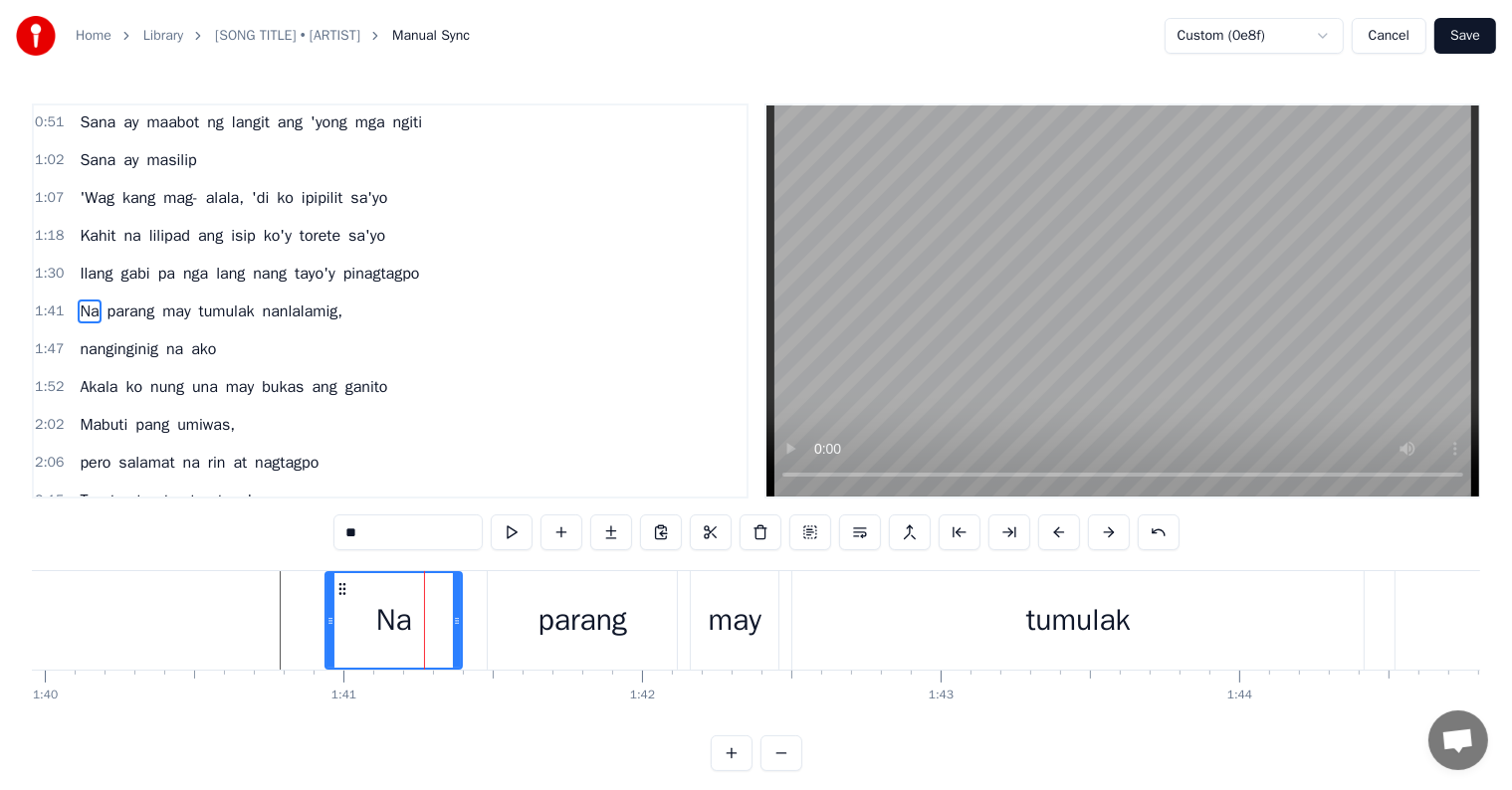 drag, startPoint x: 378, startPoint y: 620, endPoint x: 329, endPoint y: 616, distance: 49.162994 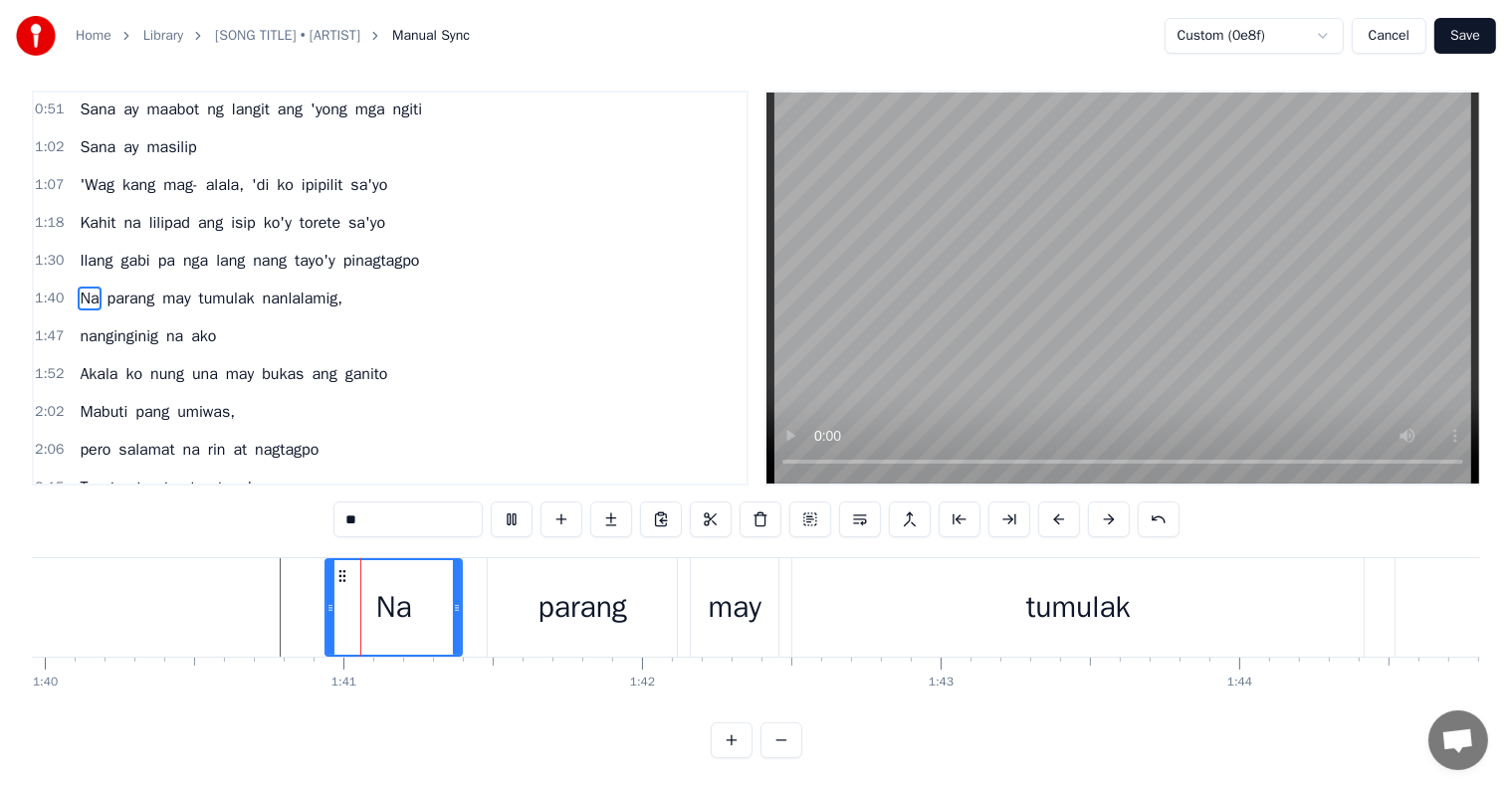 scroll, scrollTop: 30, scrollLeft: 0, axis: vertical 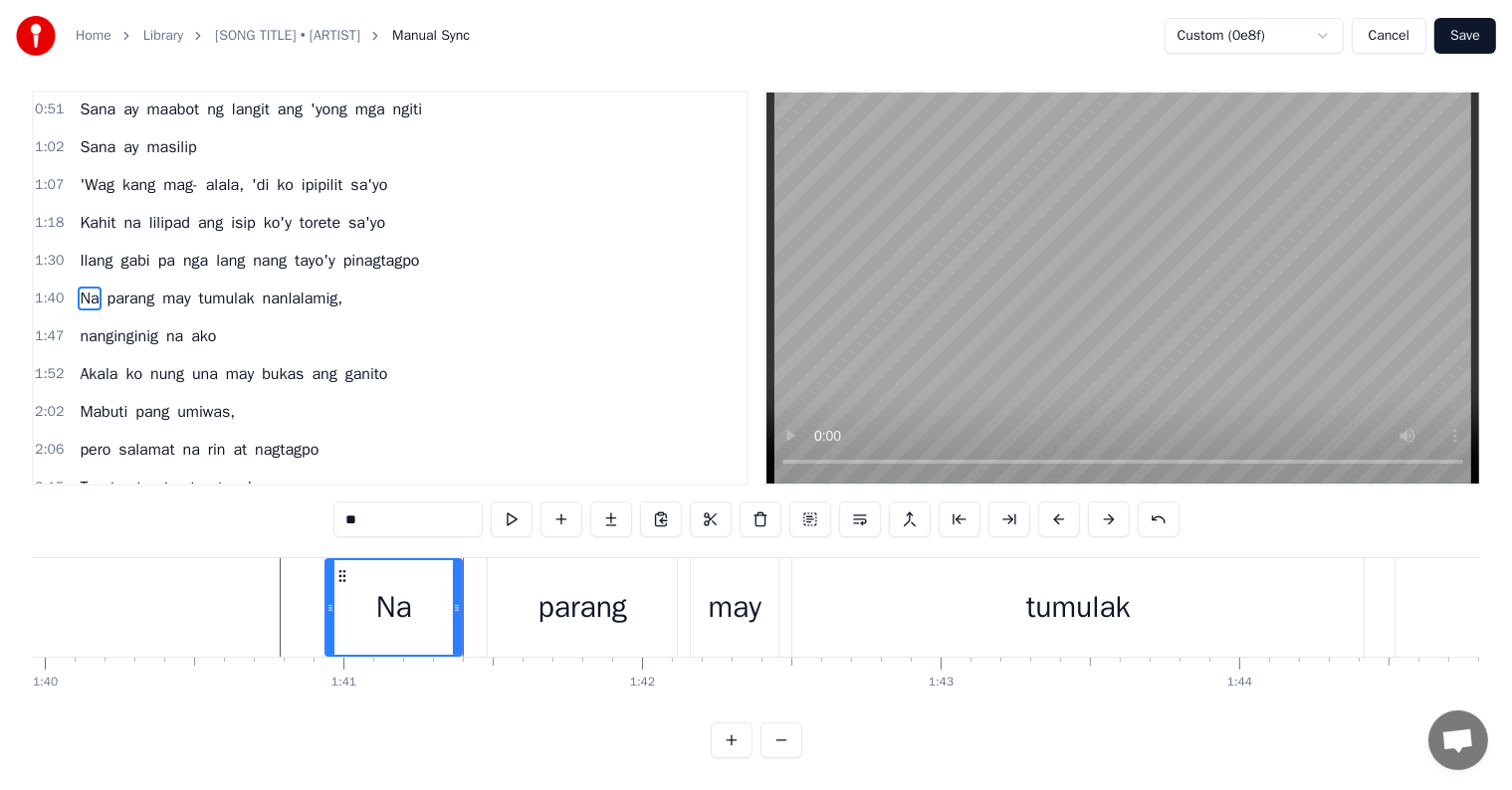 click at bounding box center [11686, 607] 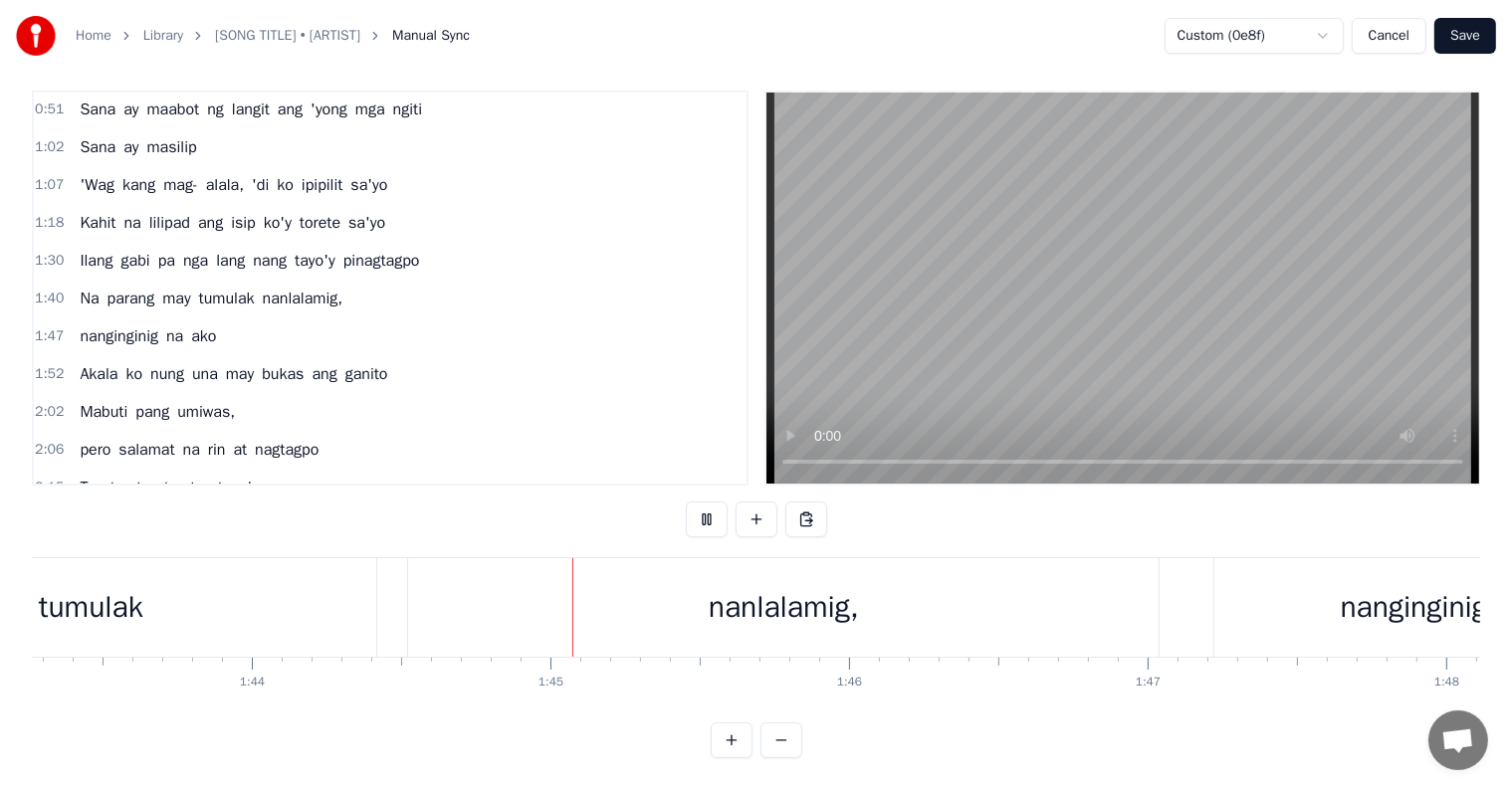 scroll, scrollTop: 0, scrollLeft: 31104, axis: horizontal 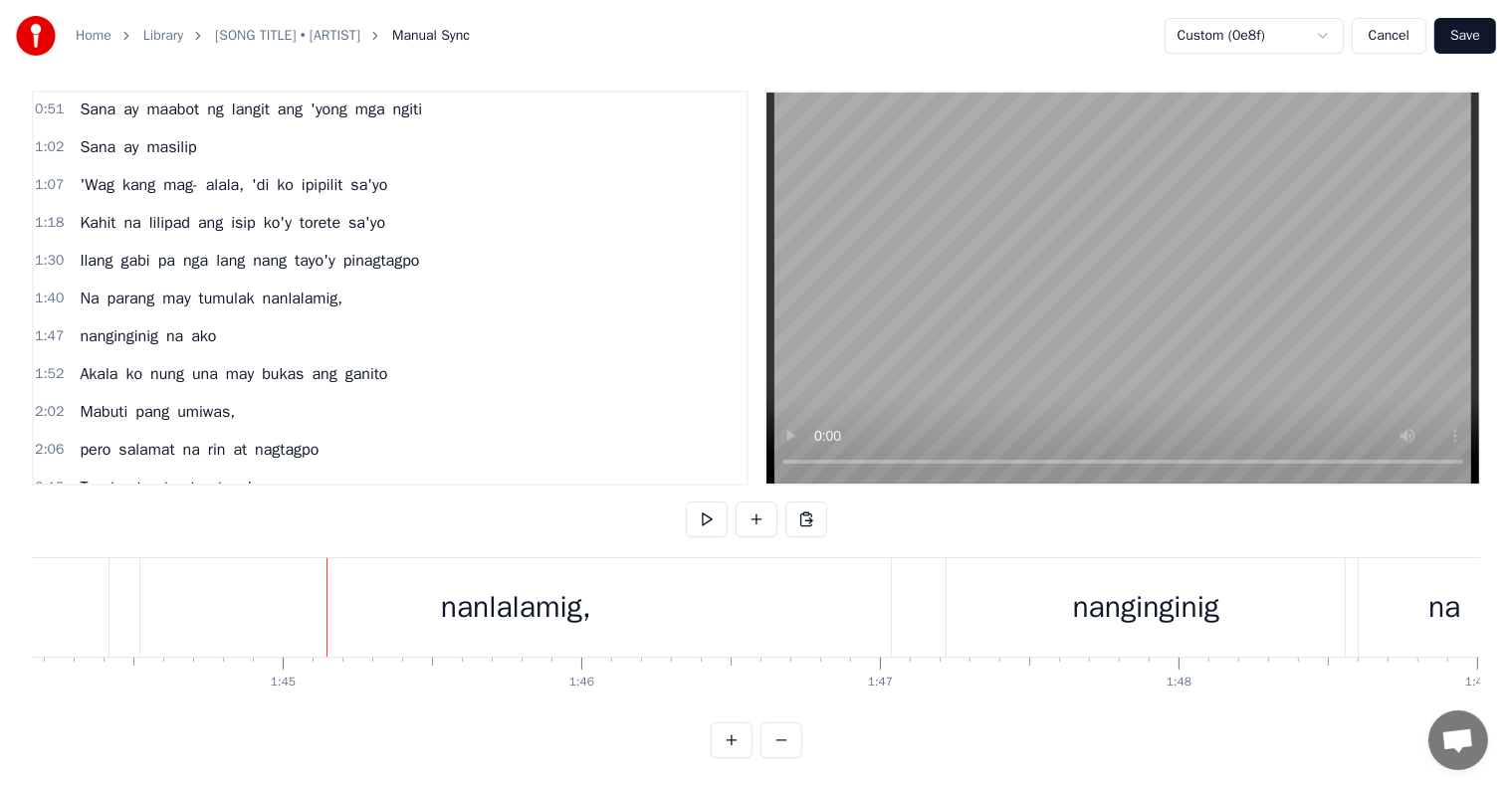 click on "tumulak" at bounding box center [227, 298] 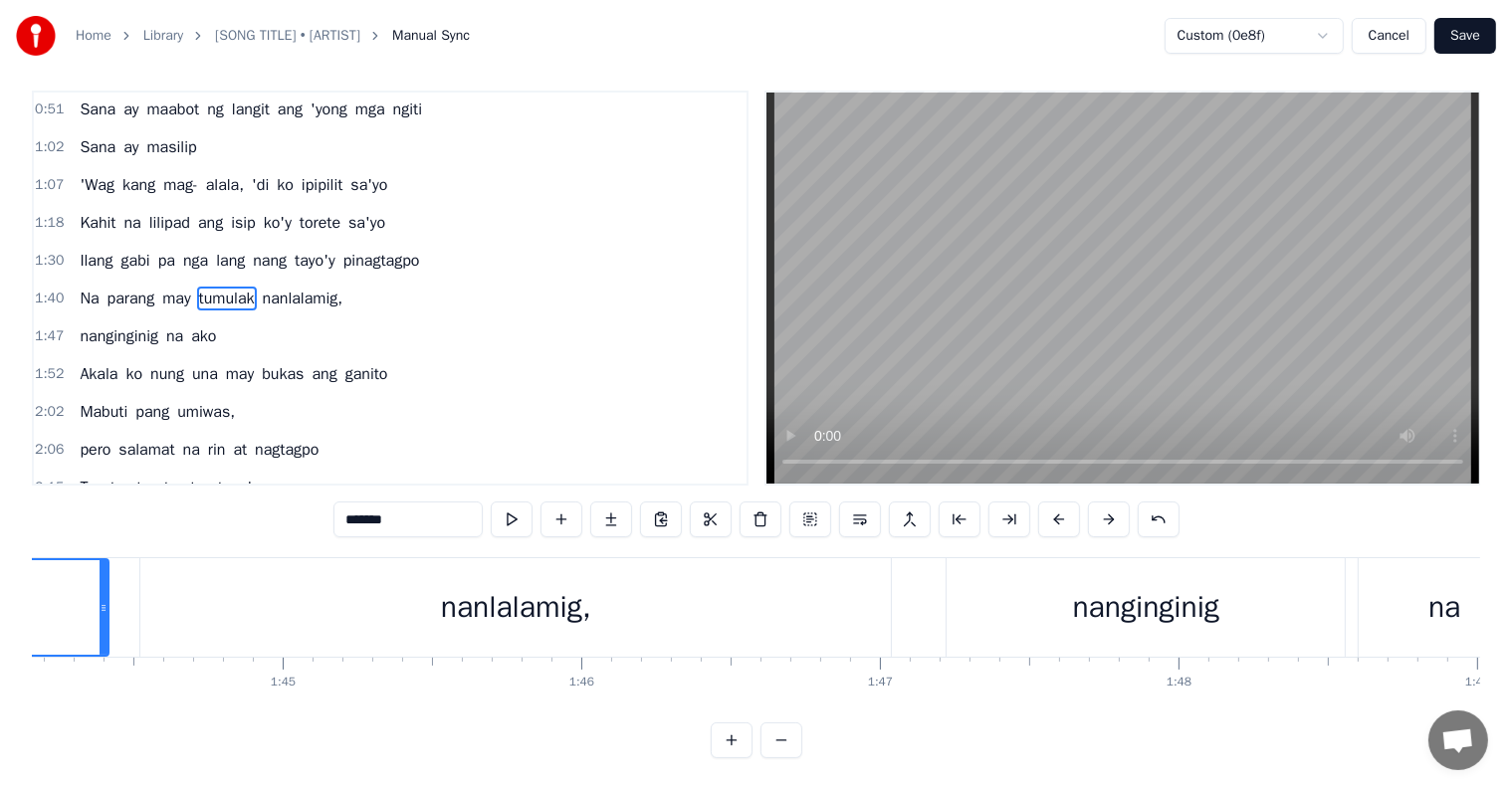 scroll, scrollTop: 0, scrollLeft: 0, axis: both 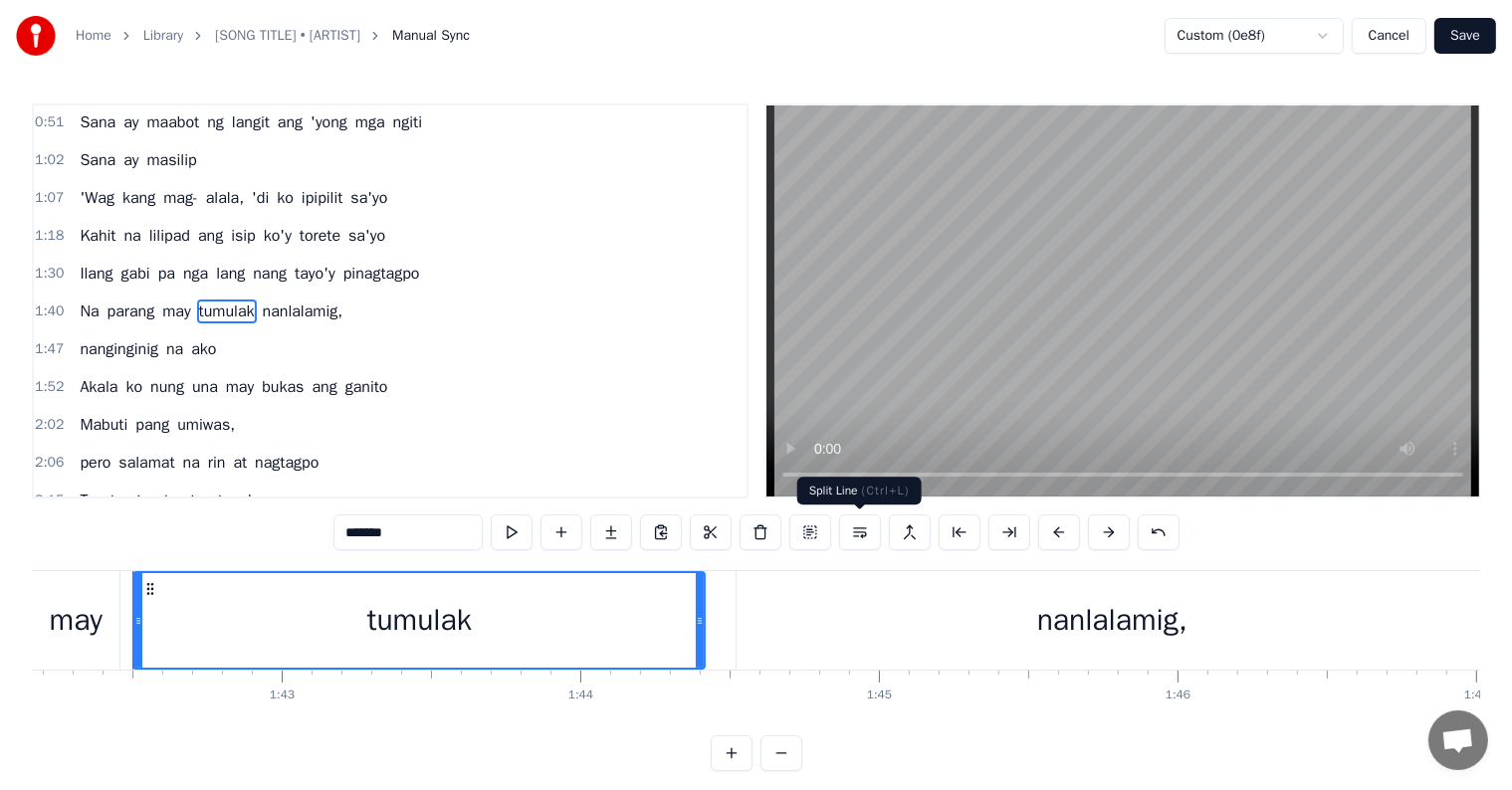 click at bounding box center (860, 532) 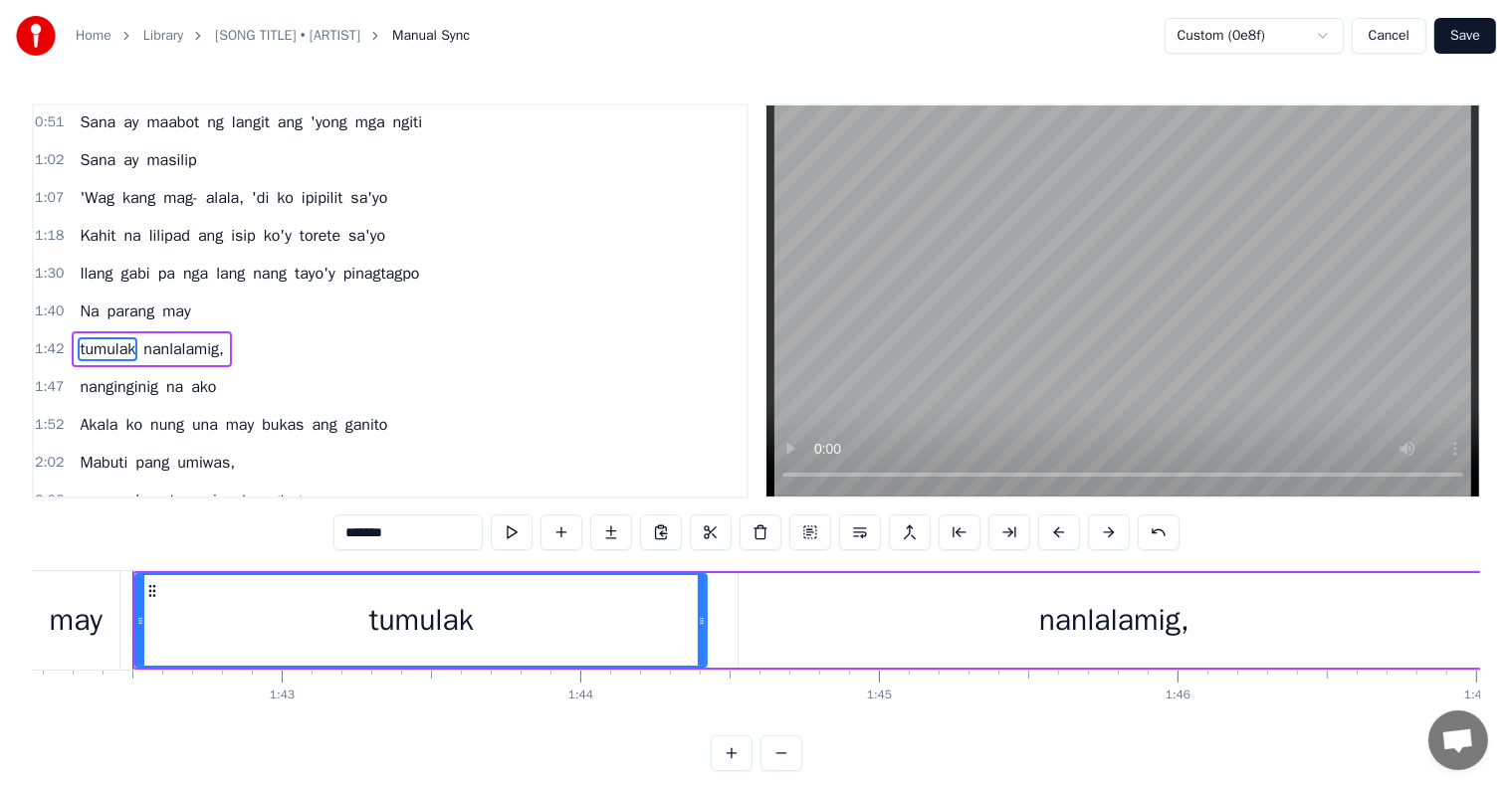 scroll, scrollTop: 151, scrollLeft: 0, axis: vertical 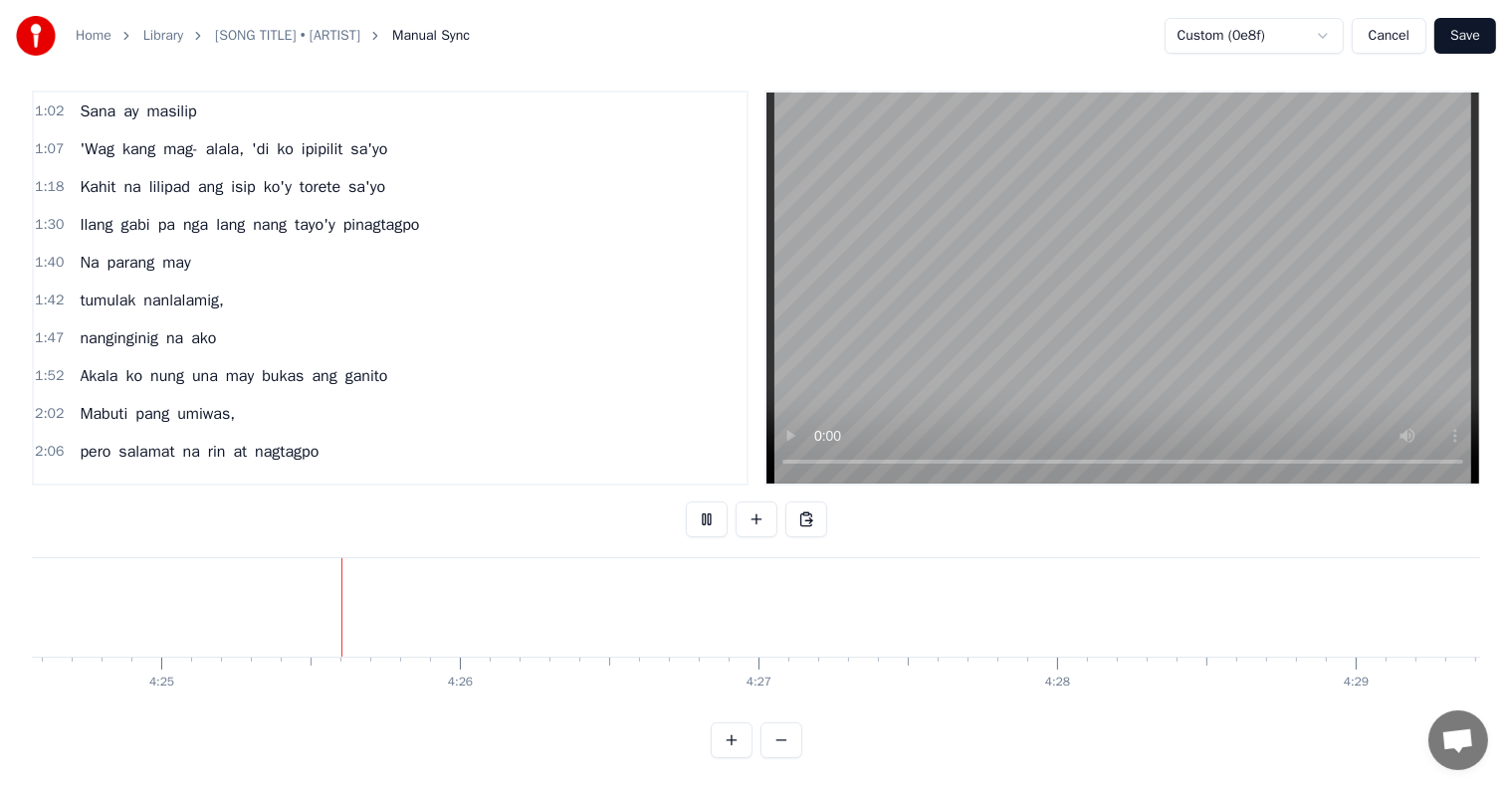 click on "Save" at bounding box center (1465, 36) 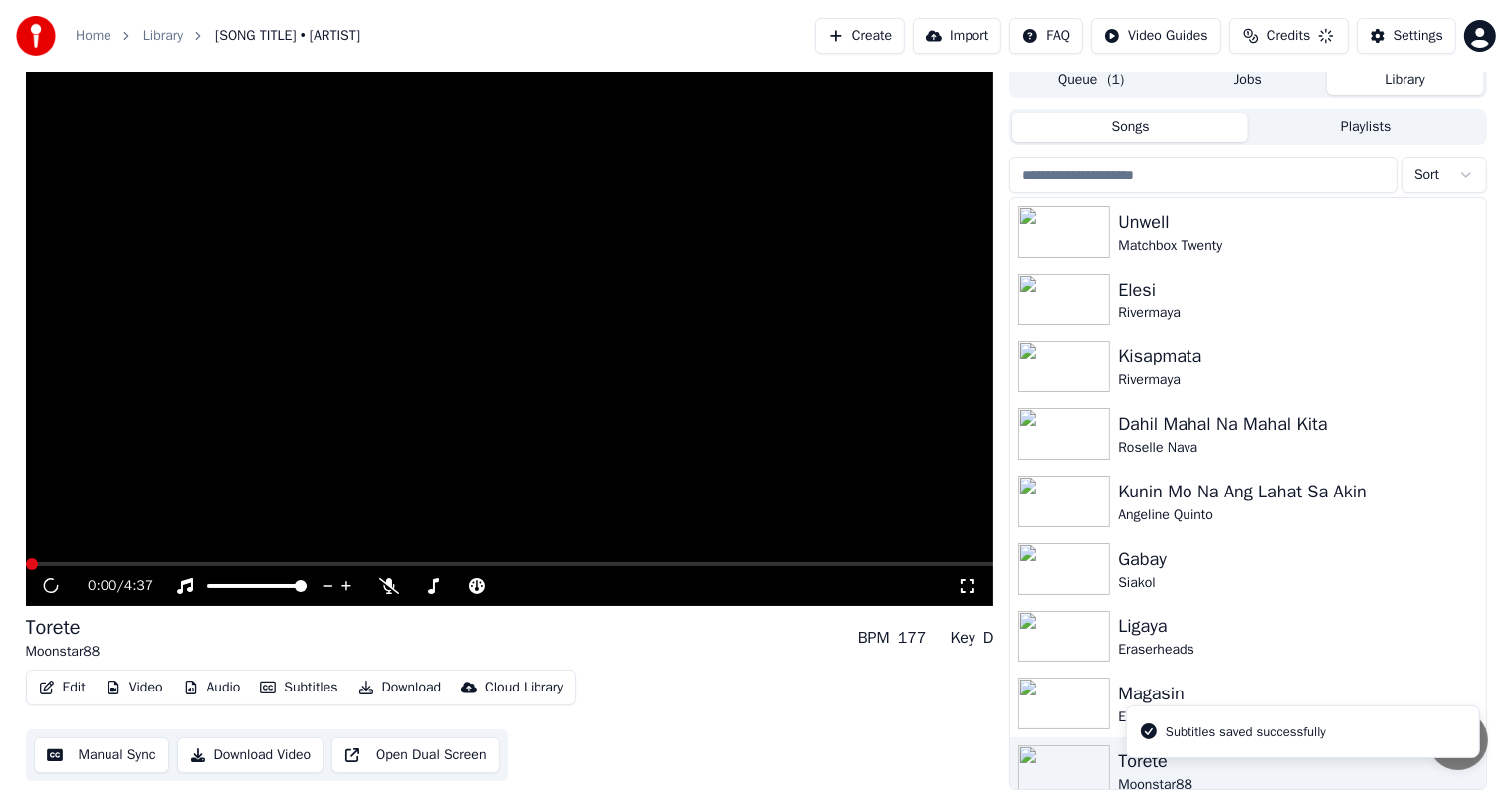 scroll, scrollTop: 9, scrollLeft: 0, axis: vertical 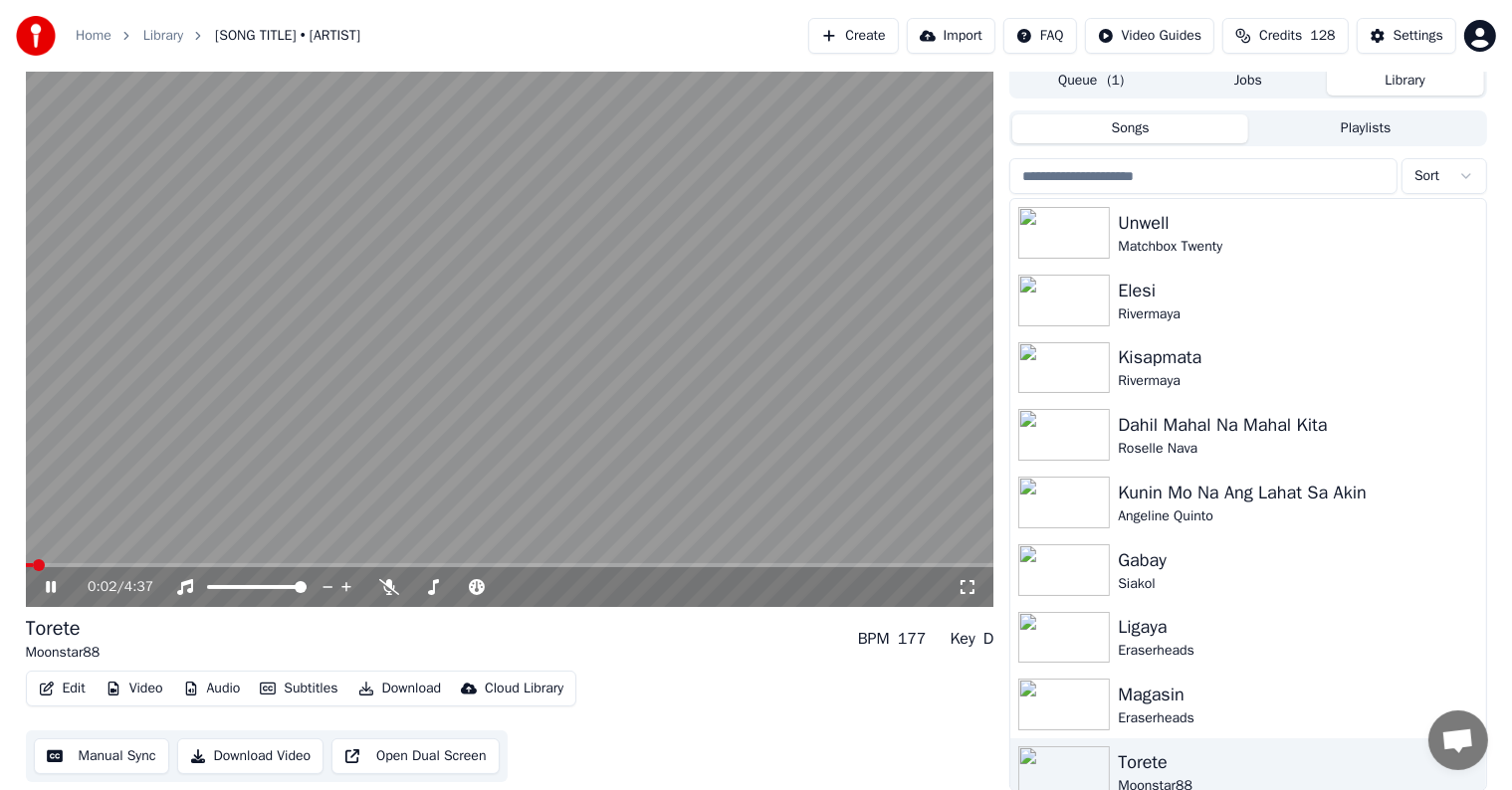 click on "Download" at bounding box center (400, 689) 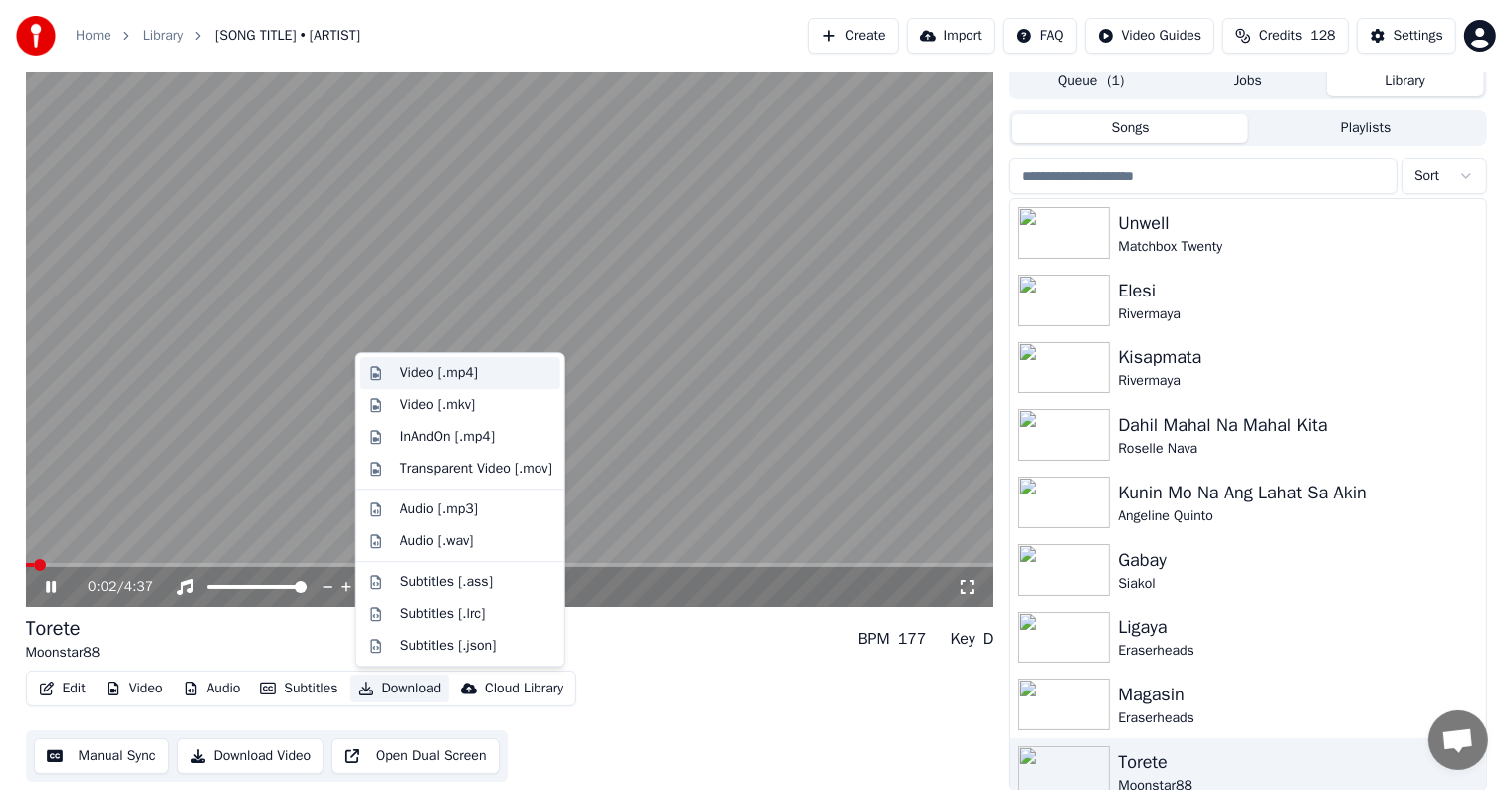 click on "Video [.mp4]" at bounding box center [439, 373] 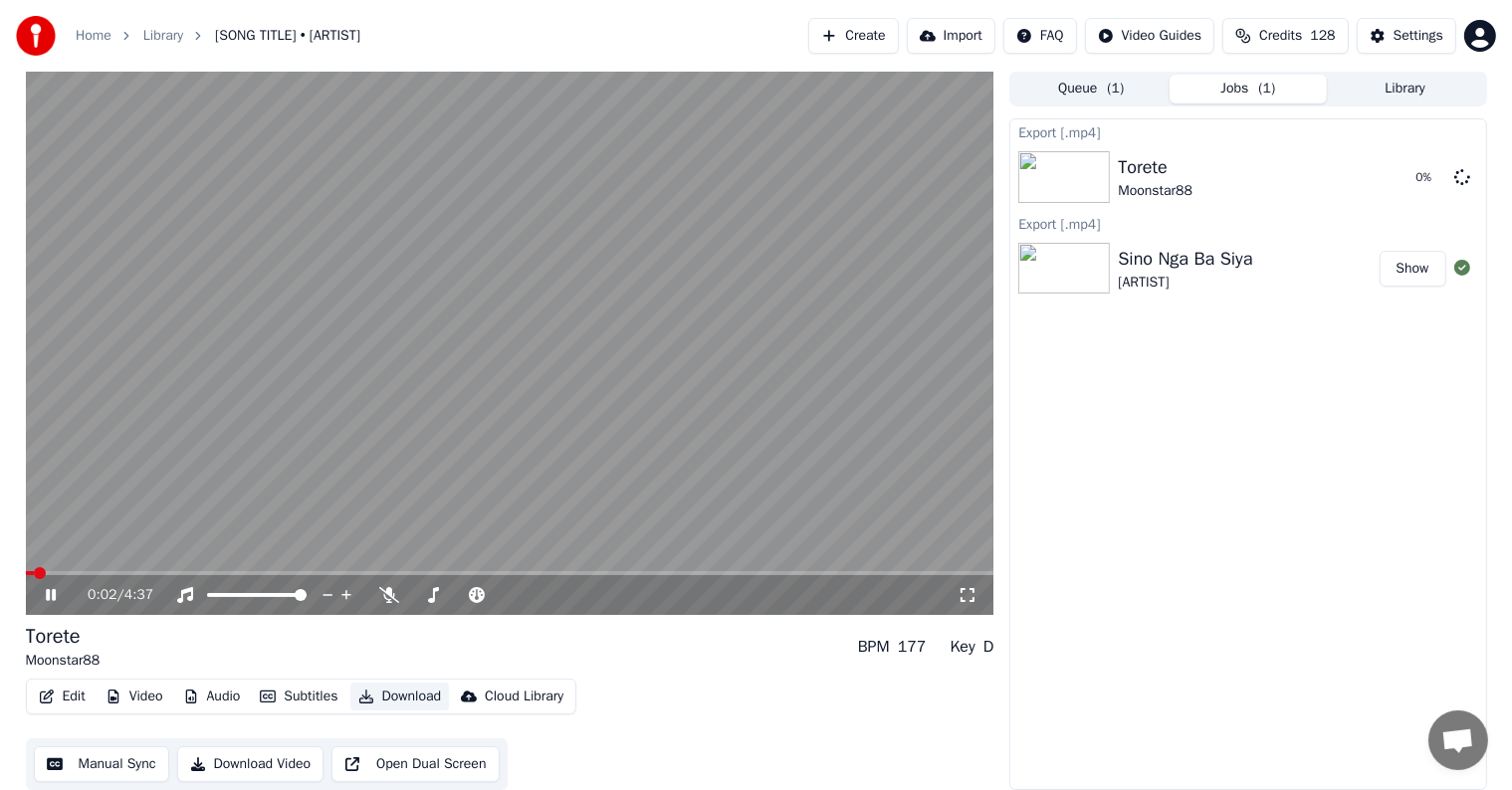 scroll, scrollTop: 1, scrollLeft: 0, axis: vertical 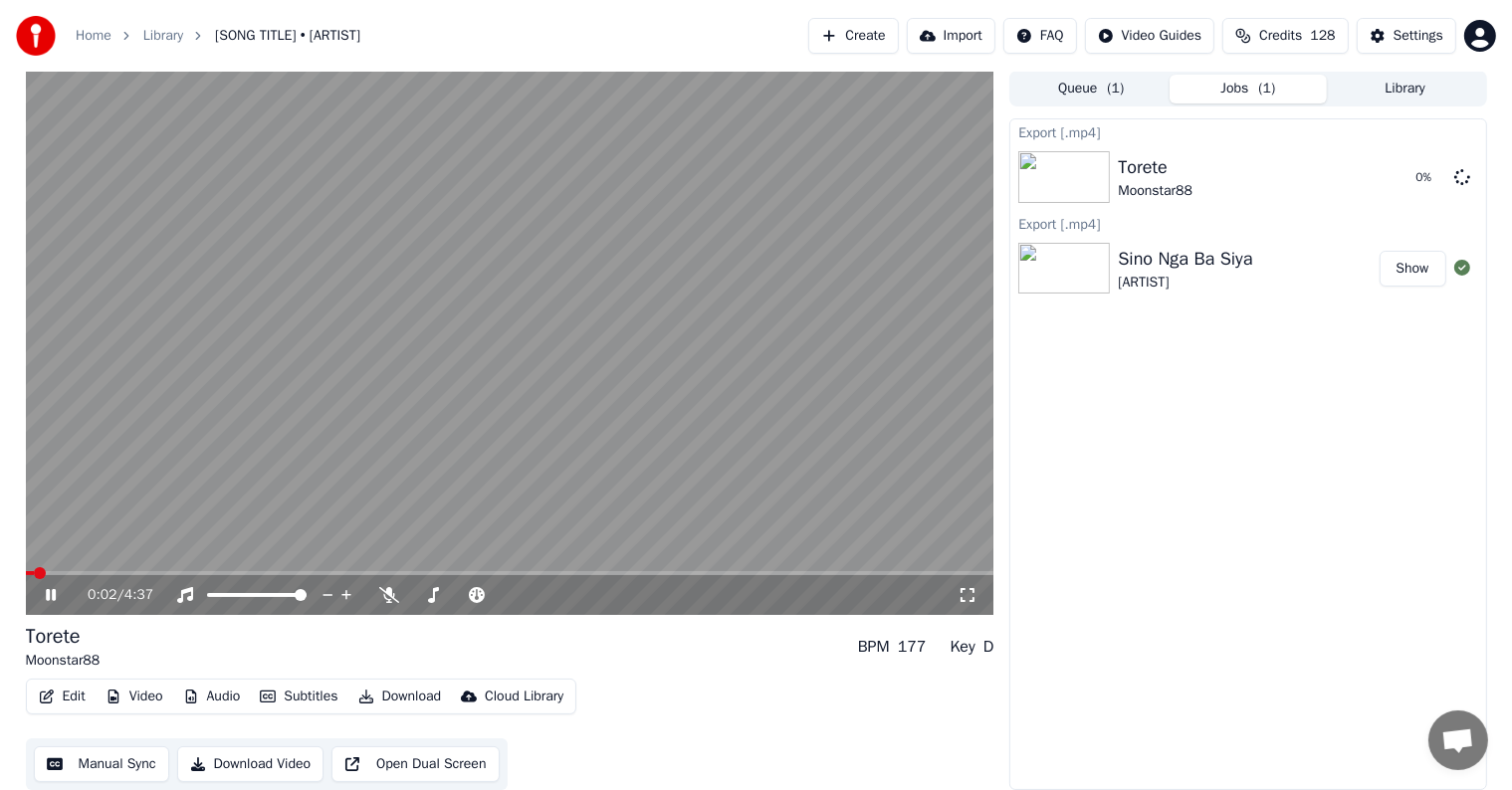 click on "0:02  /  4:37" at bounding box center [510, 595] 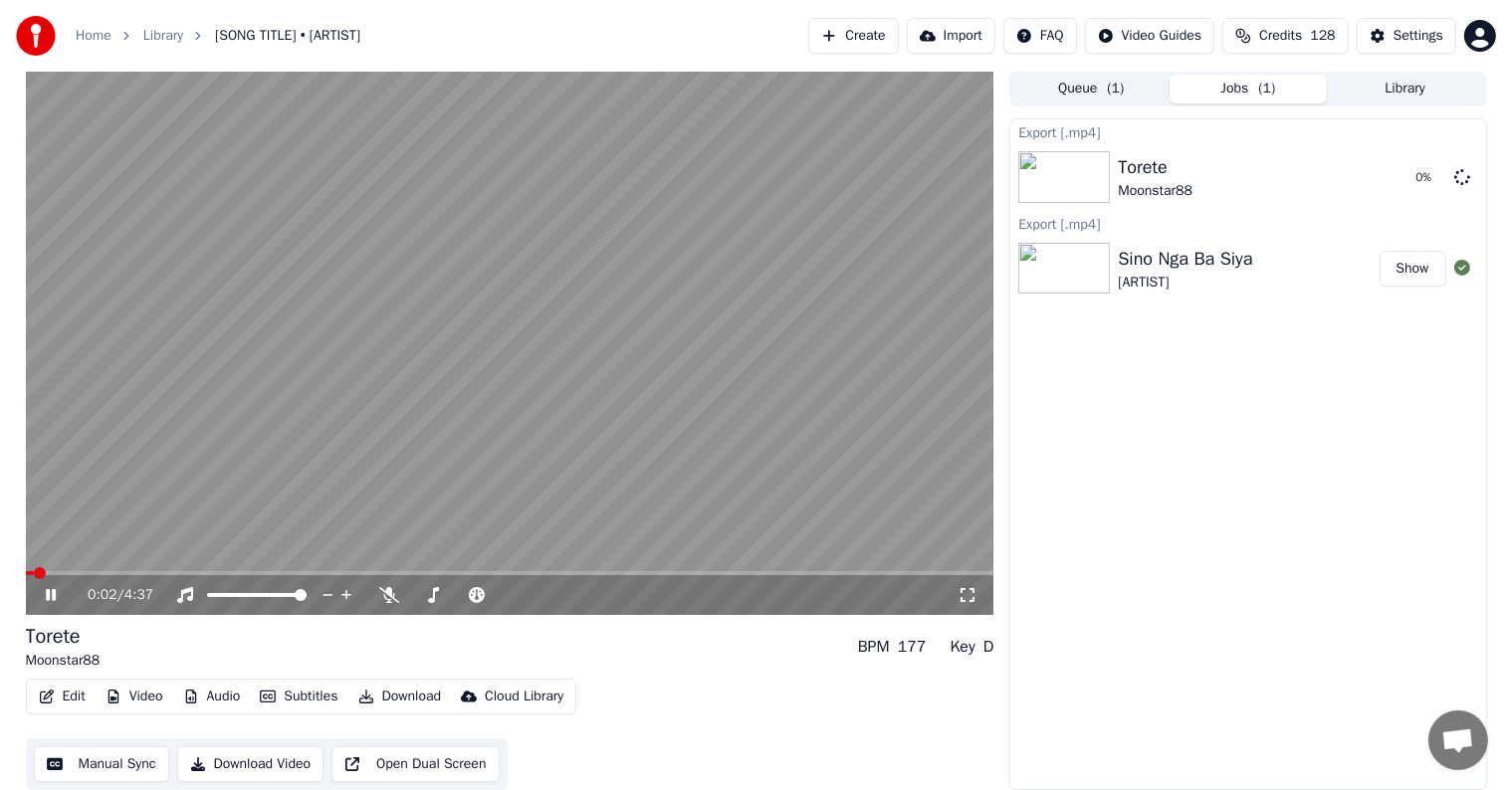 click 